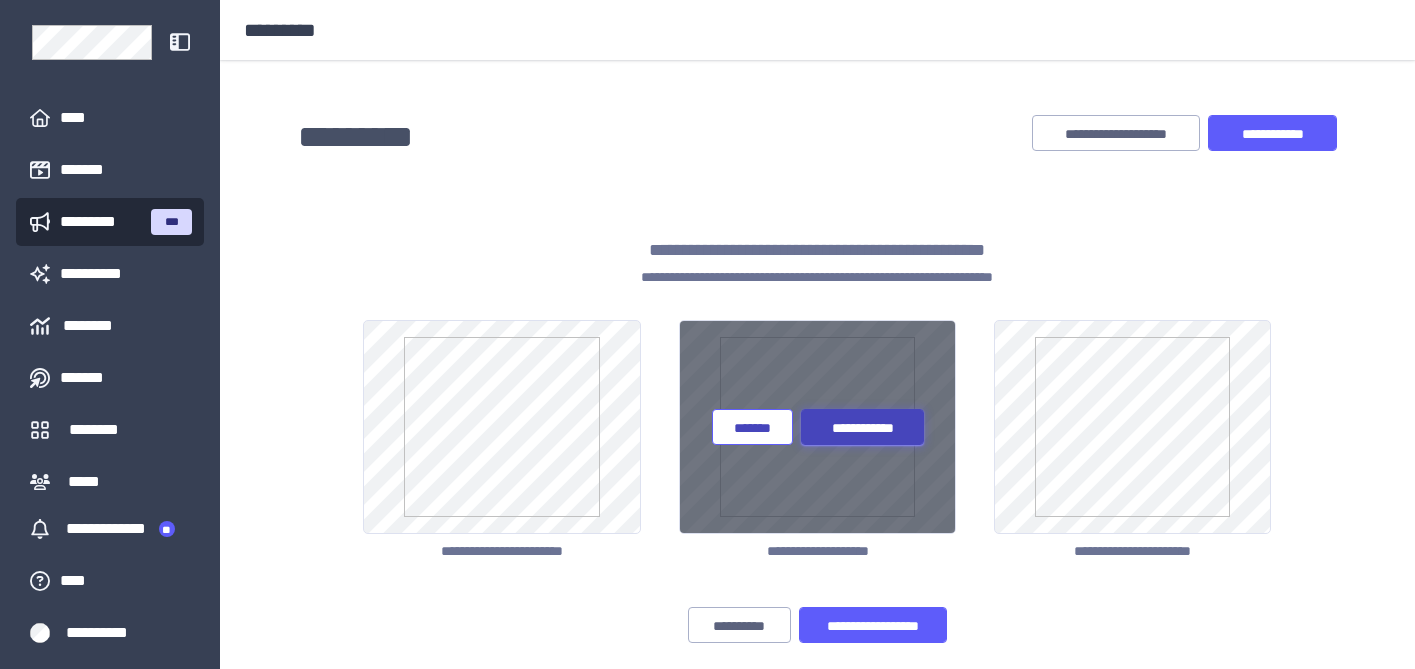 scroll, scrollTop: 14, scrollLeft: 0, axis: vertical 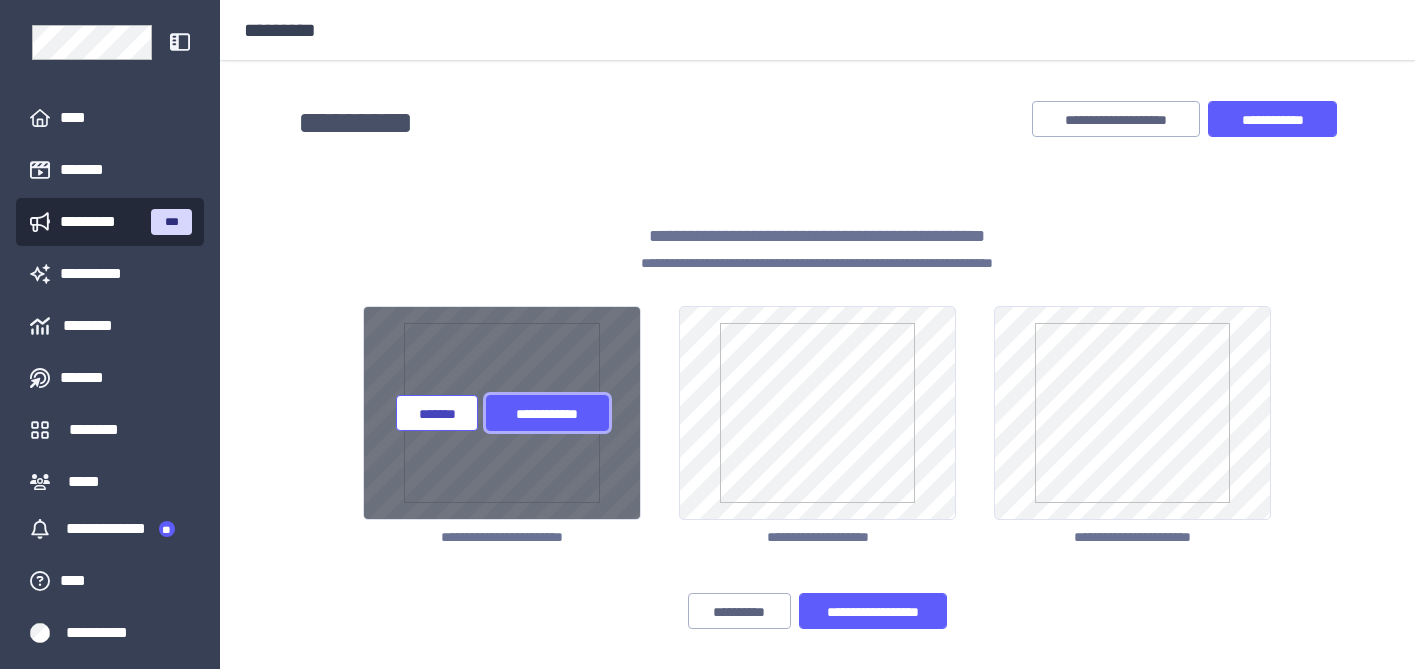 click on "**********" at bounding box center [547, 414] 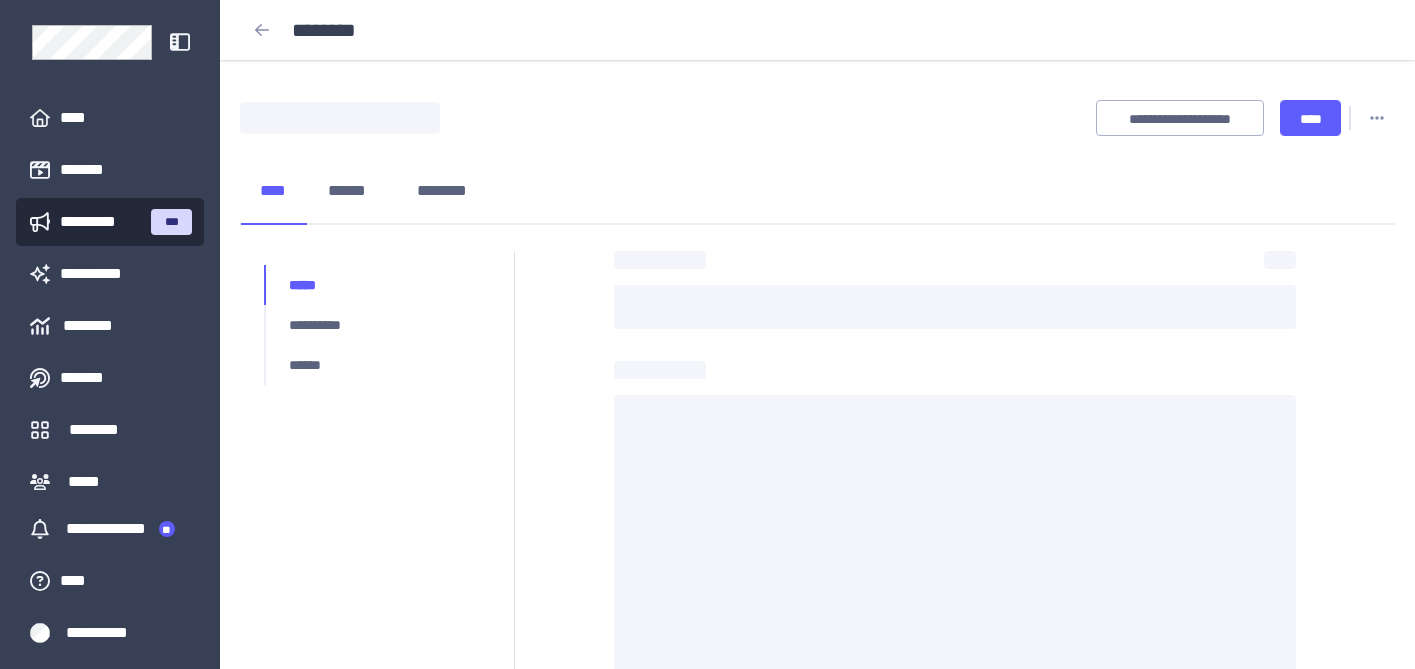 scroll, scrollTop: 0, scrollLeft: 0, axis: both 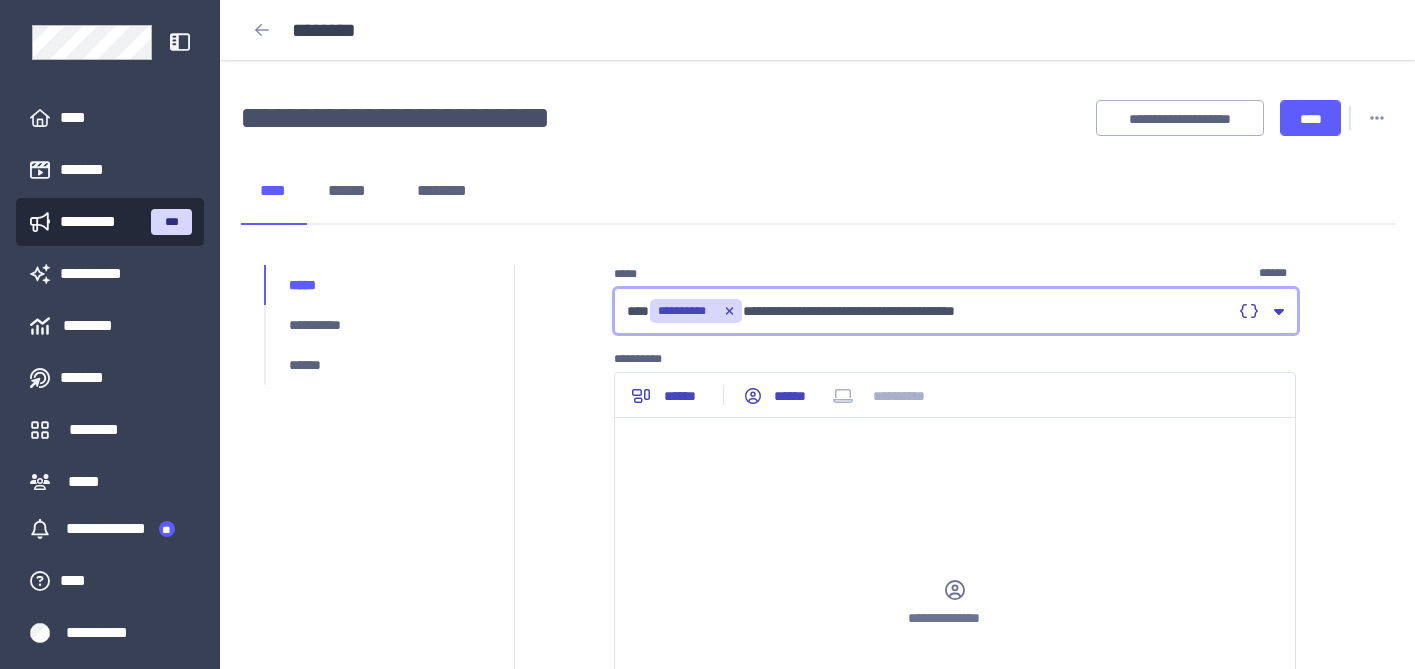click on "**********" at bounding box center [929, 311] 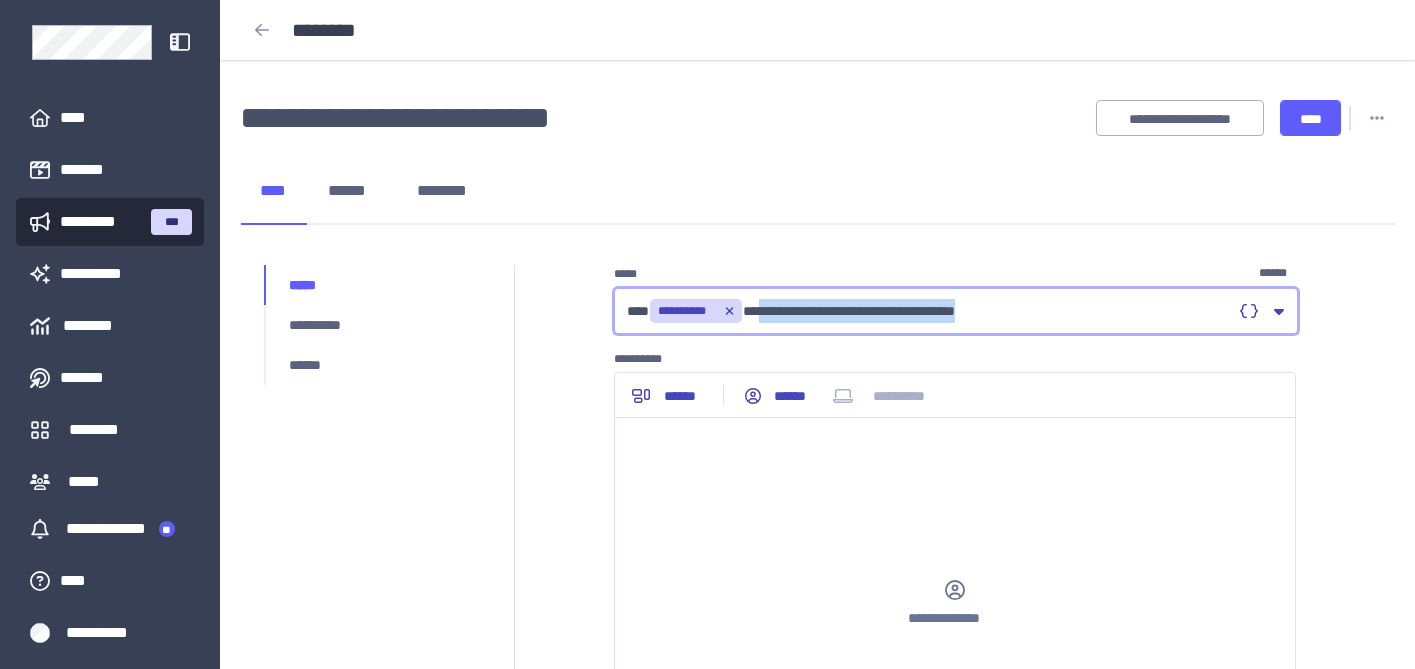 drag, startPoint x: 1047, startPoint y: 311, endPoint x: 759, endPoint y: 309, distance: 288.00696 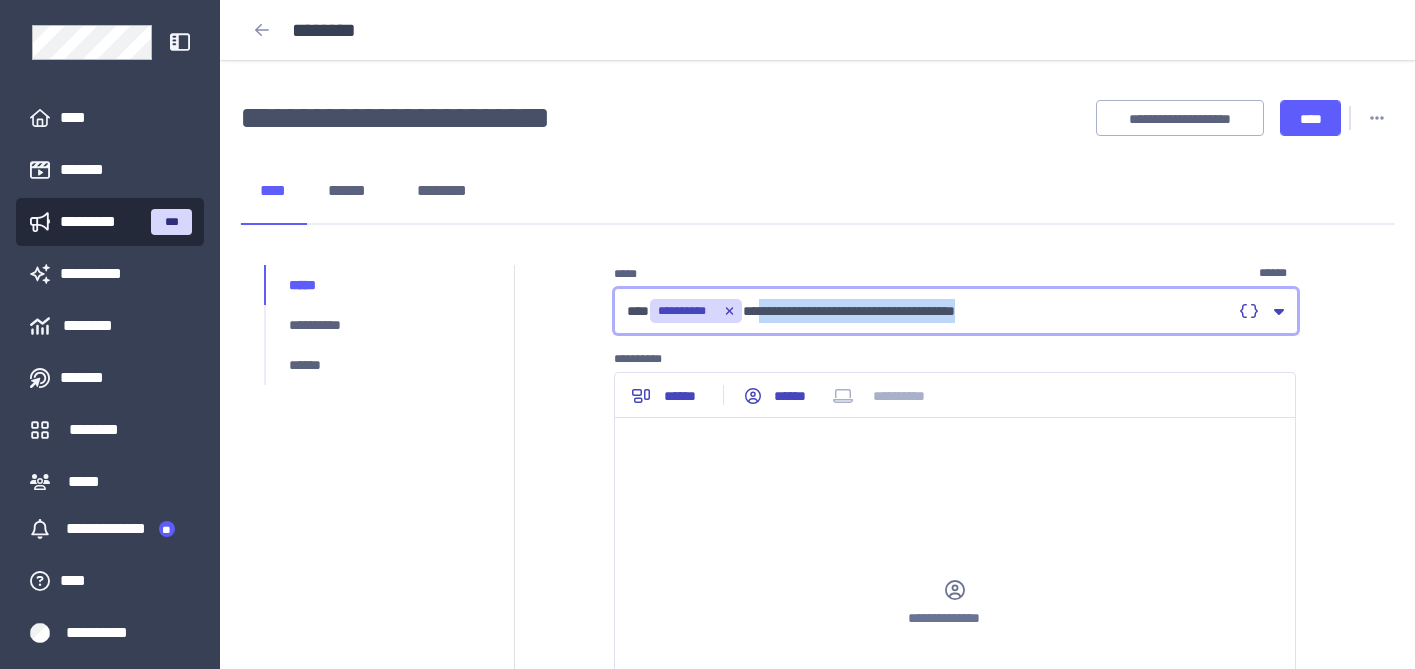 type 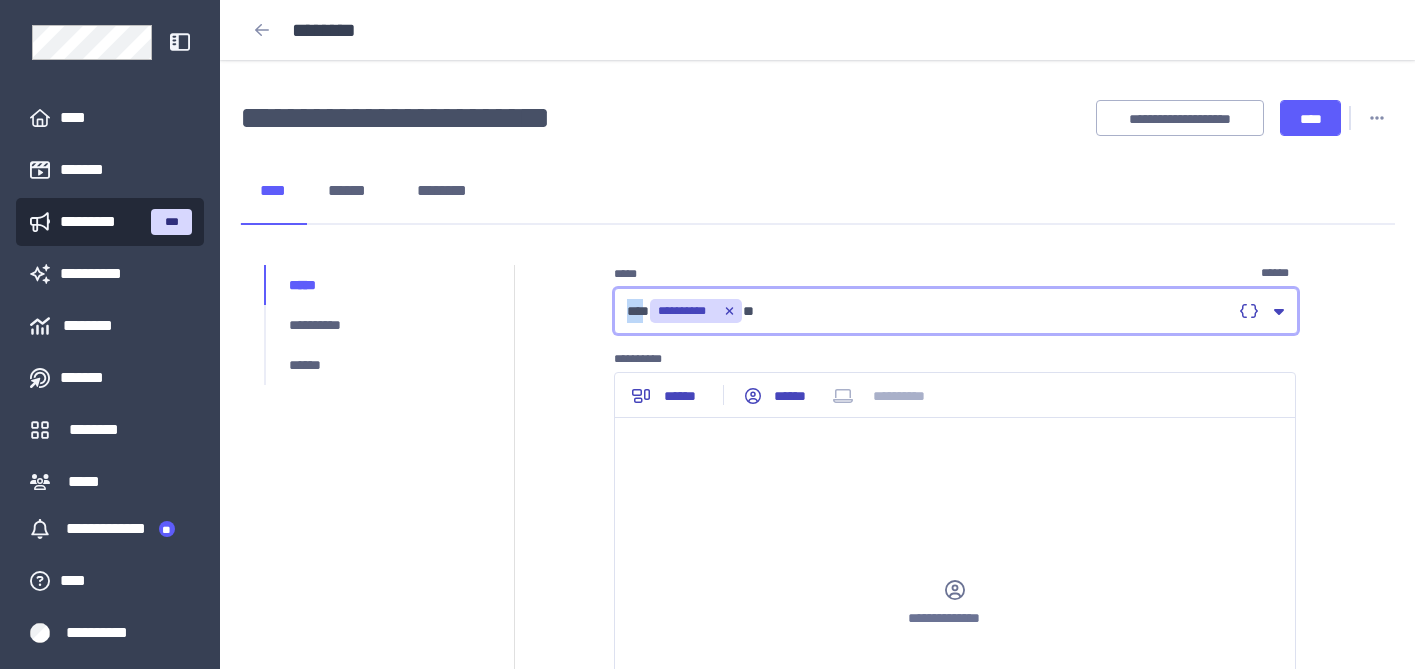 drag, startPoint x: 651, startPoint y: 311, endPoint x: 631, endPoint y: 310, distance: 20.024984 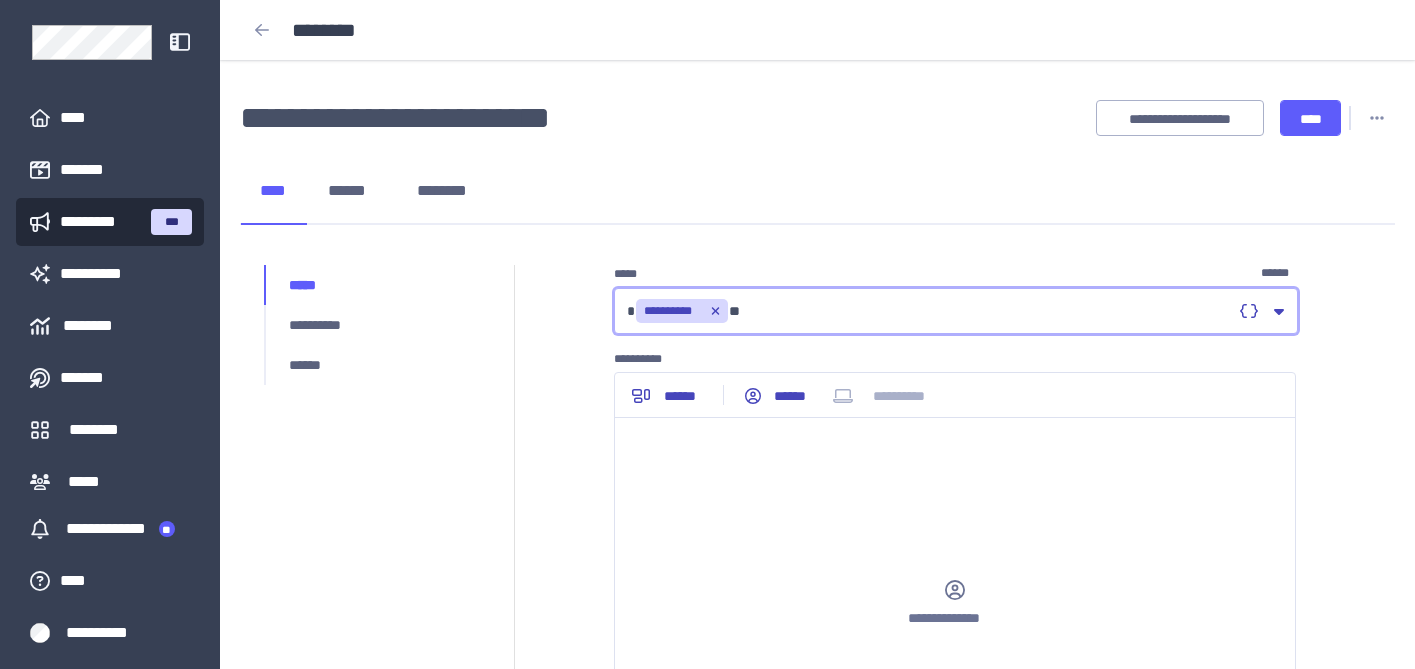 click on "**********" at bounding box center (929, 311) 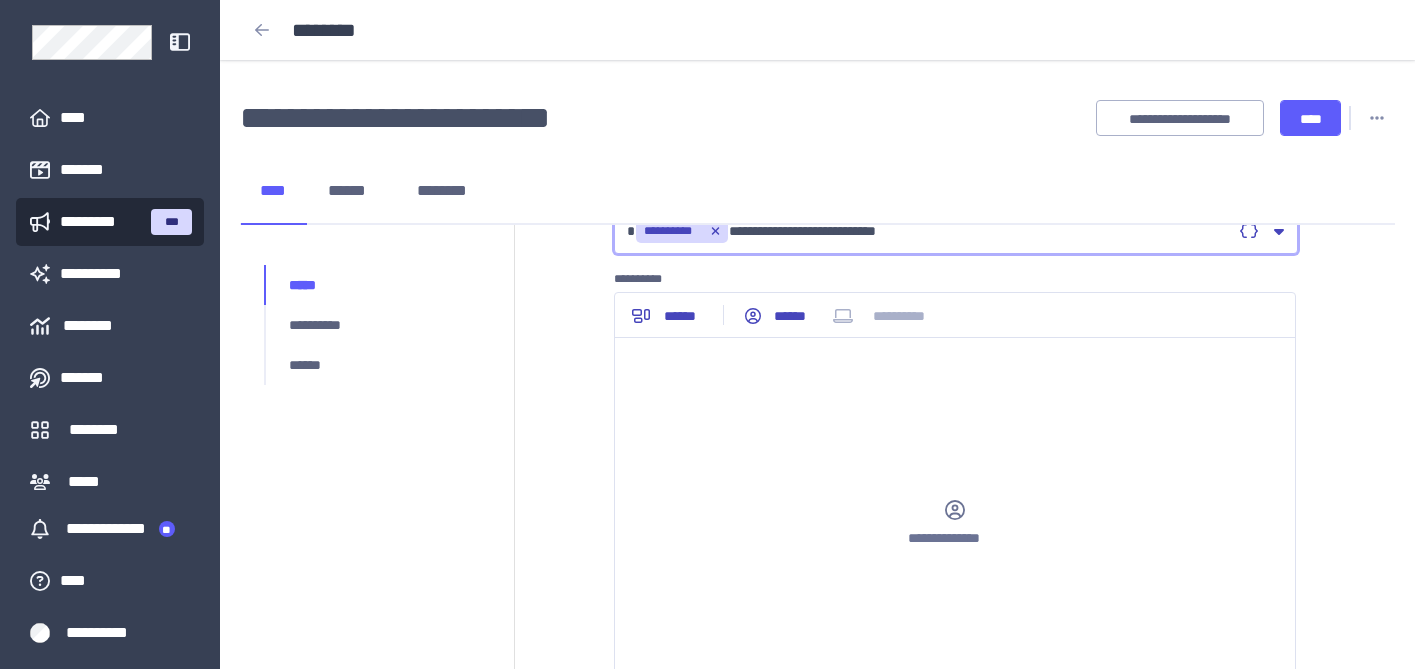 scroll, scrollTop: 147, scrollLeft: 0, axis: vertical 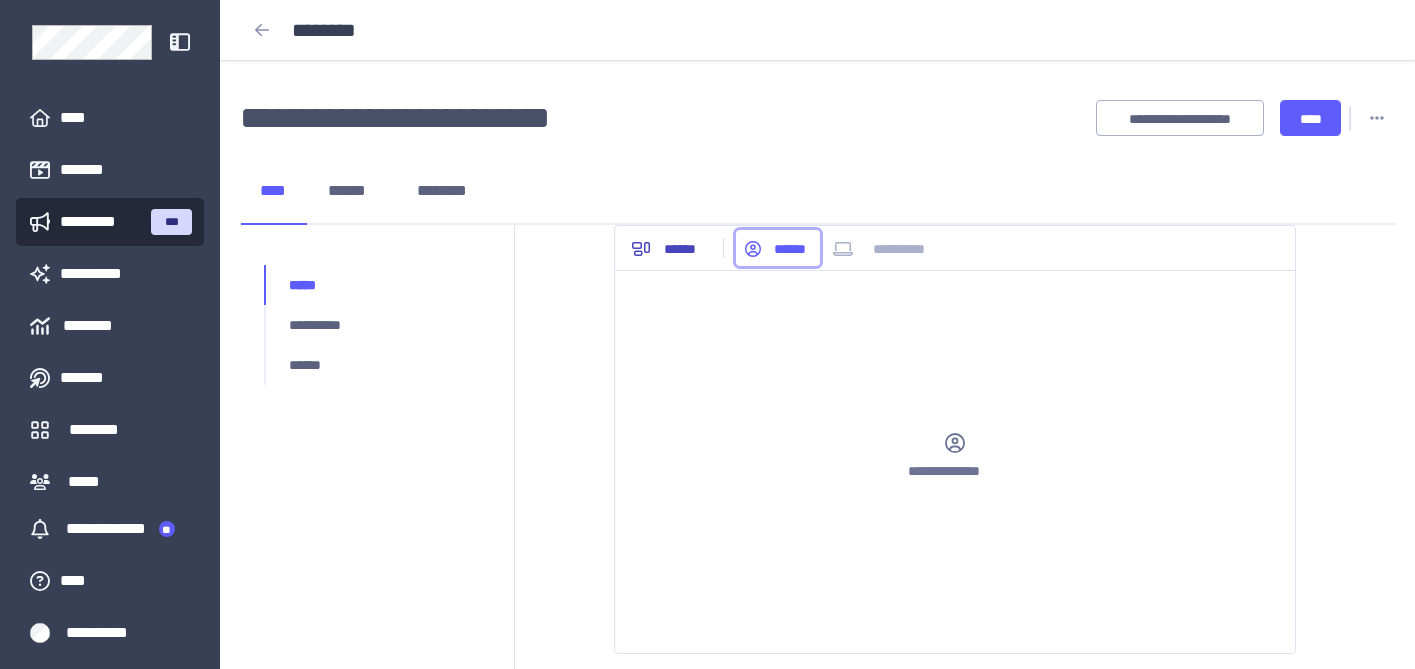 click on "******" at bounding box center [778, 249] 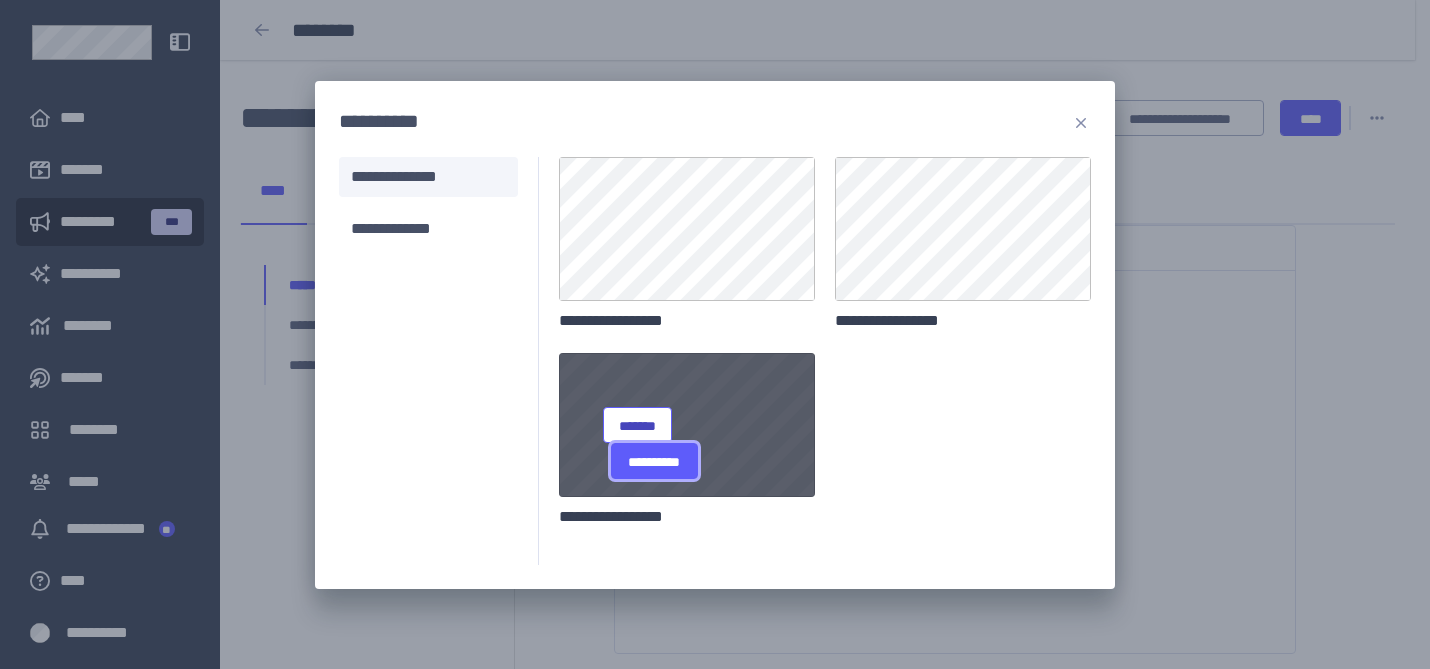 click on "**********" at bounding box center [654, 462] 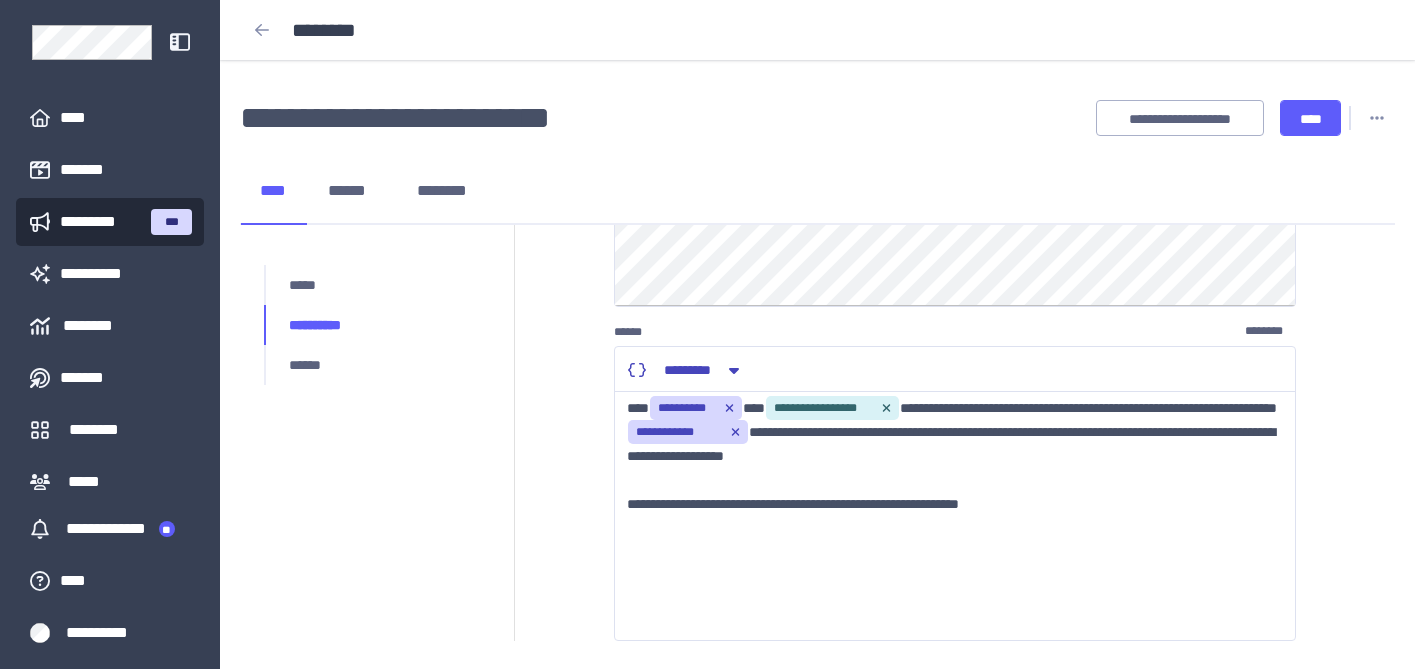 scroll, scrollTop: 506, scrollLeft: 0, axis: vertical 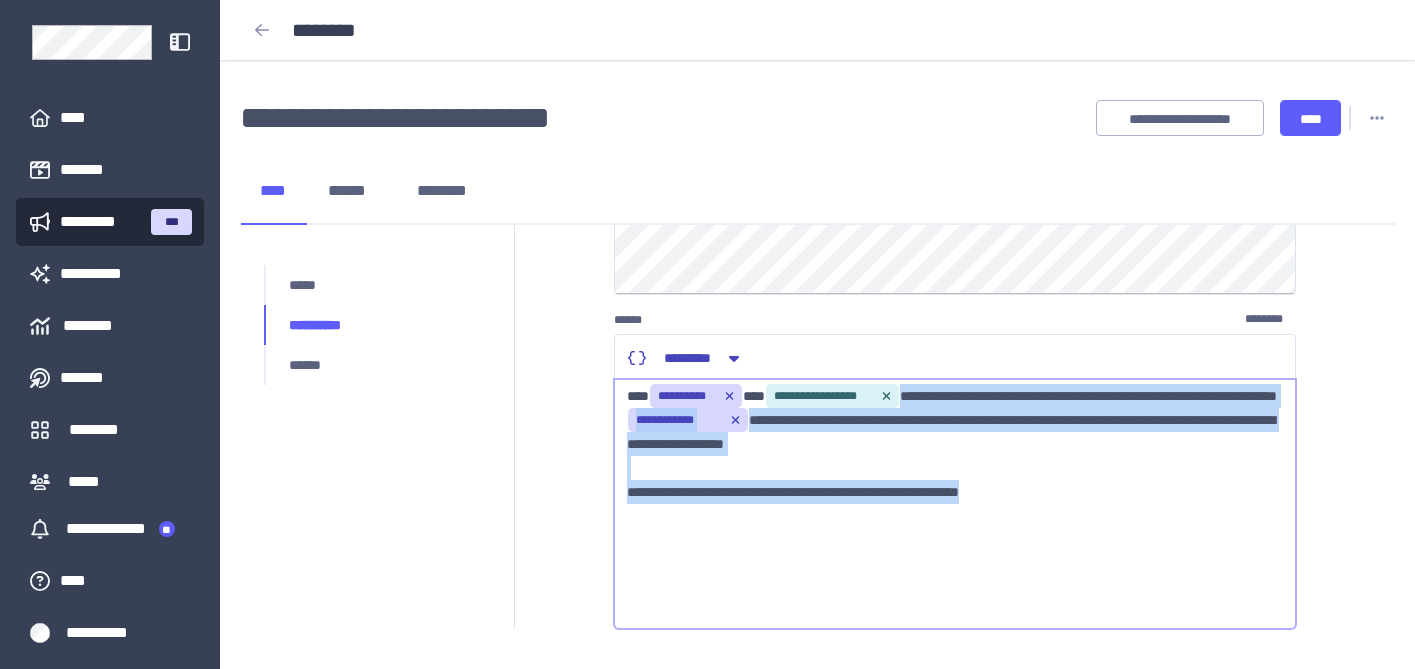 drag, startPoint x: 1120, startPoint y: 547, endPoint x: 629, endPoint y: 437, distance: 503.17096 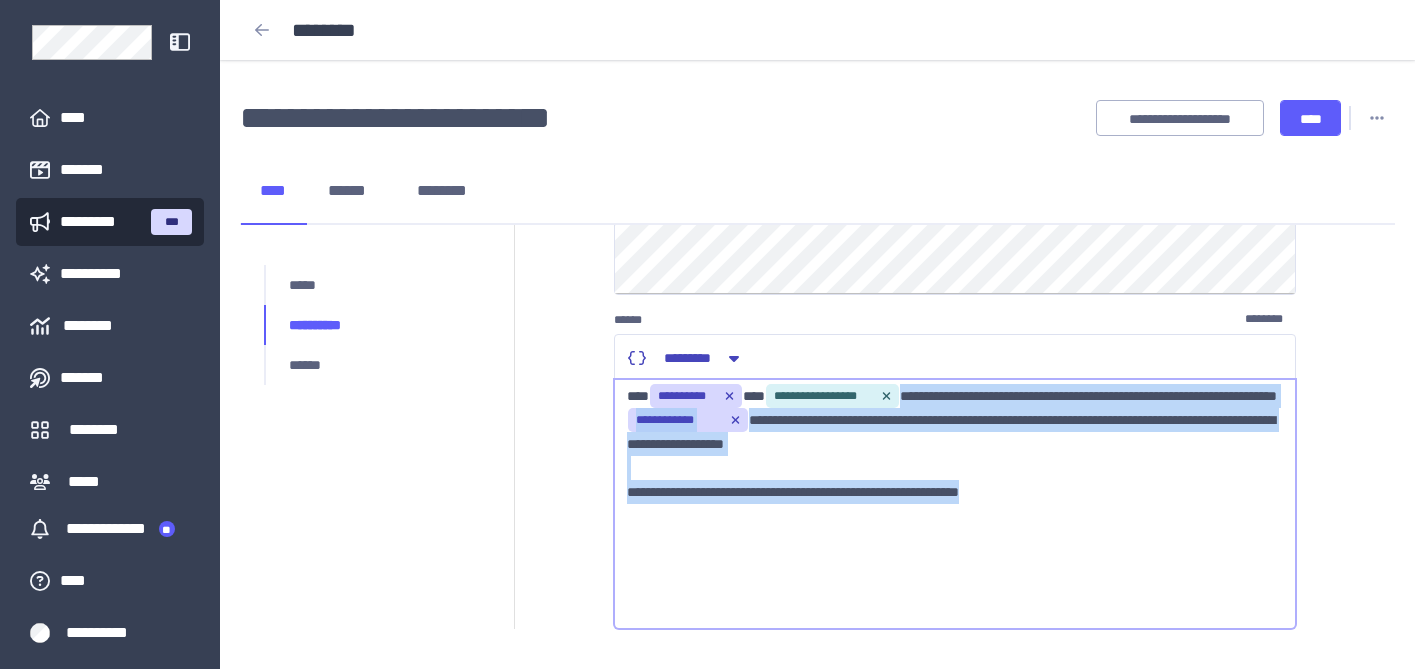 click on "**********" at bounding box center (955, 504) 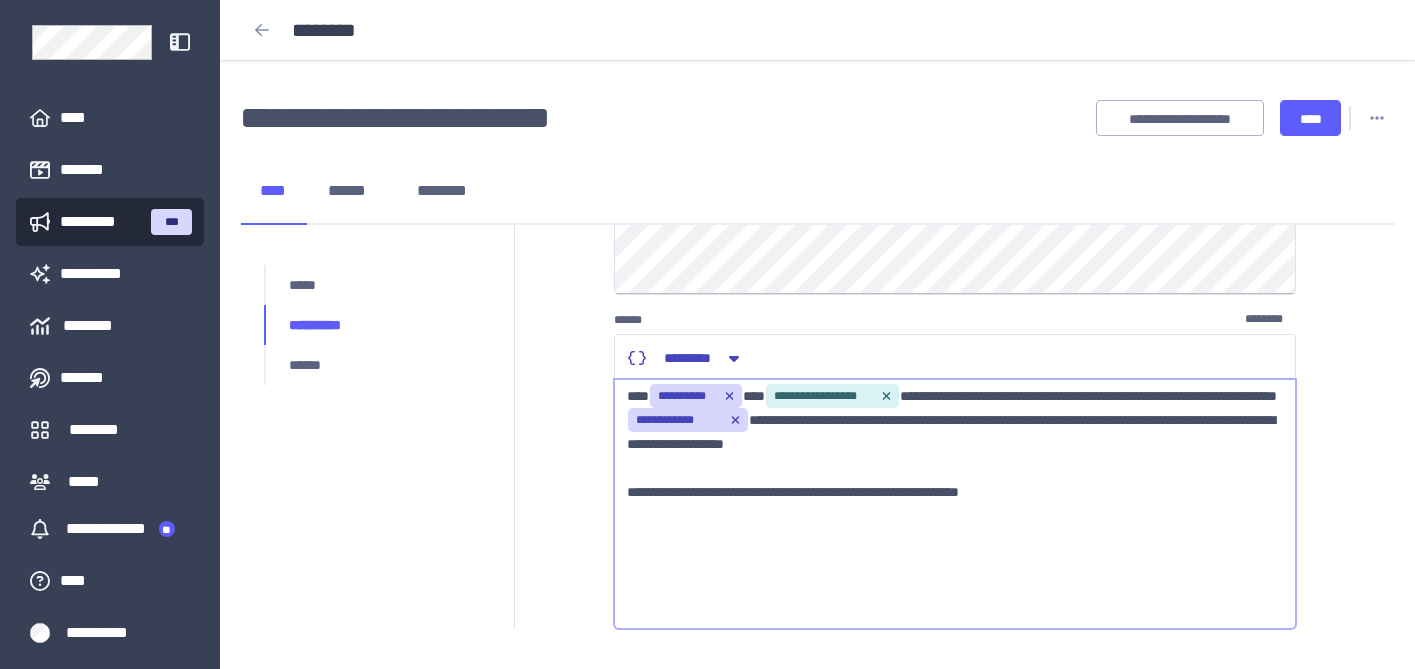 click on "**********" at bounding box center (955, 504) 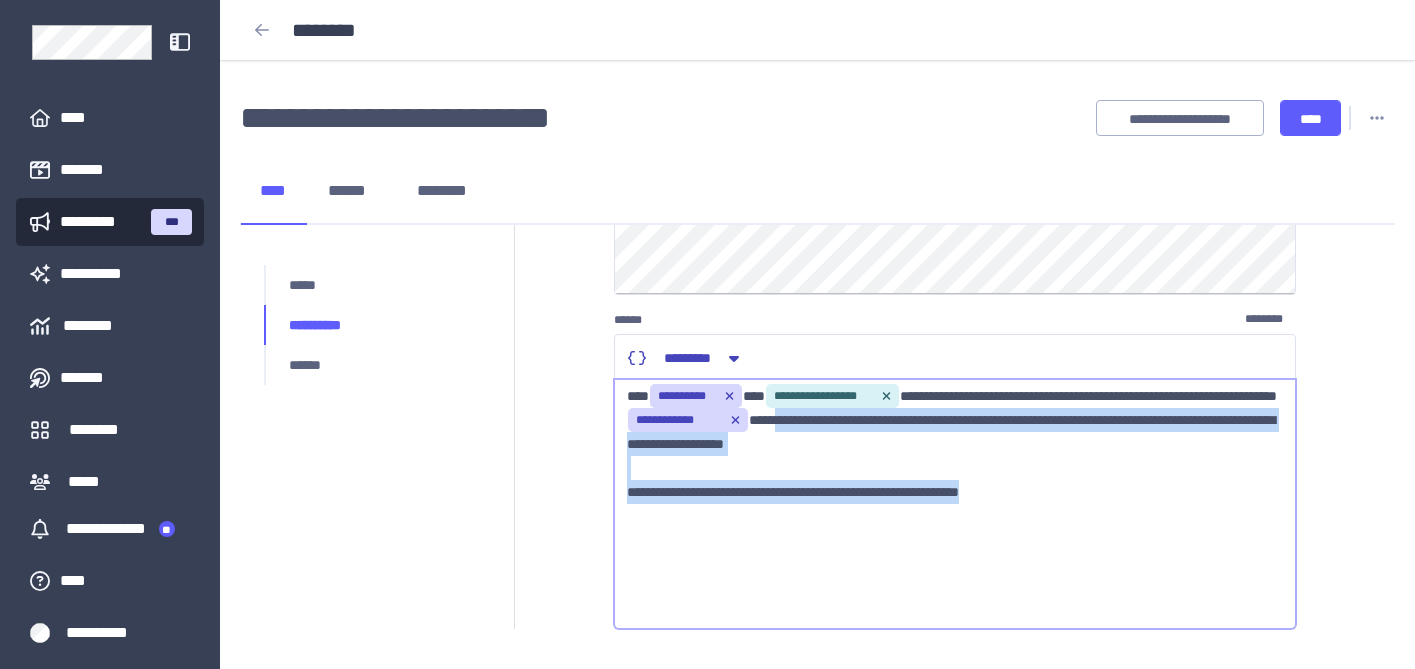 drag, startPoint x: 1100, startPoint y: 541, endPoint x: 763, endPoint y: 460, distance: 346.59775 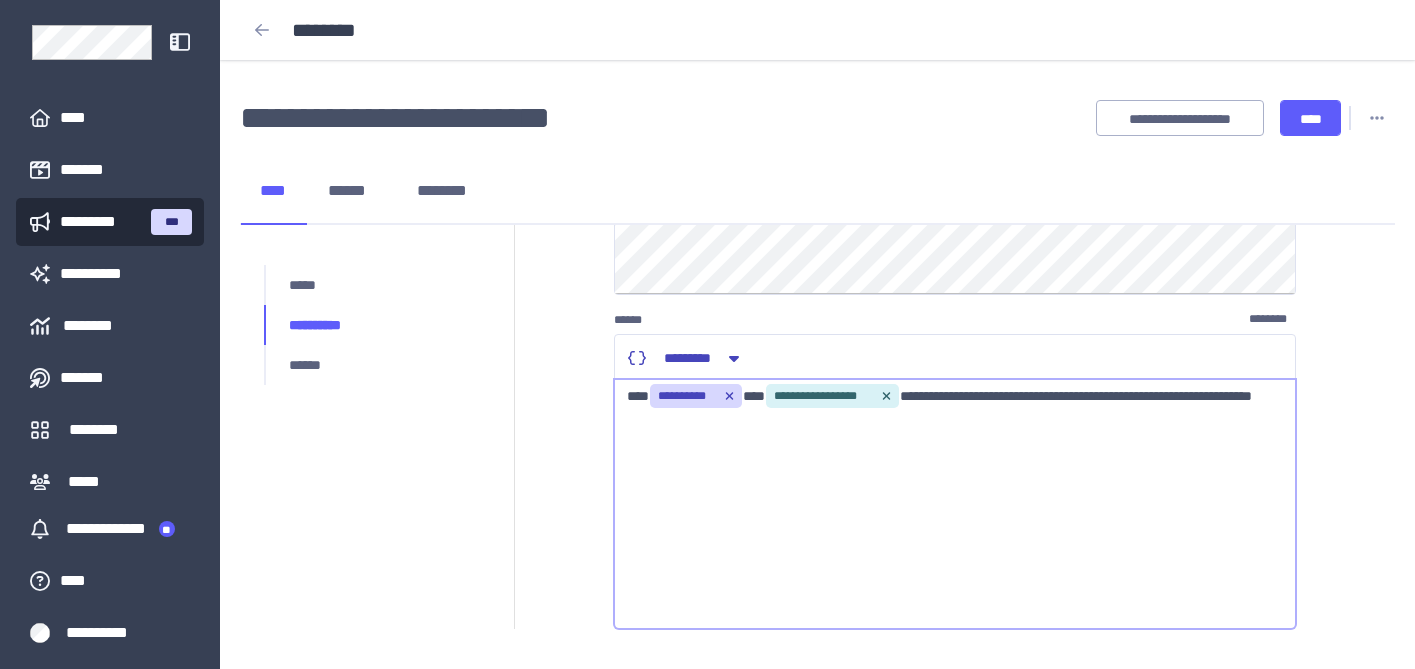 click on "**********" at bounding box center (955, 504) 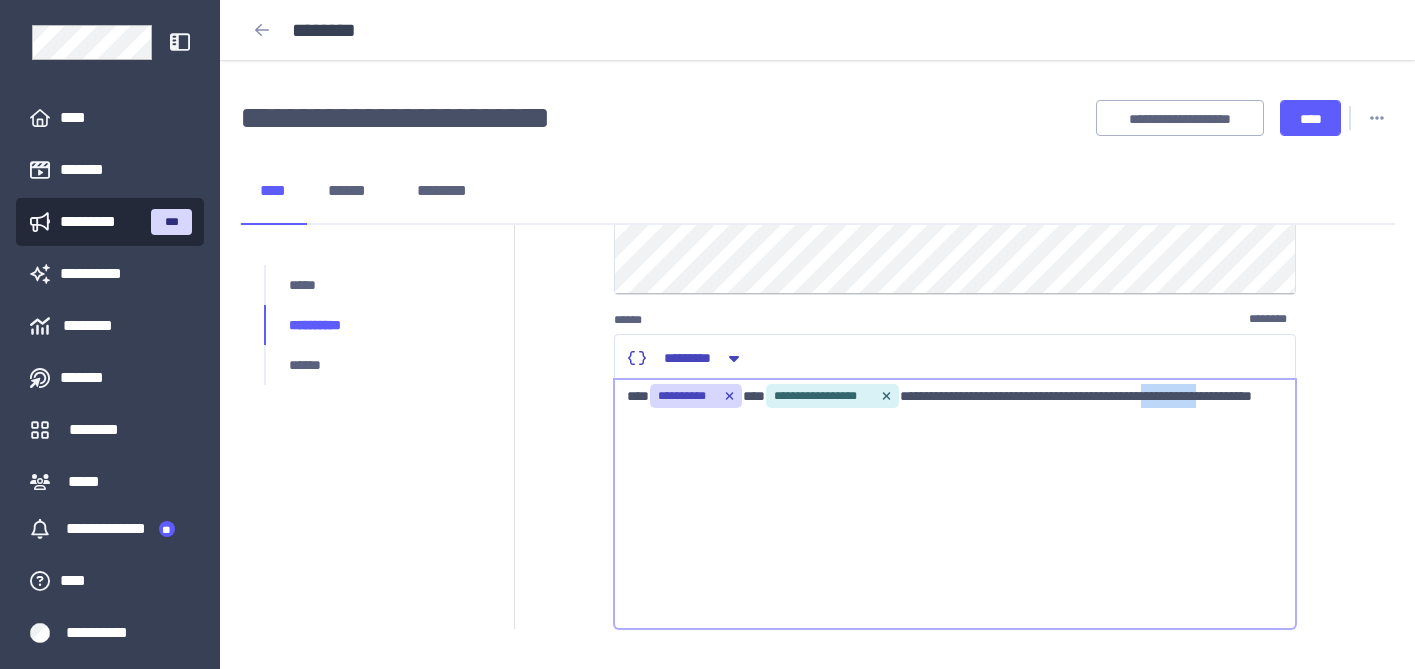 click on "**********" at bounding box center (955, 504) 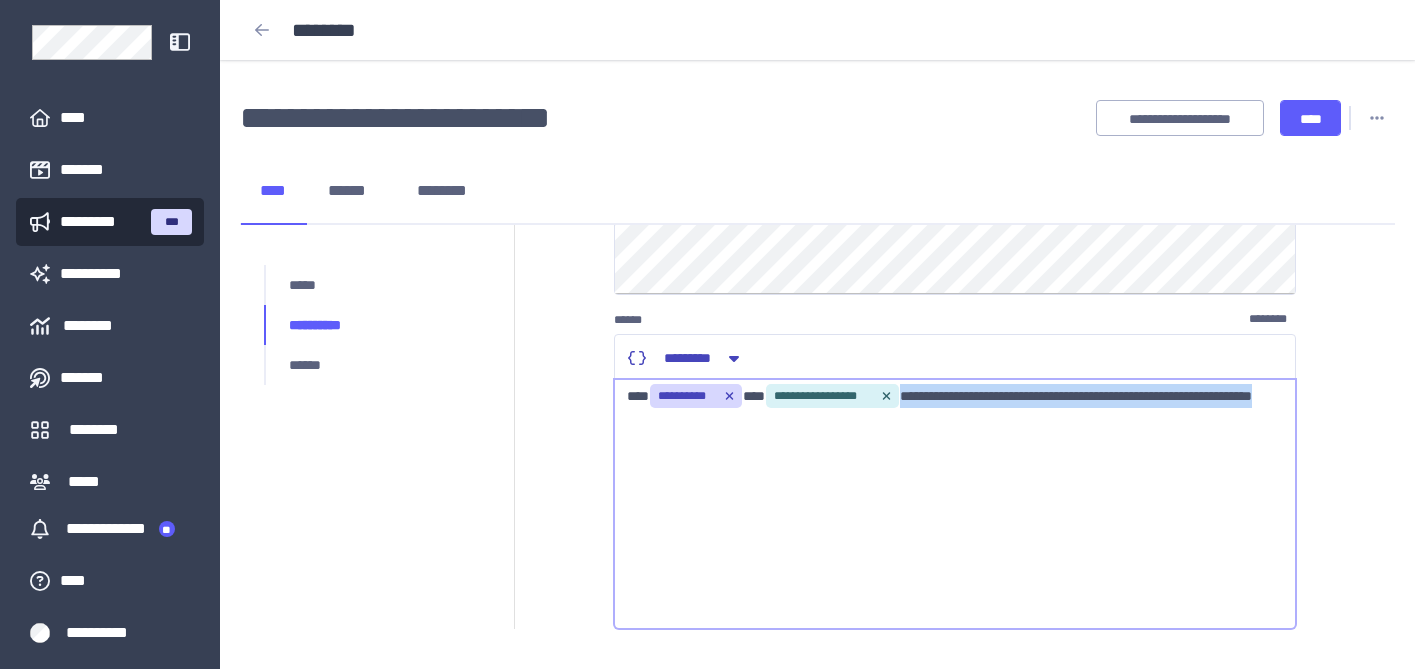 click on "**********" at bounding box center [955, 504] 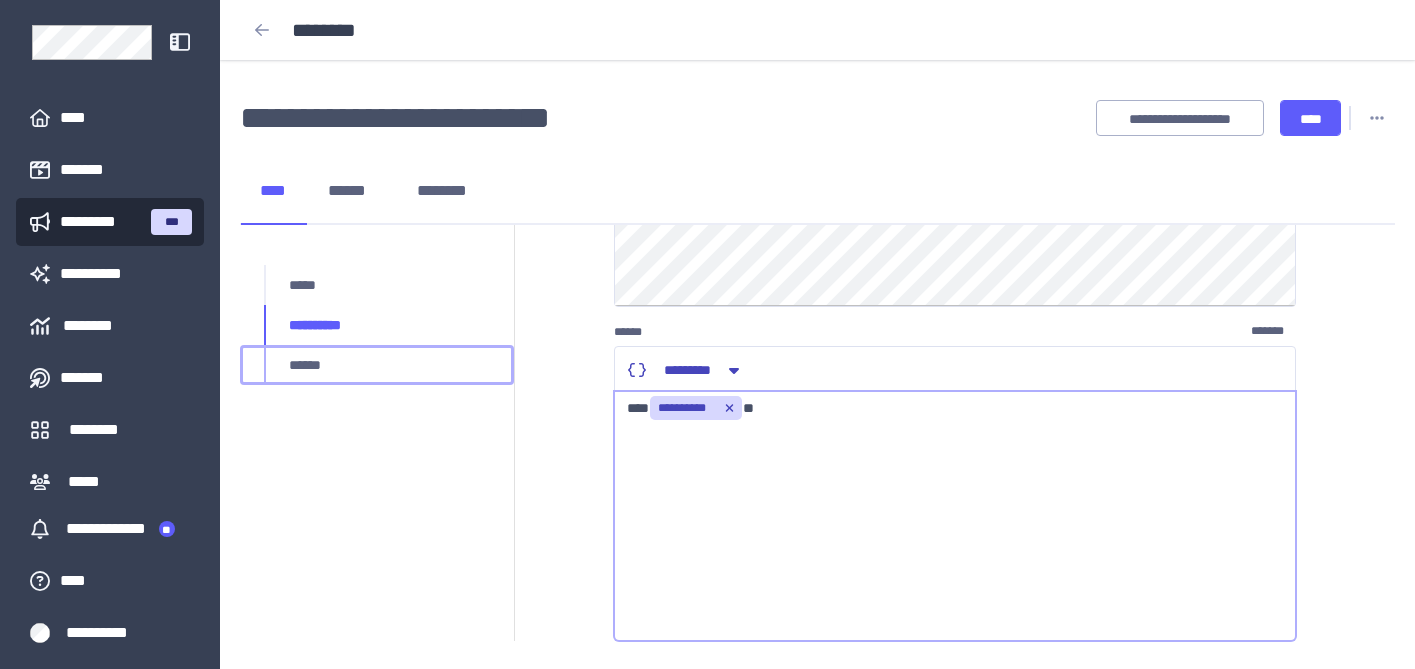click on "******" at bounding box center [377, 365] 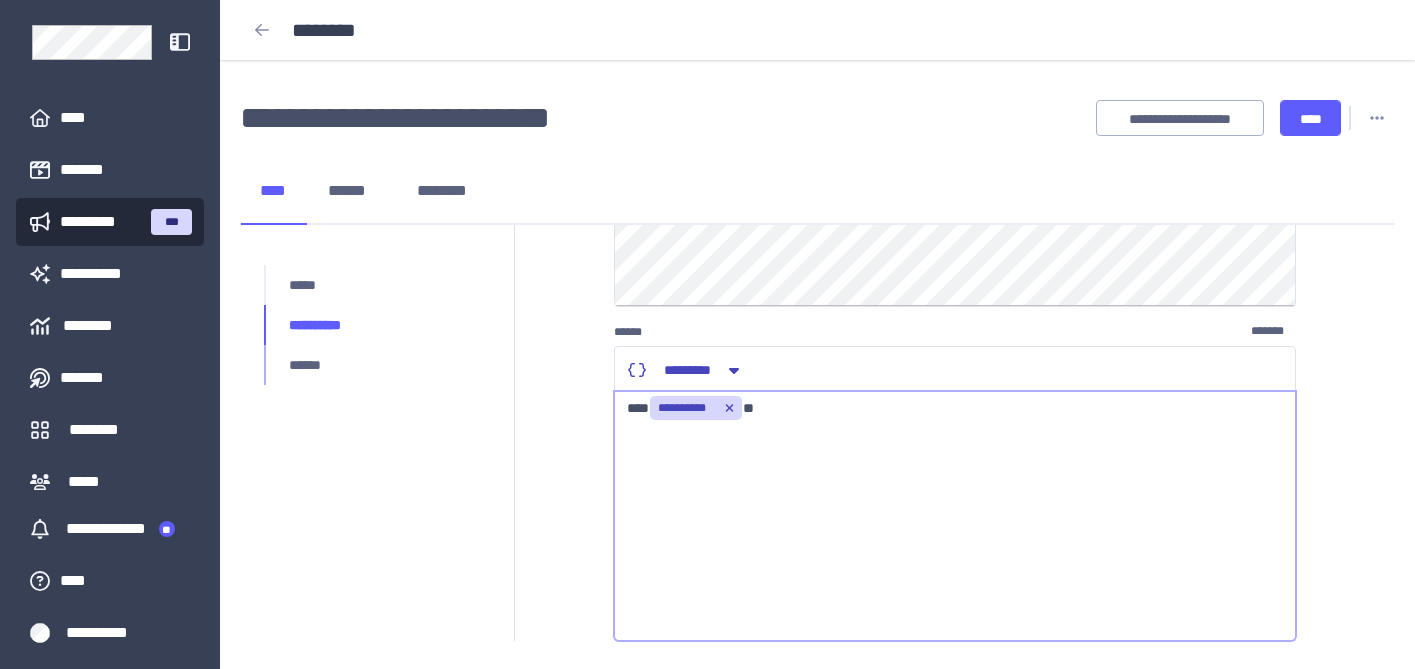 scroll, scrollTop: 506, scrollLeft: 0, axis: vertical 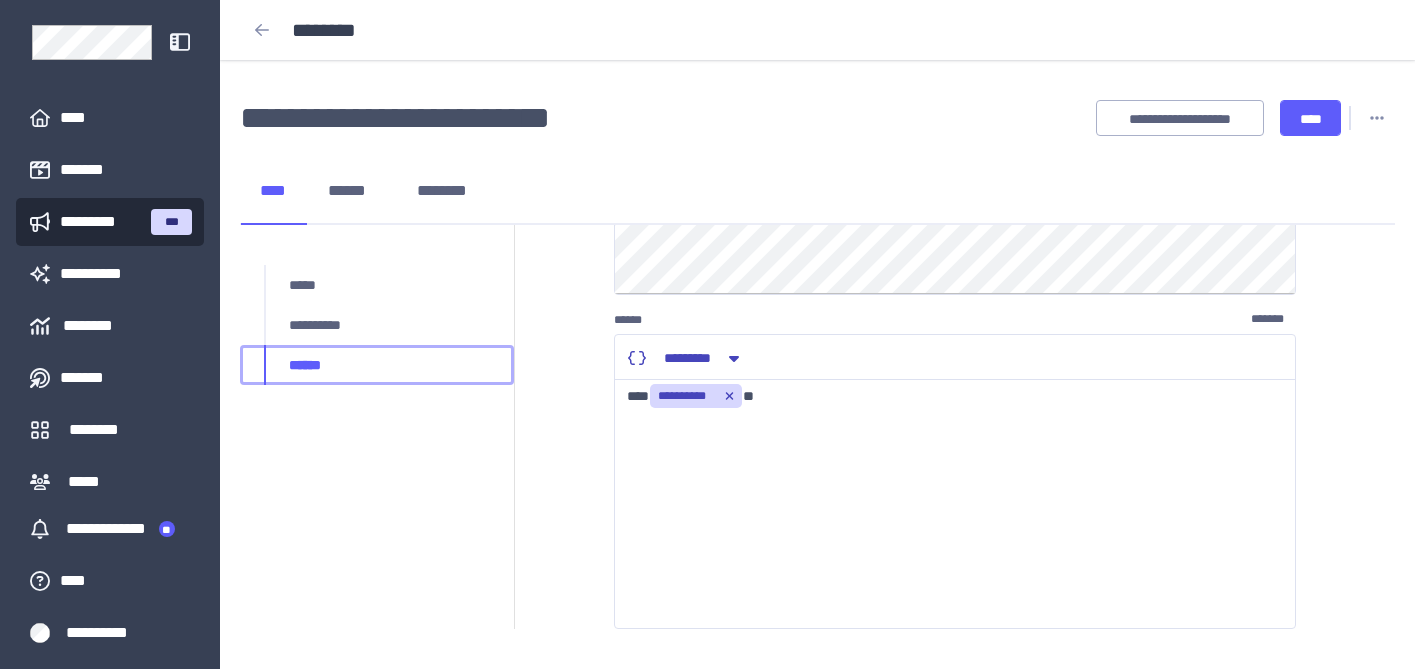 click on "******" at bounding box center [377, 365] 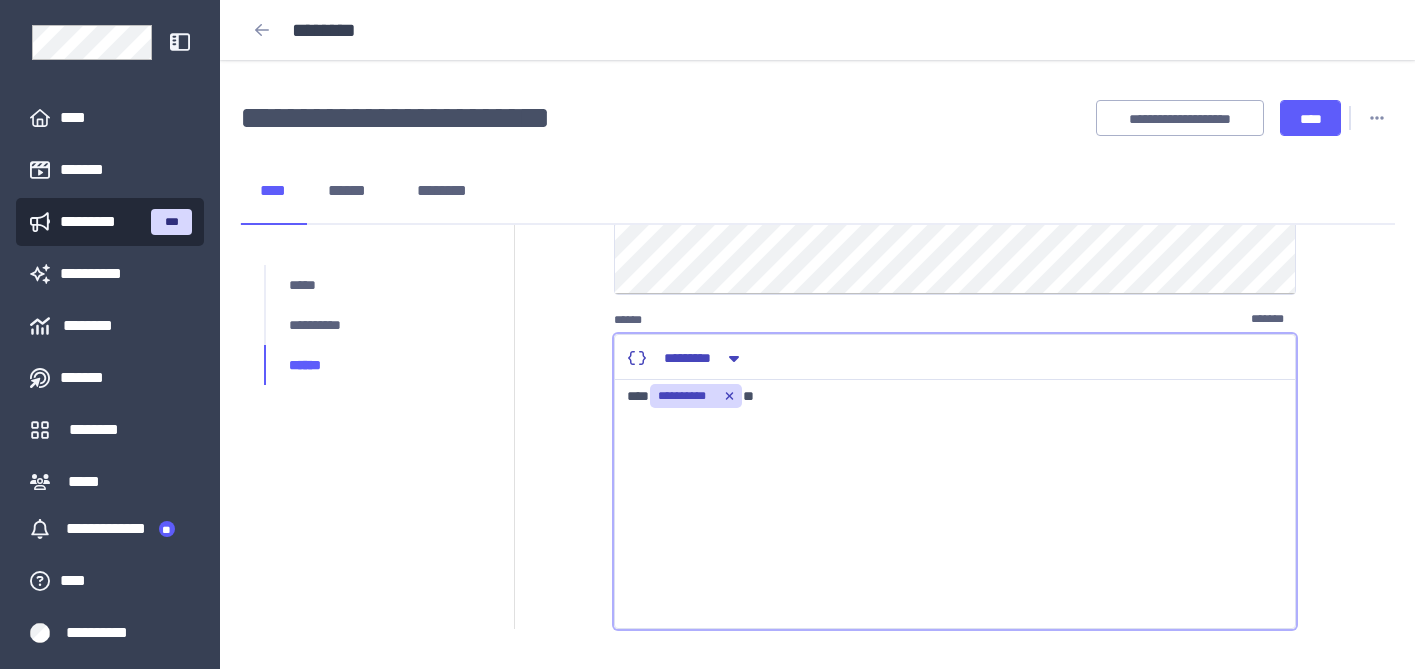 click on "**********" at bounding box center (955, 504) 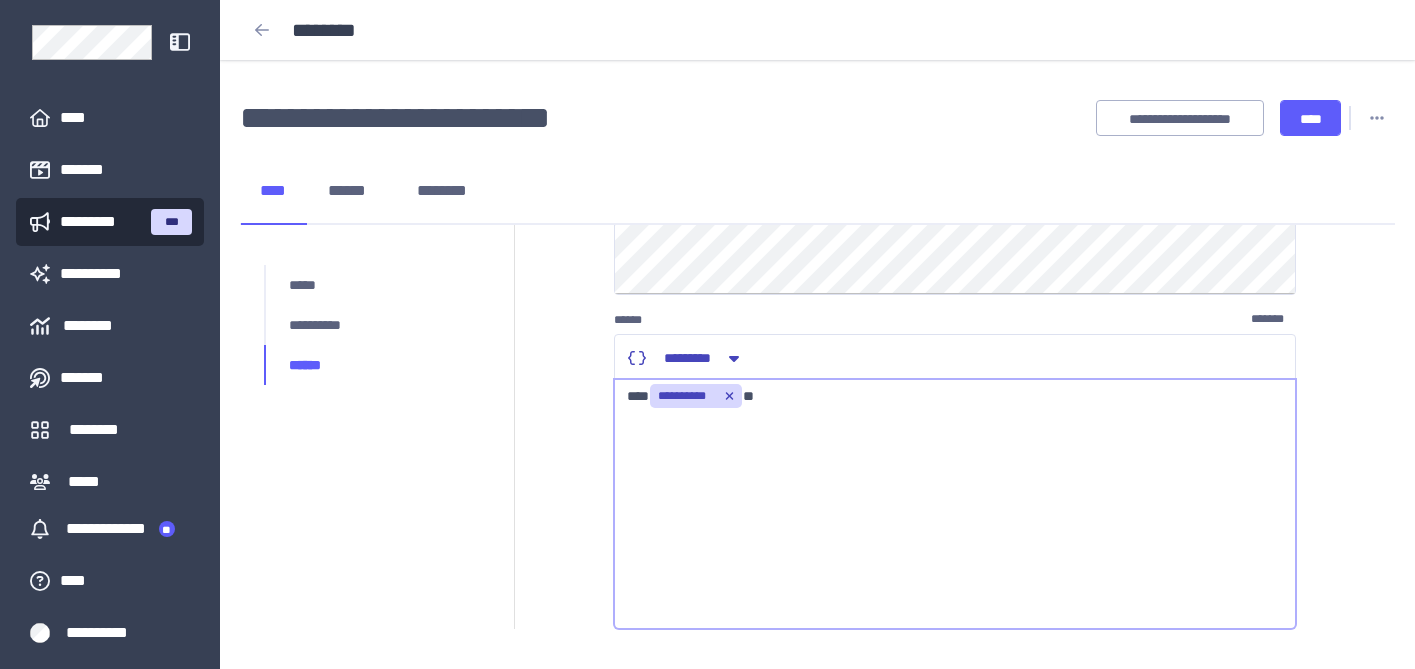 click on "**********" at bounding box center (955, 504) 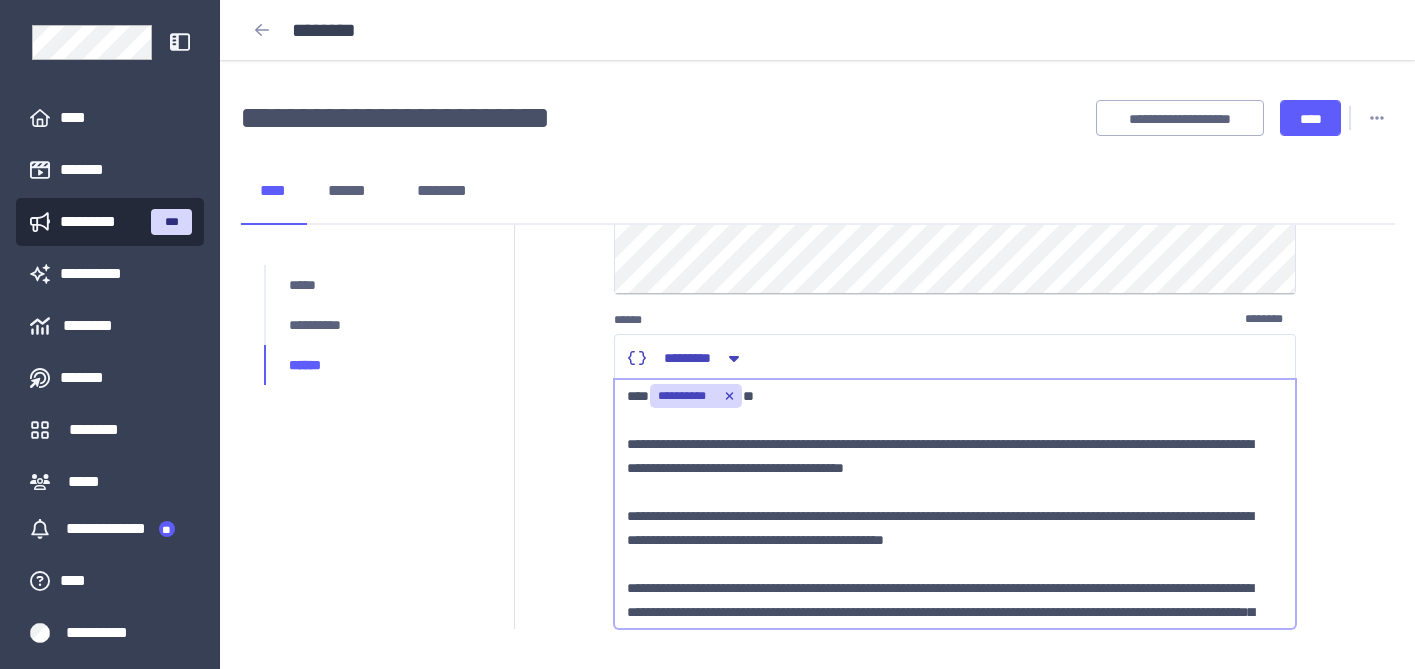 click on "**********" at bounding box center [947, 576] 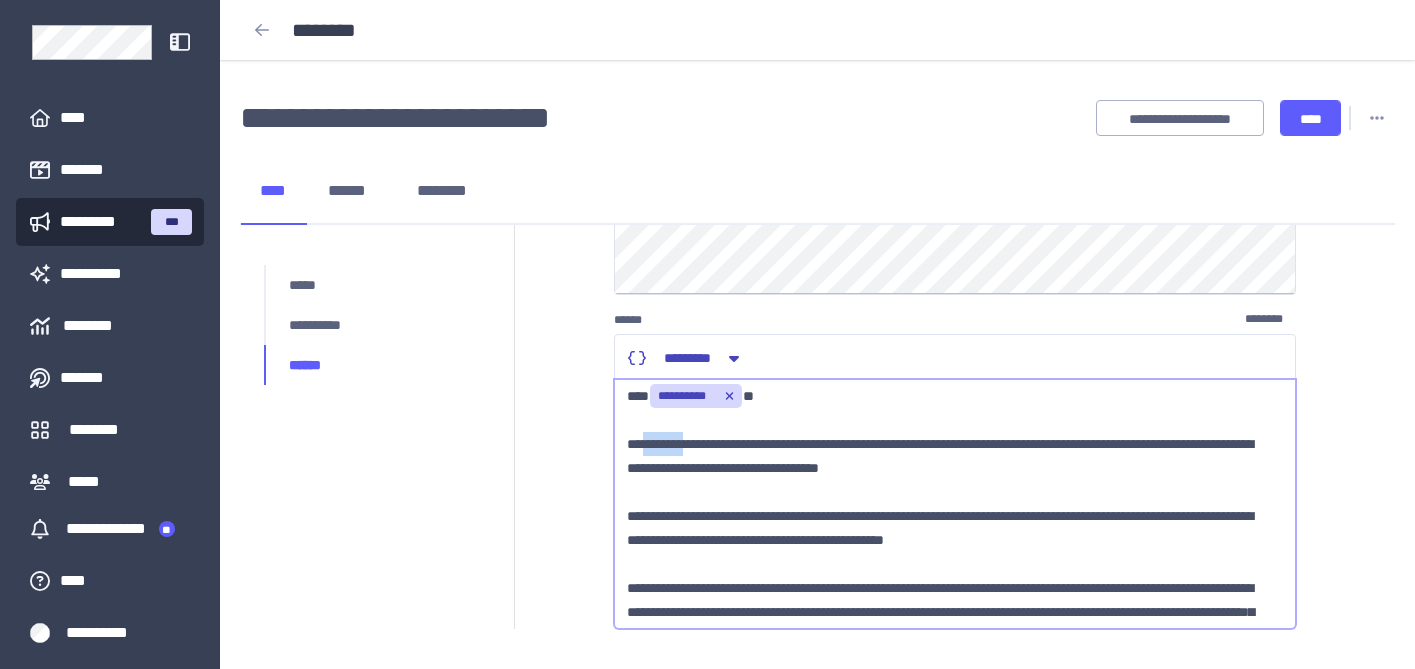 drag, startPoint x: 692, startPoint y: 448, endPoint x: 638, endPoint y: 448, distance: 54 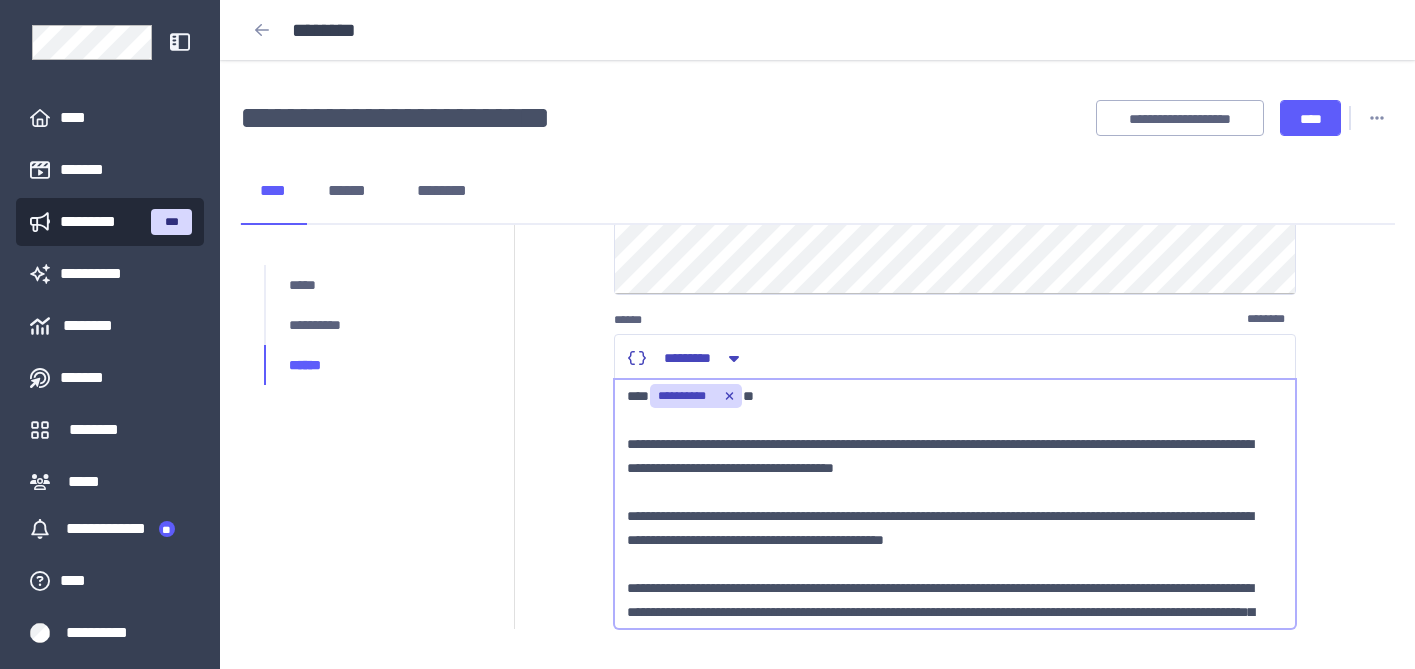 click on "**********" at bounding box center [947, 576] 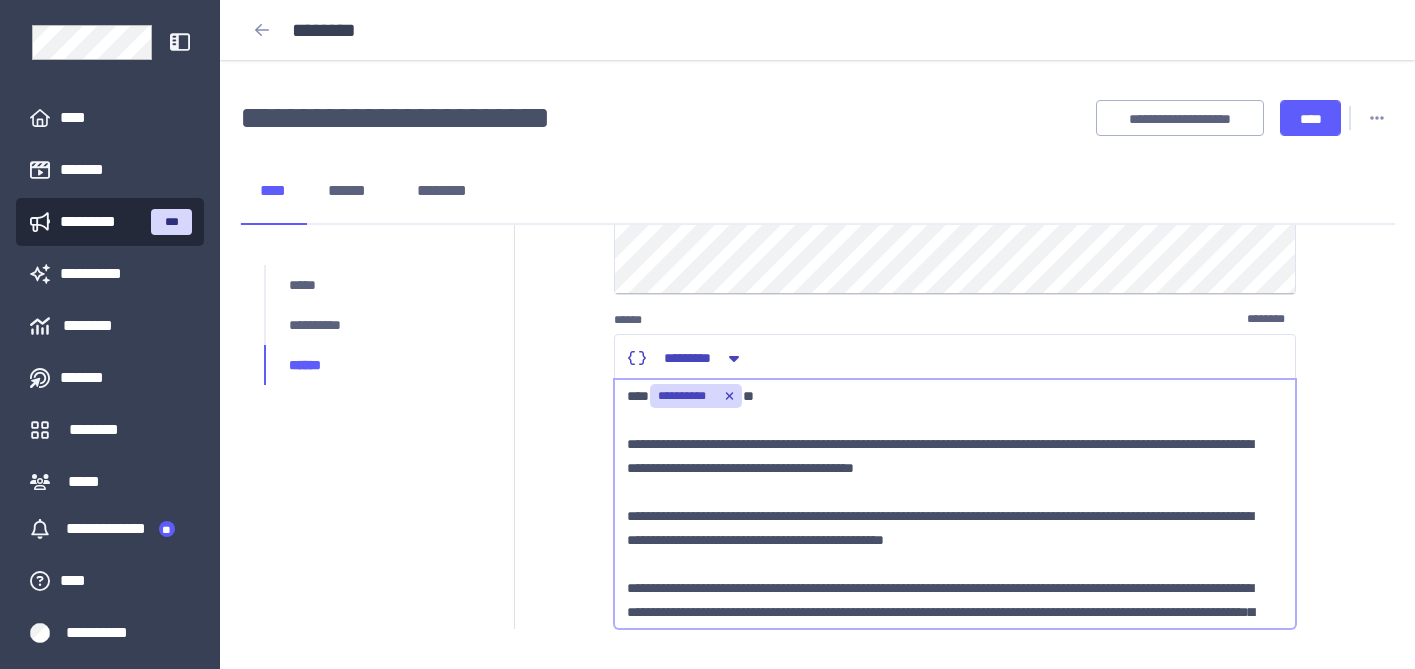 click on "**********" at bounding box center (947, 576) 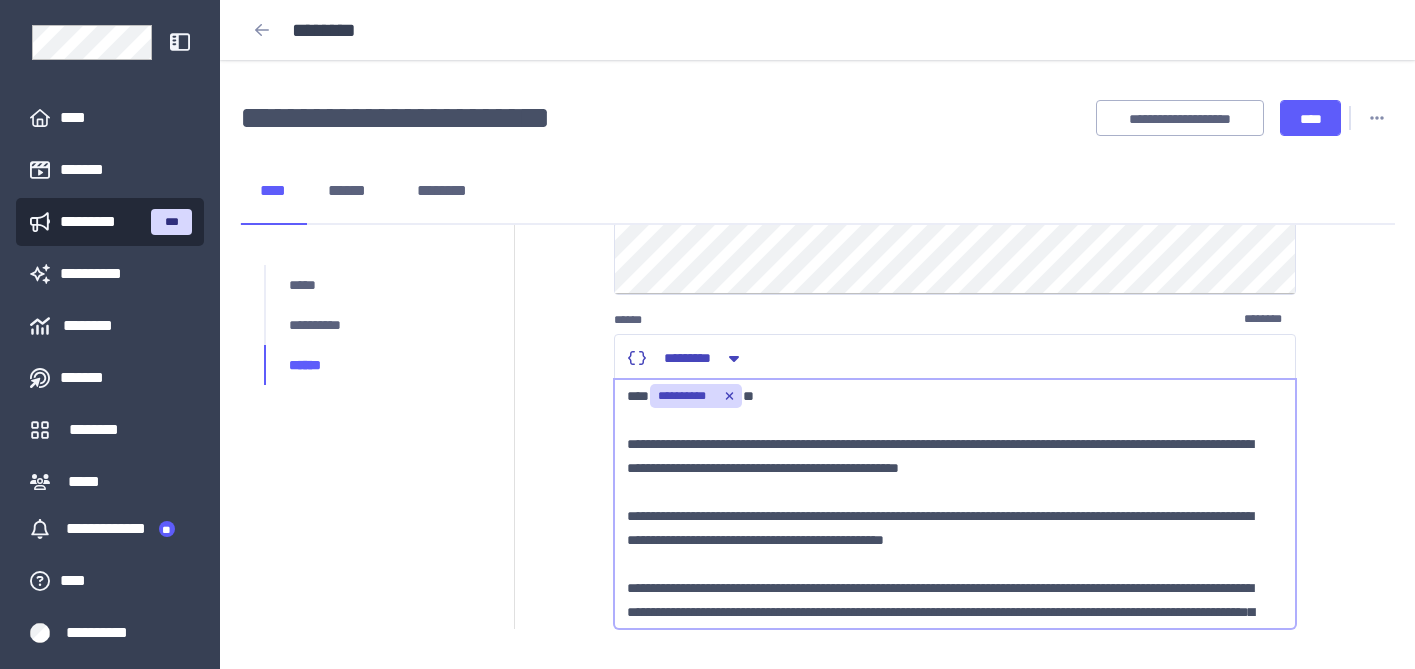 click on "**********" at bounding box center [947, 576] 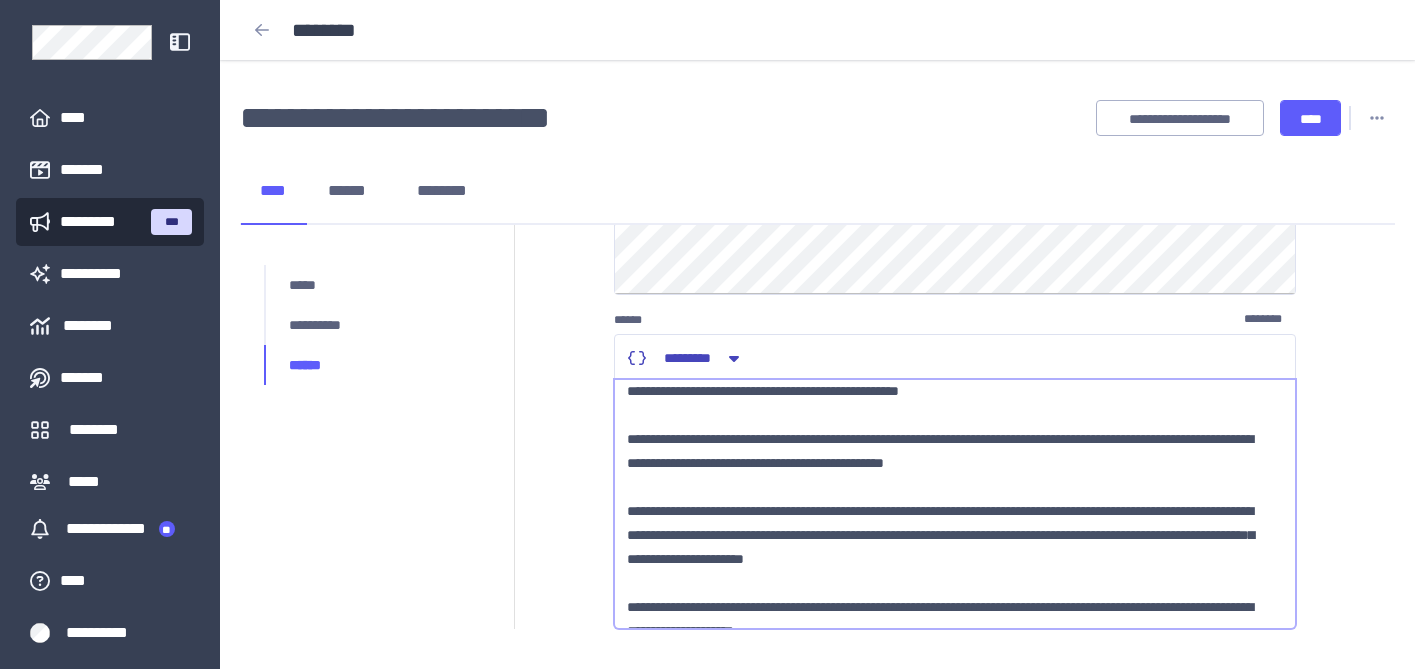 scroll, scrollTop: 90, scrollLeft: 0, axis: vertical 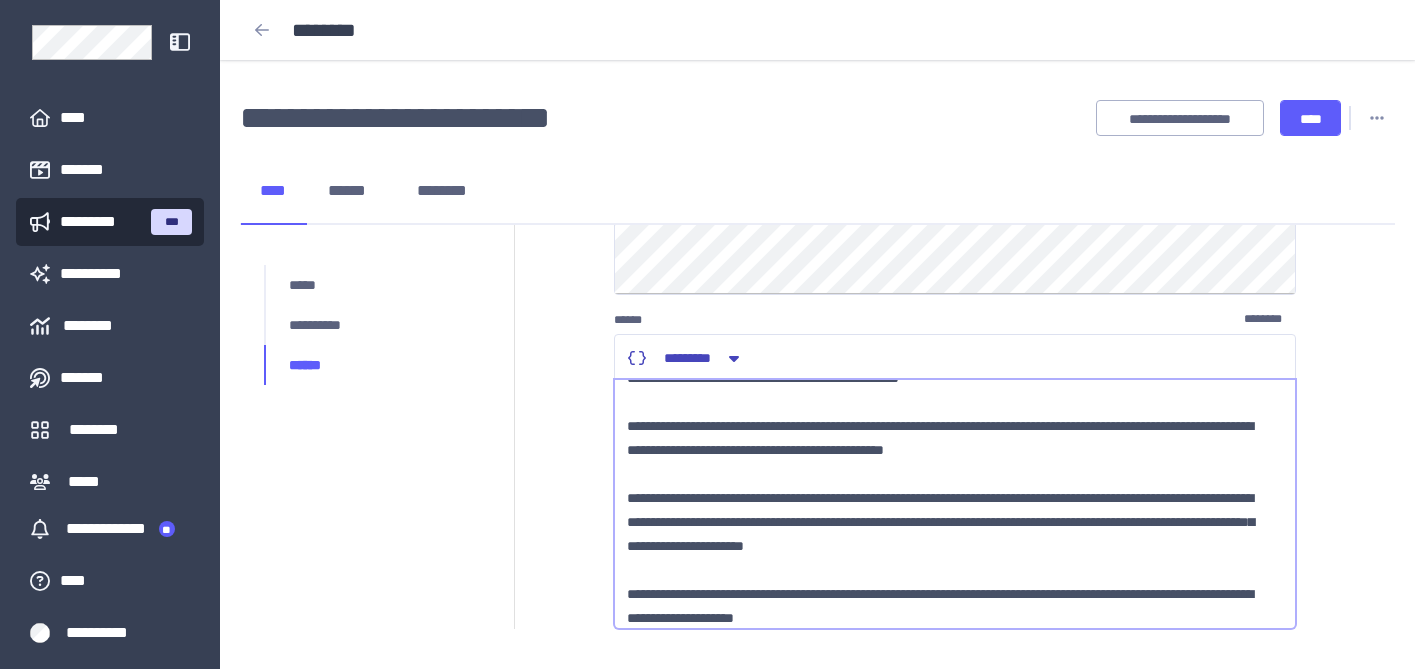 click on "**********" at bounding box center (947, 486) 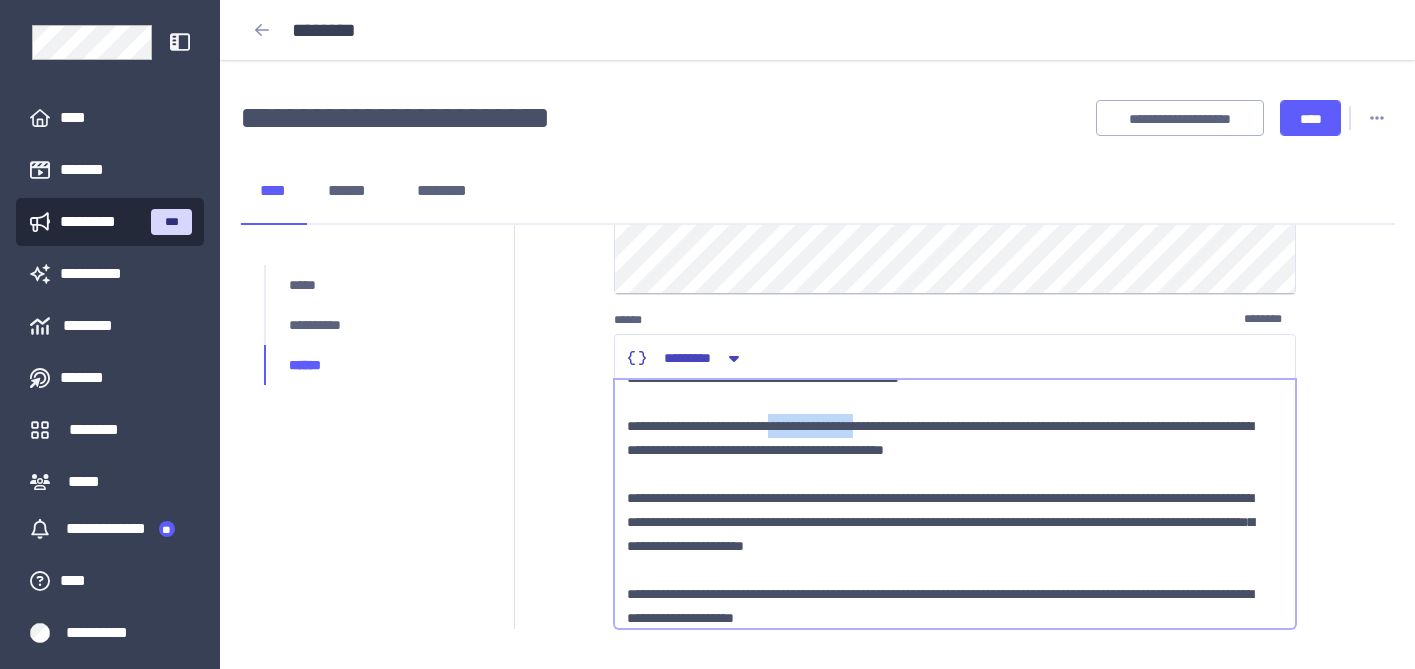 drag, startPoint x: 814, startPoint y: 429, endPoint x: 935, endPoint y: 425, distance: 121.0661 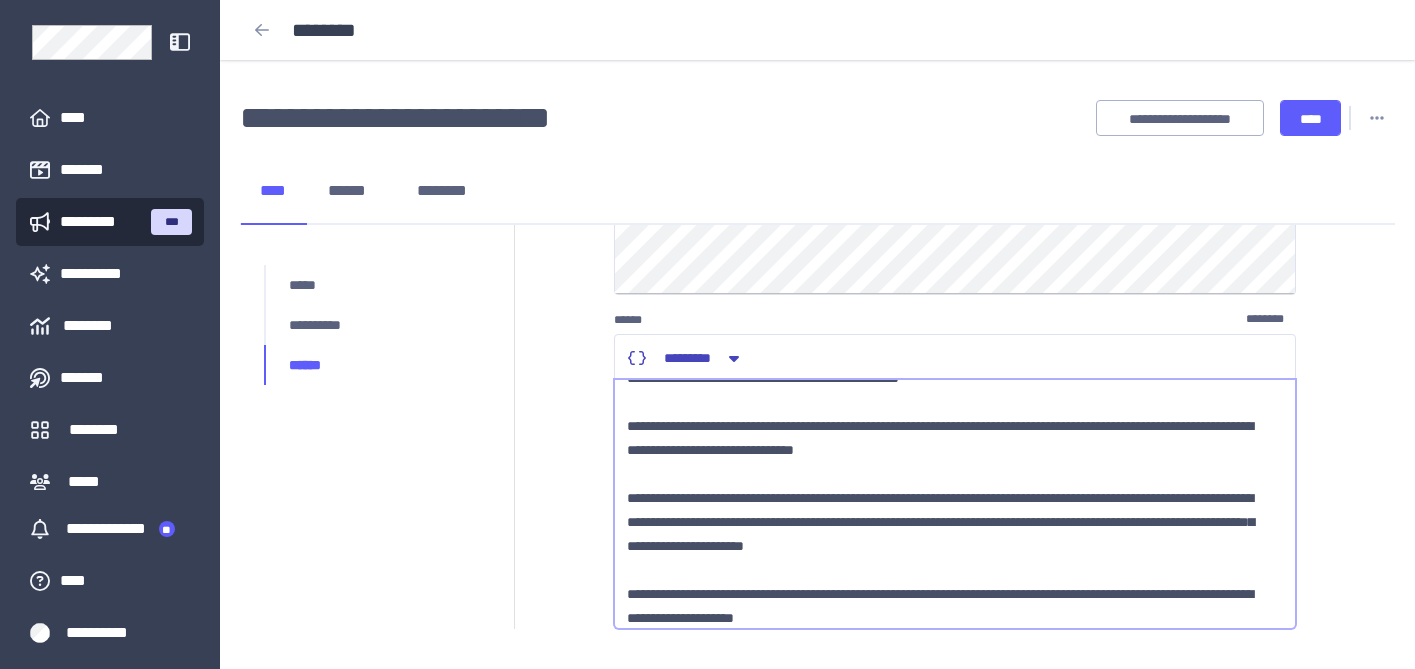 click on "**********" at bounding box center (947, 486) 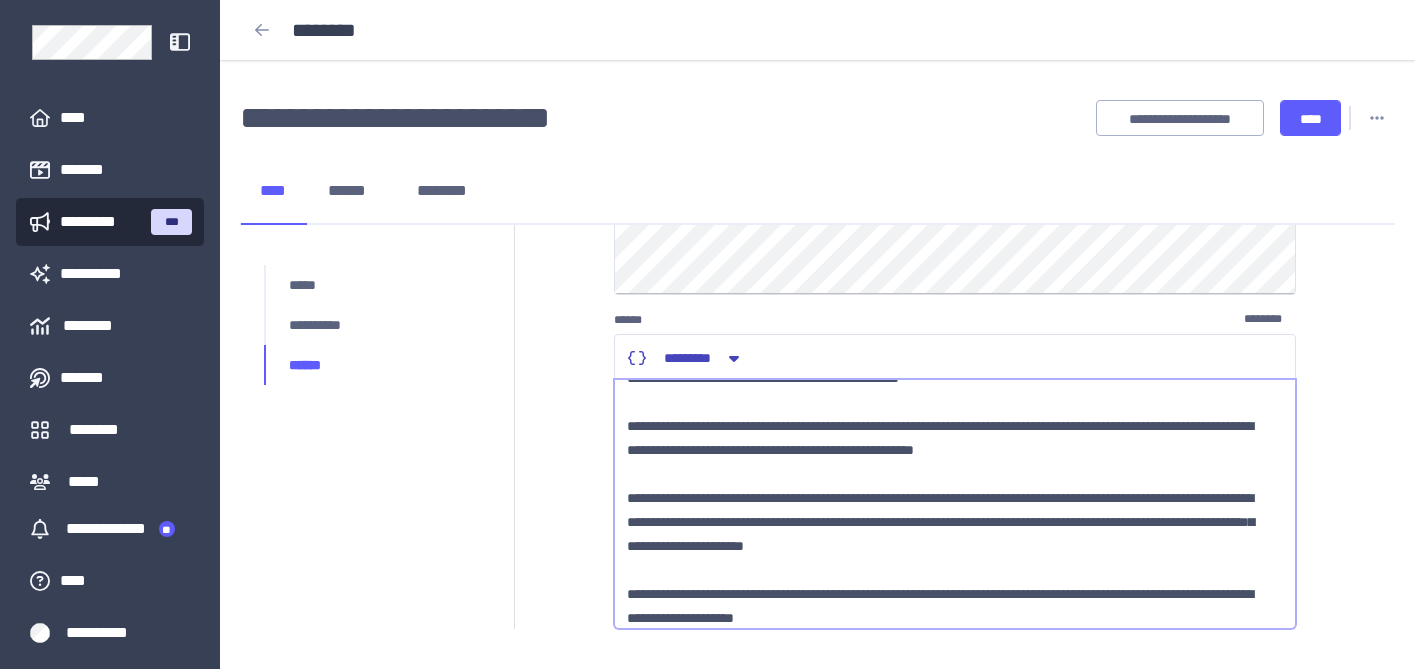 click on "**********" at bounding box center [947, 486] 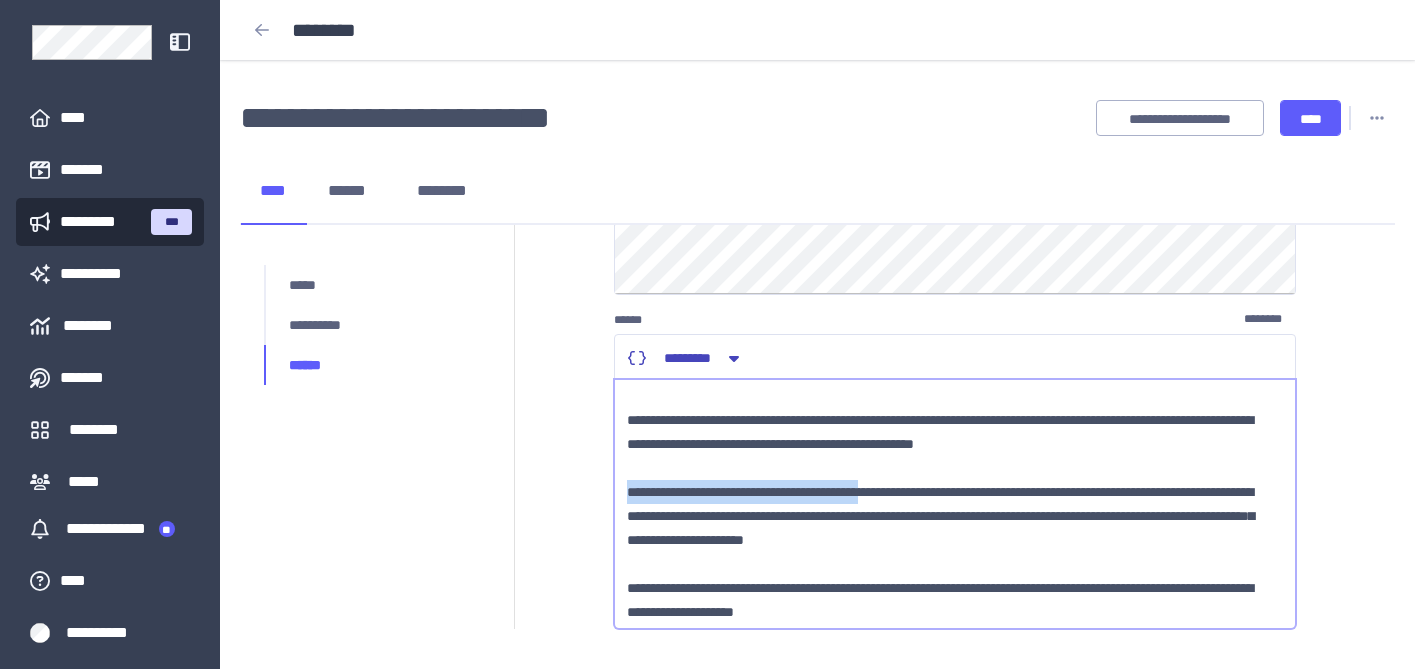 drag, startPoint x: 628, startPoint y: 494, endPoint x: 900, endPoint y: 492, distance: 272.00735 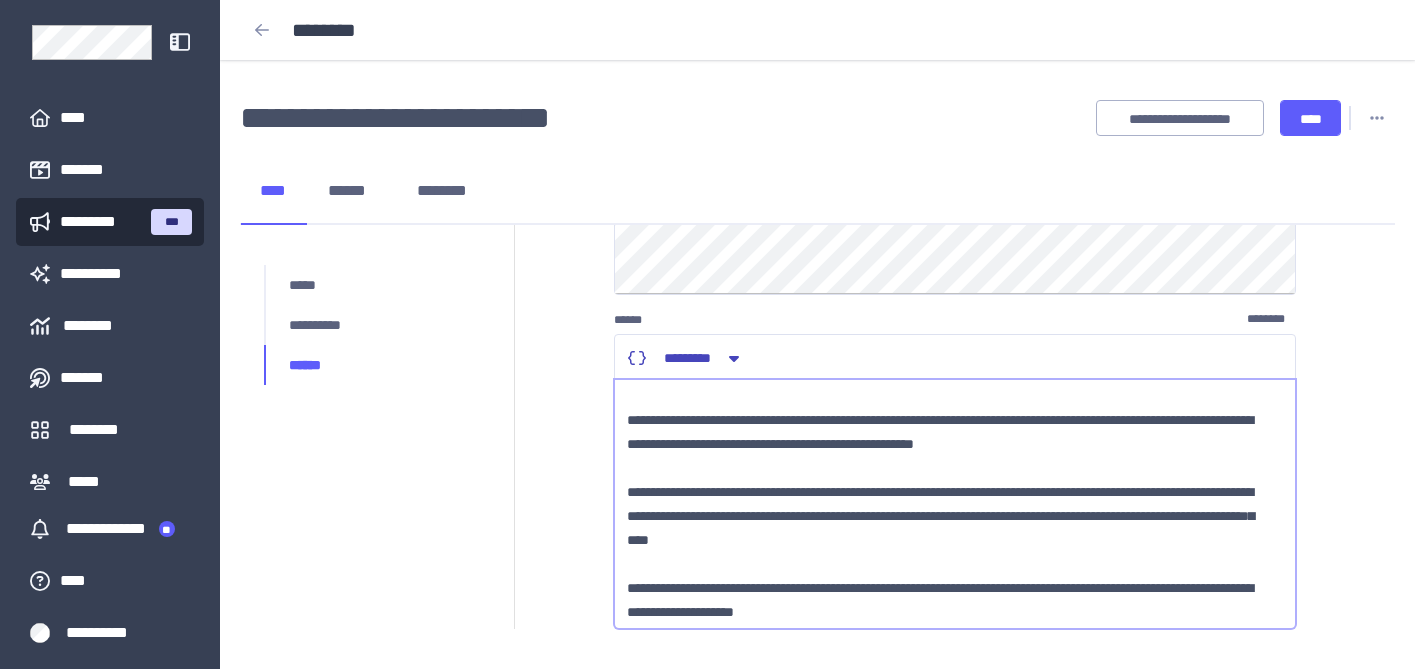 scroll, scrollTop: 84, scrollLeft: 0, axis: vertical 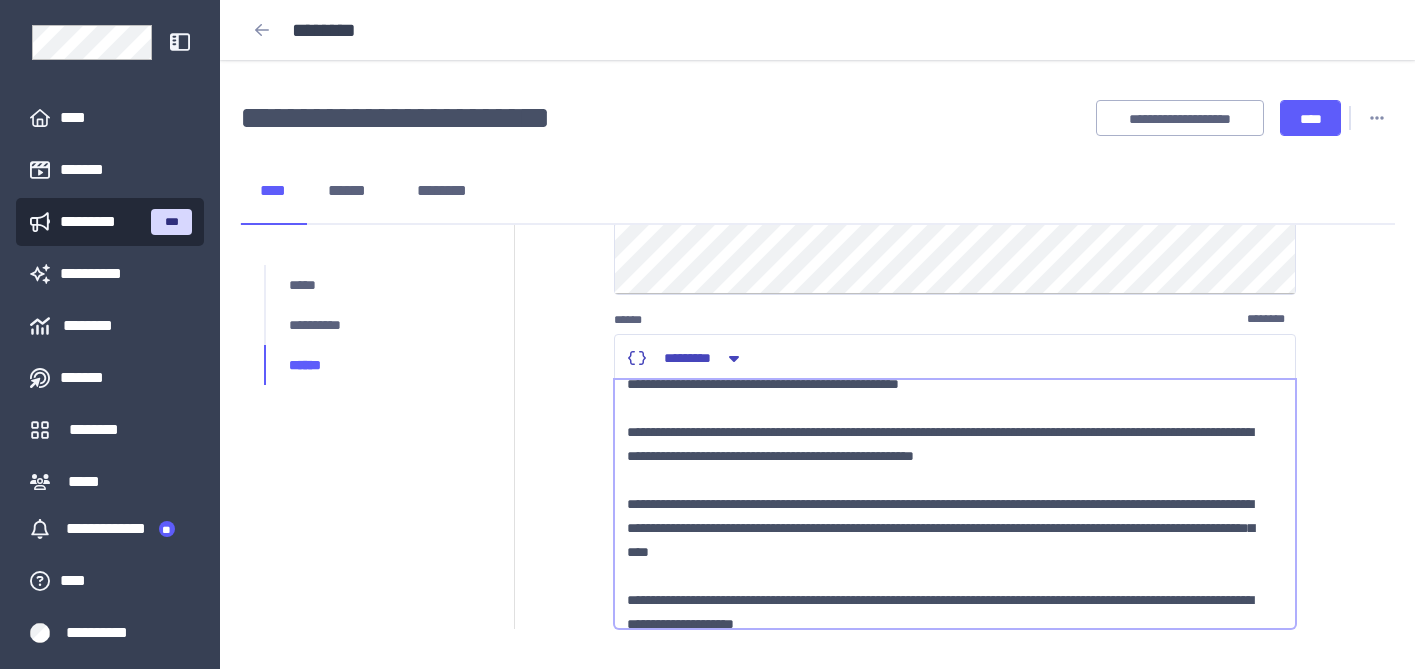 click on "**********" at bounding box center (947, 492) 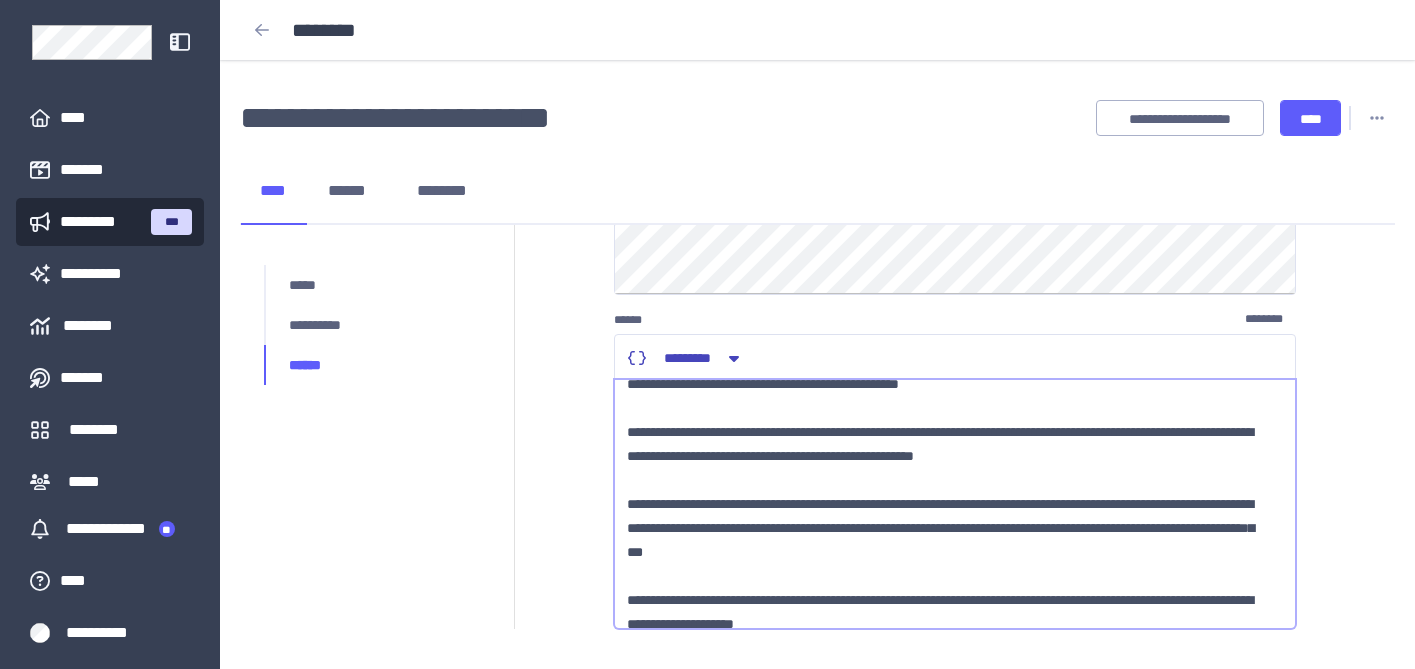 click on "**********" at bounding box center [947, 492] 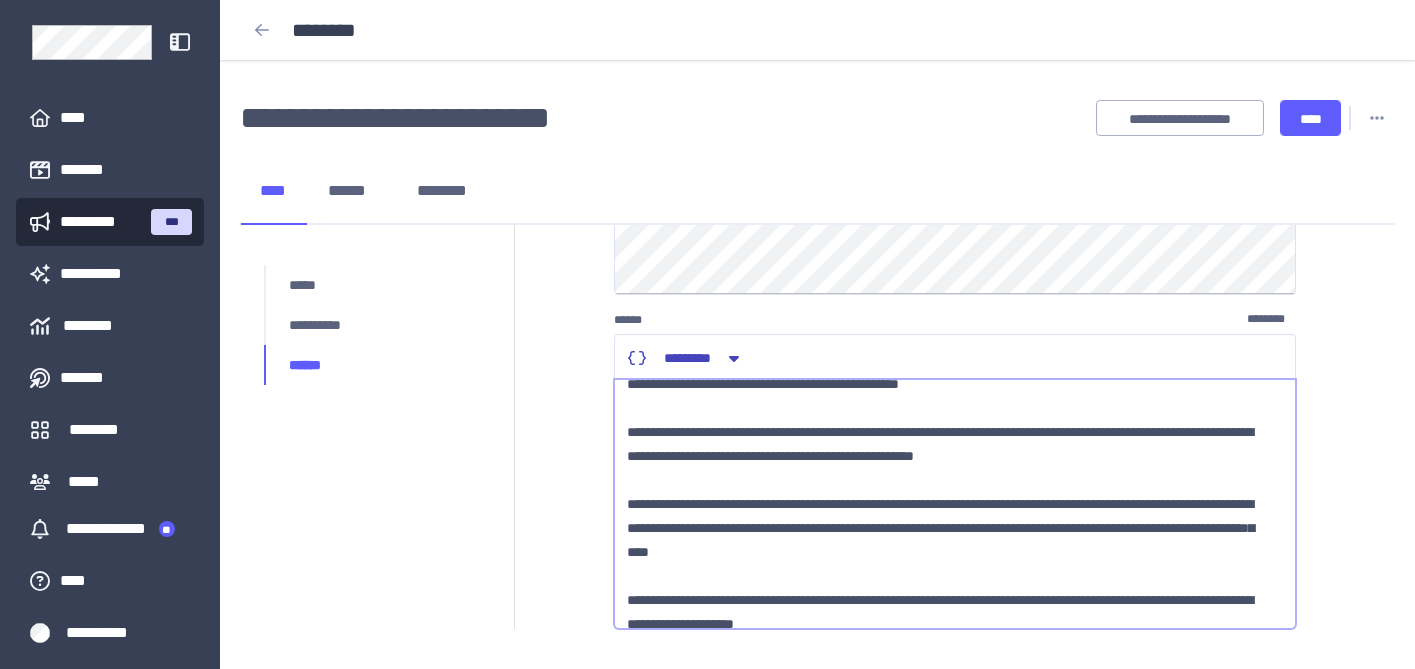 click on "**********" at bounding box center (947, 492) 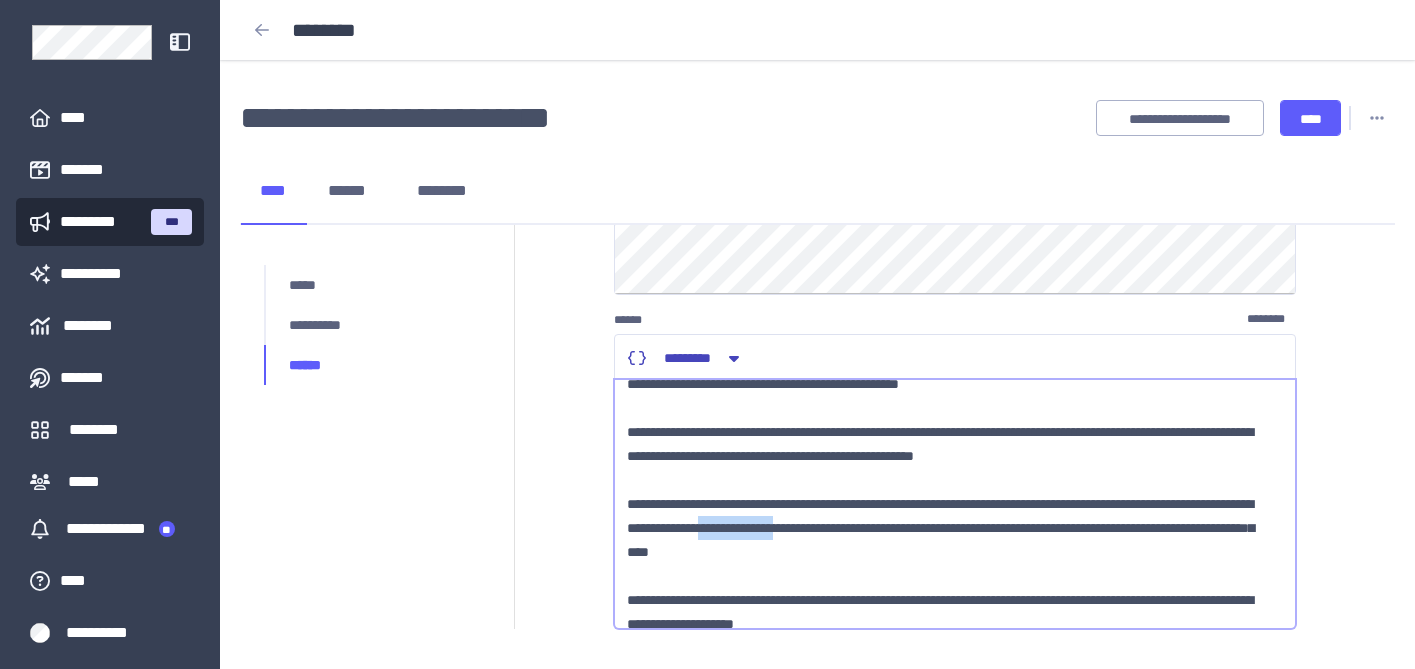 drag, startPoint x: 950, startPoint y: 525, endPoint x: 859, endPoint y: 533, distance: 91.350975 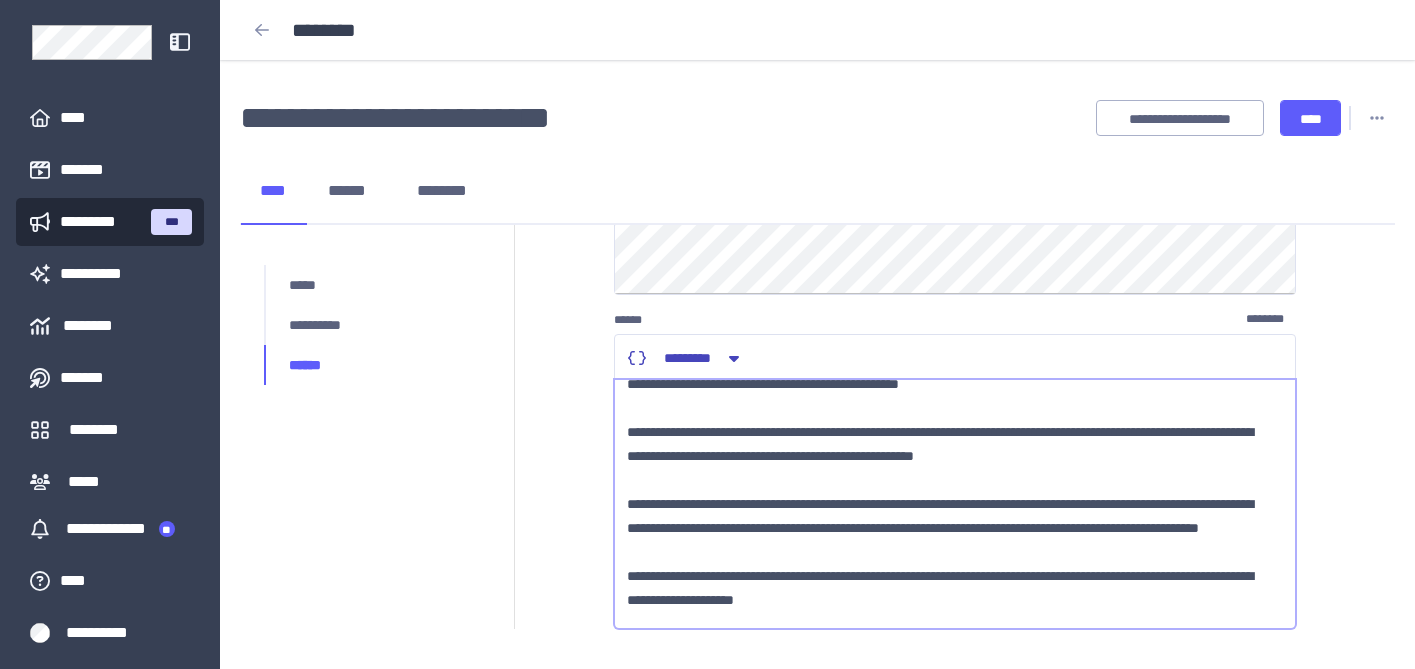 click on "**********" at bounding box center [947, 492] 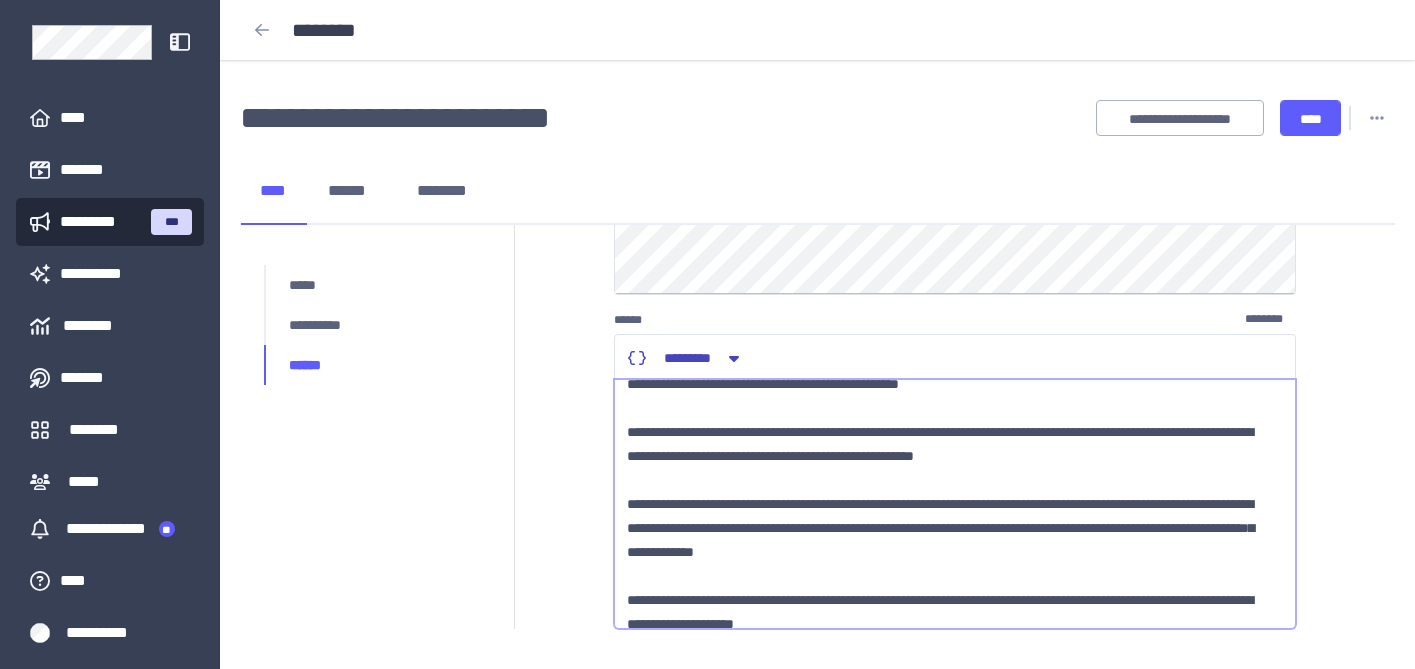 click on "**********" at bounding box center (947, 492) 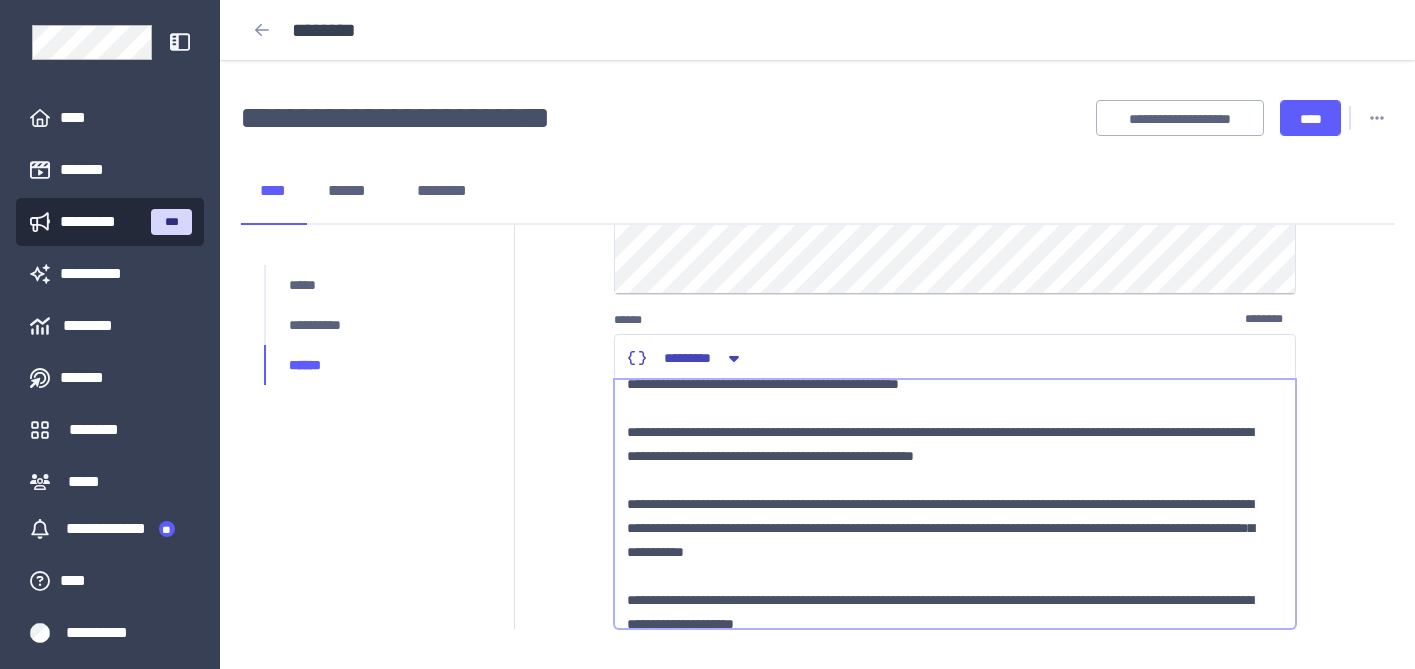 click on "**********" at bounding box center [947, 492] 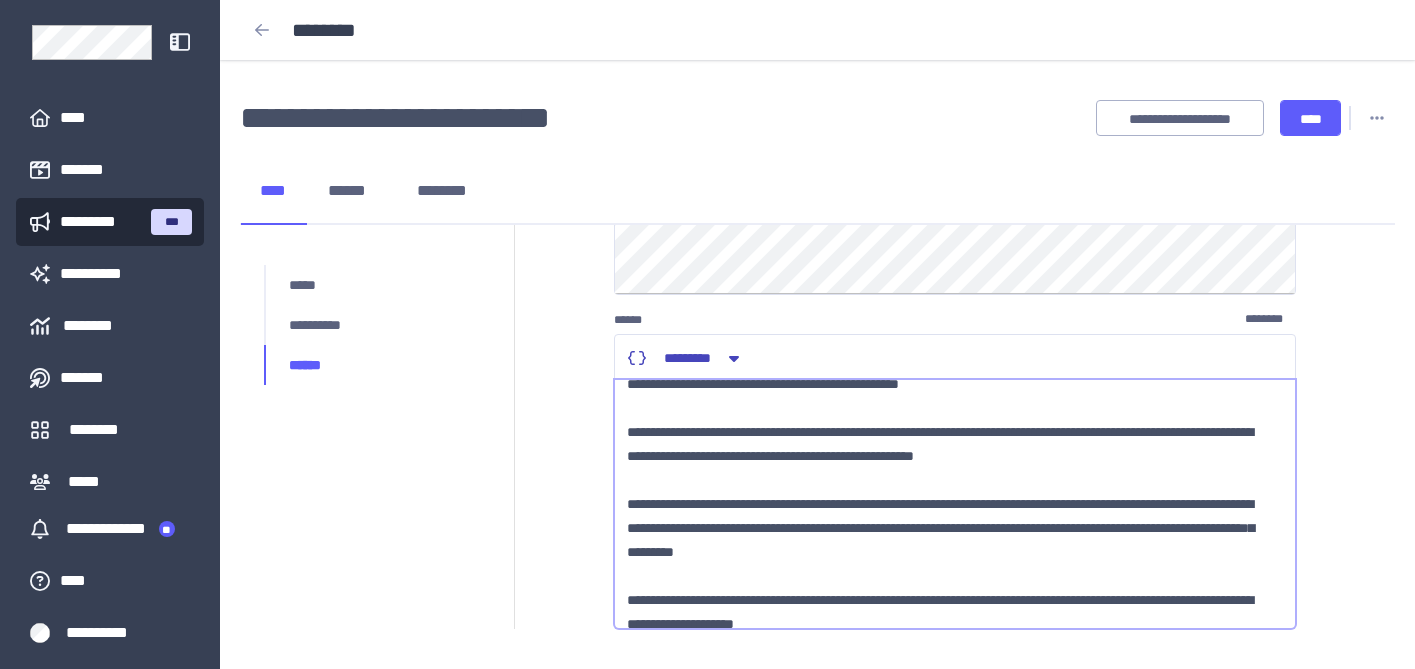 click on "**********" at bounding box center (947, 492) 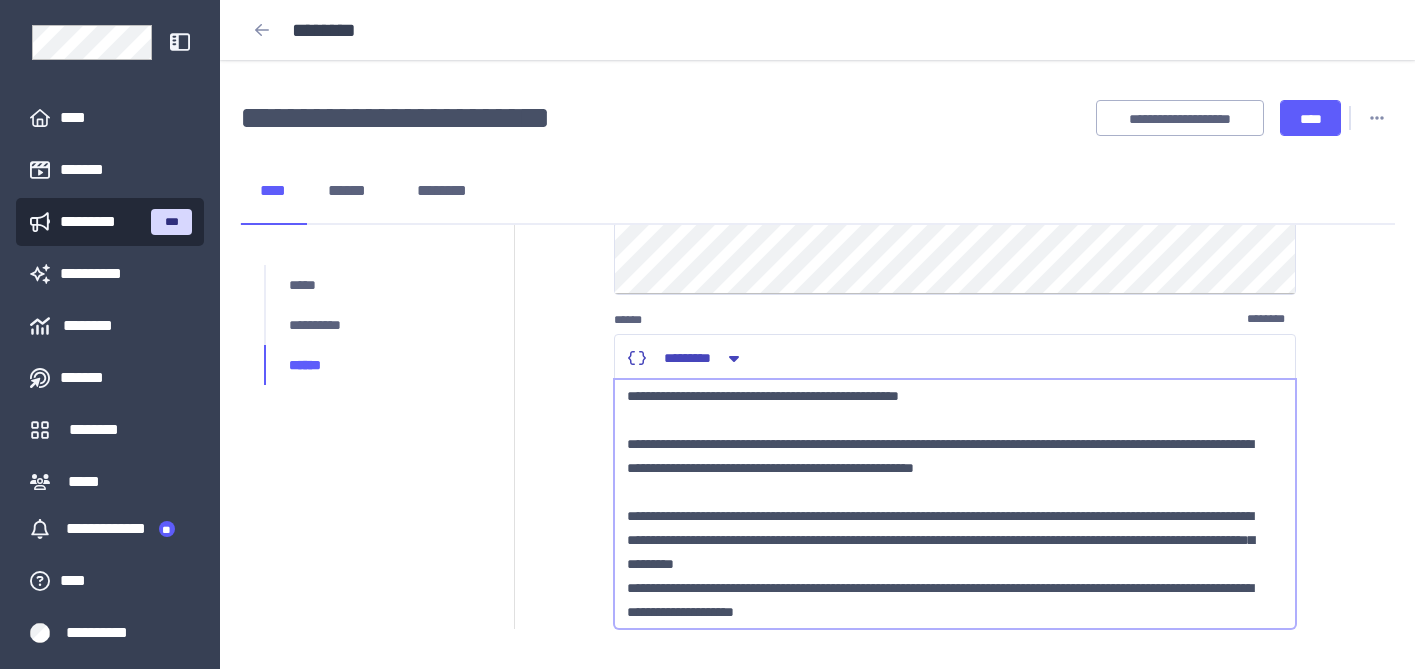 scroll, scrollTop: 72, scrollLeft: 0, axis: vertical 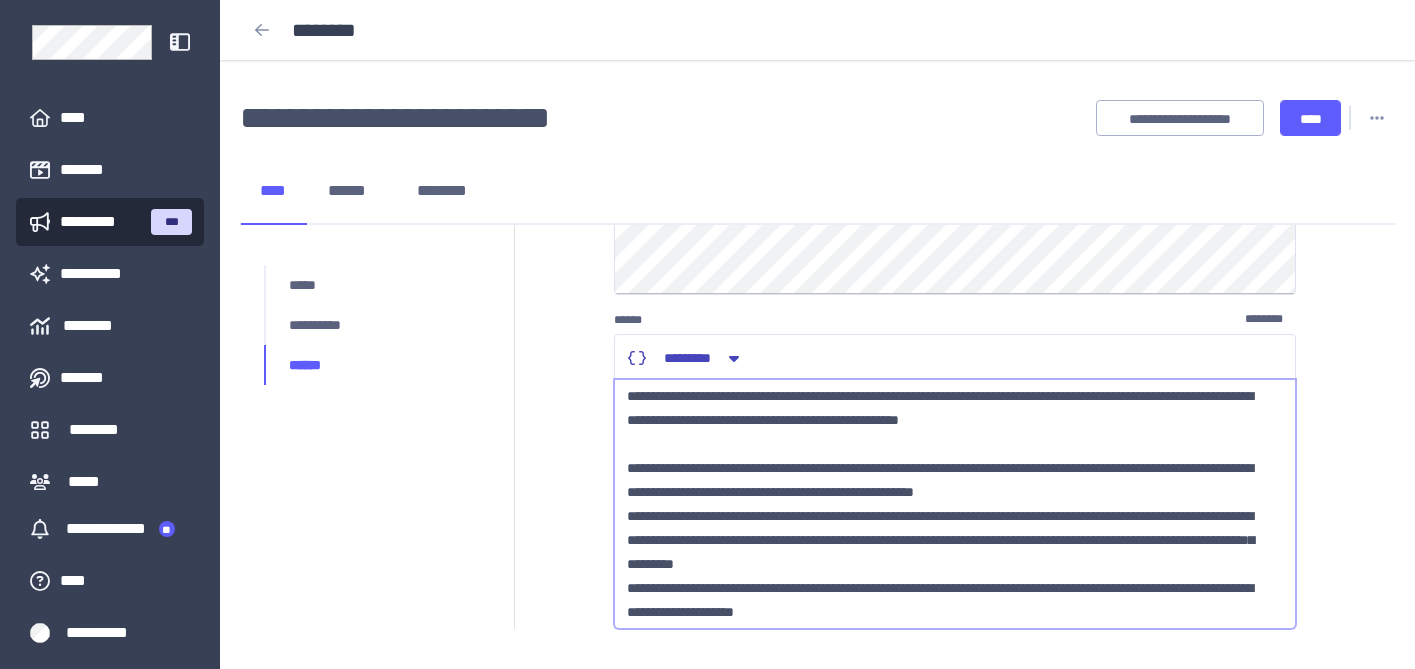 click on "**********" at bounding box center [947, 504] 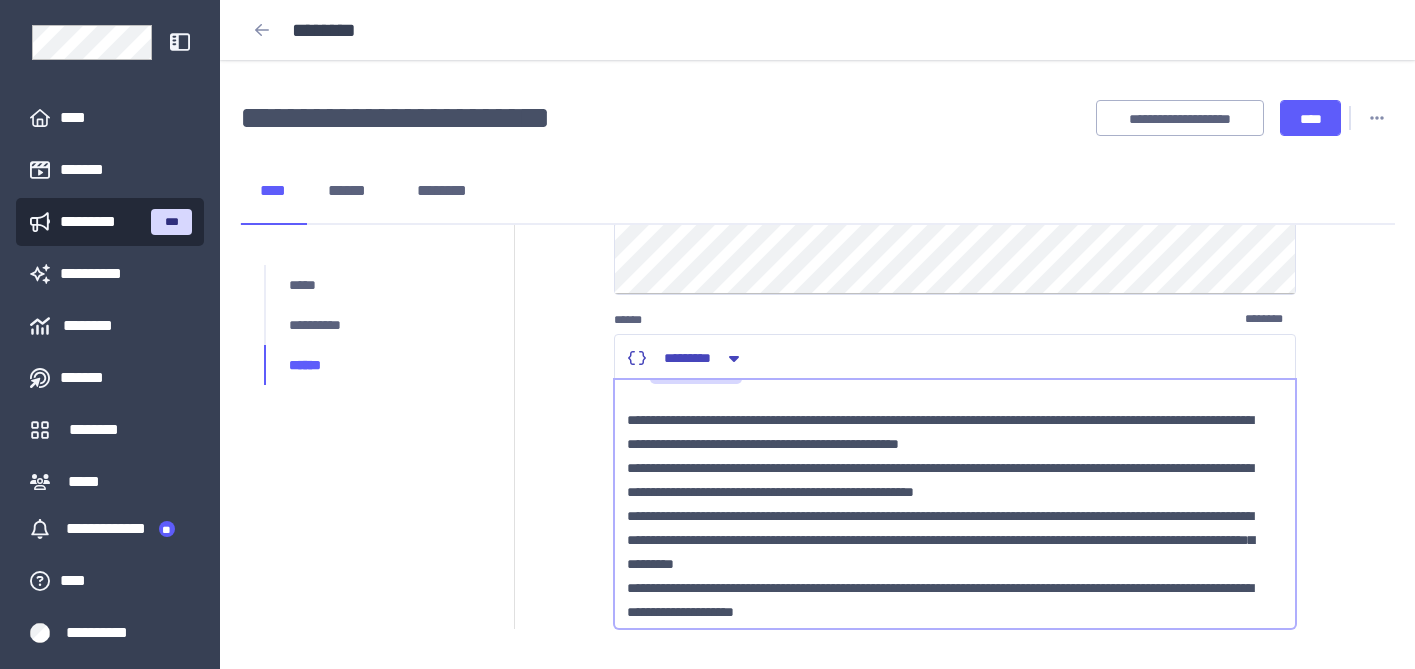 click on "**********" at bounding box center (947, 516) 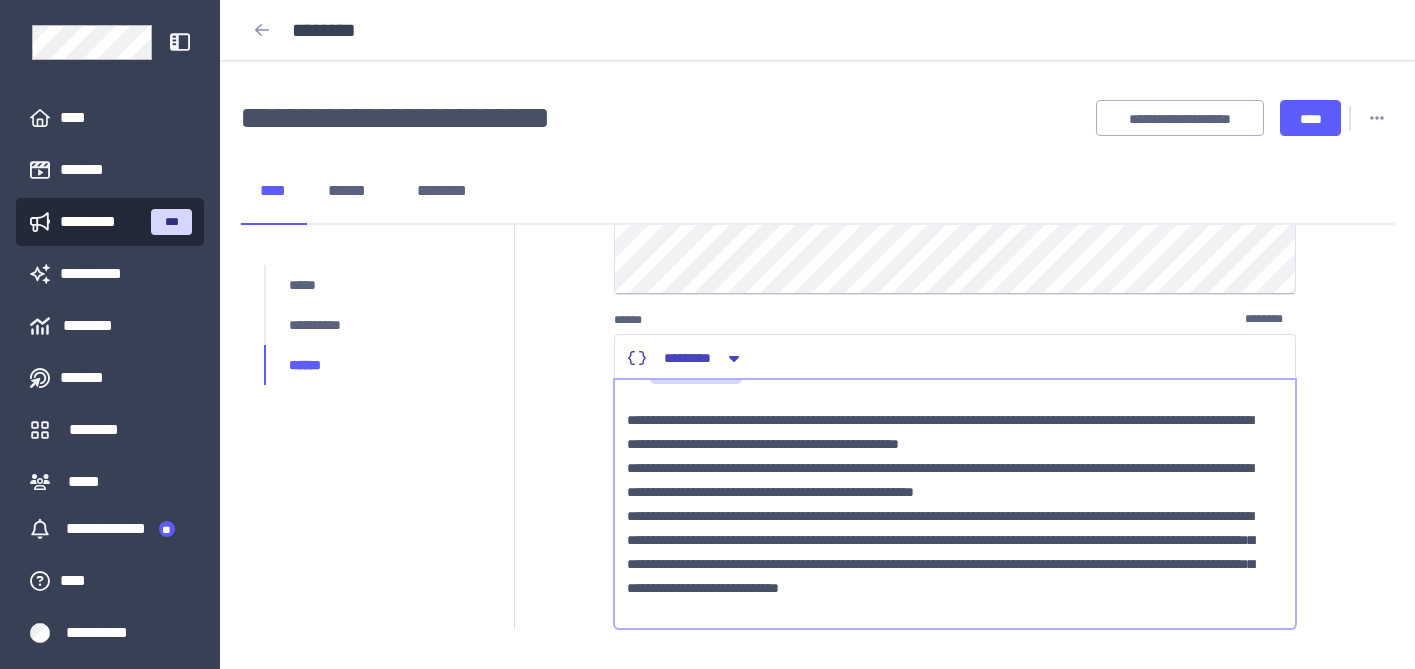 scroll, scrollTop: 0, scrollLeft: 0, axis: both 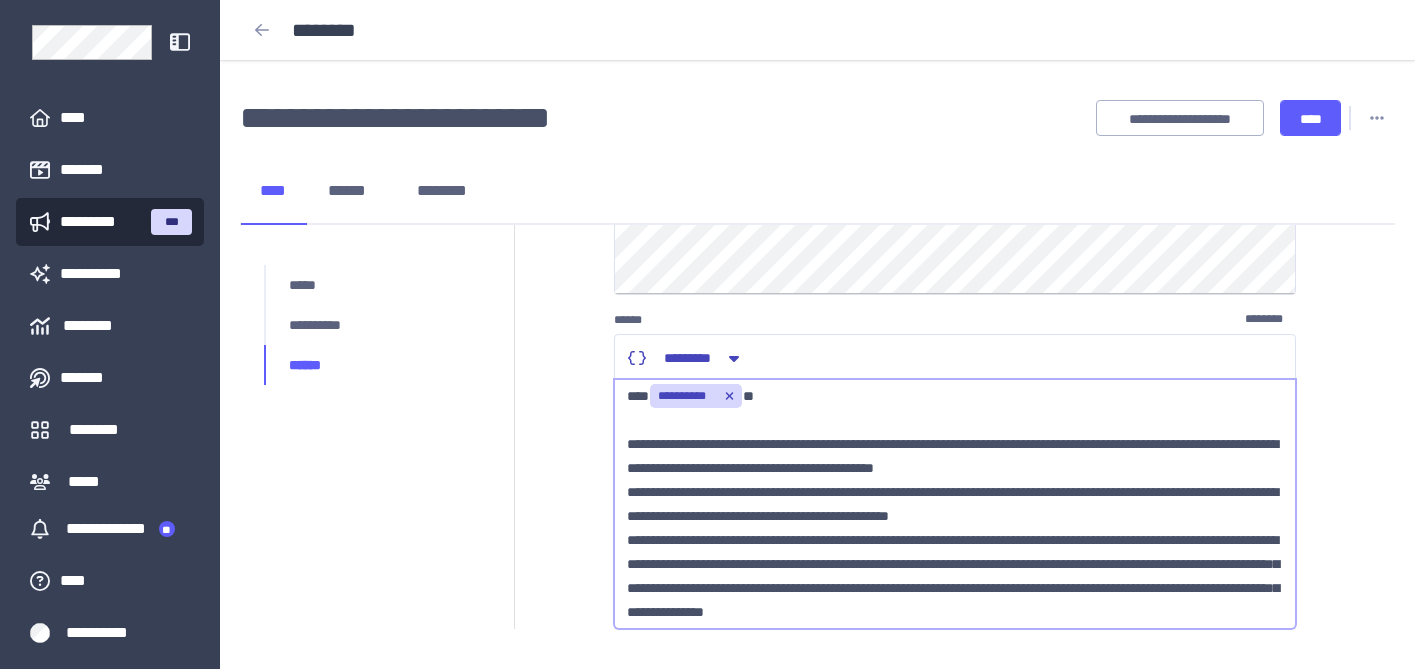 click on "**********" at bounding box center [955, 504] 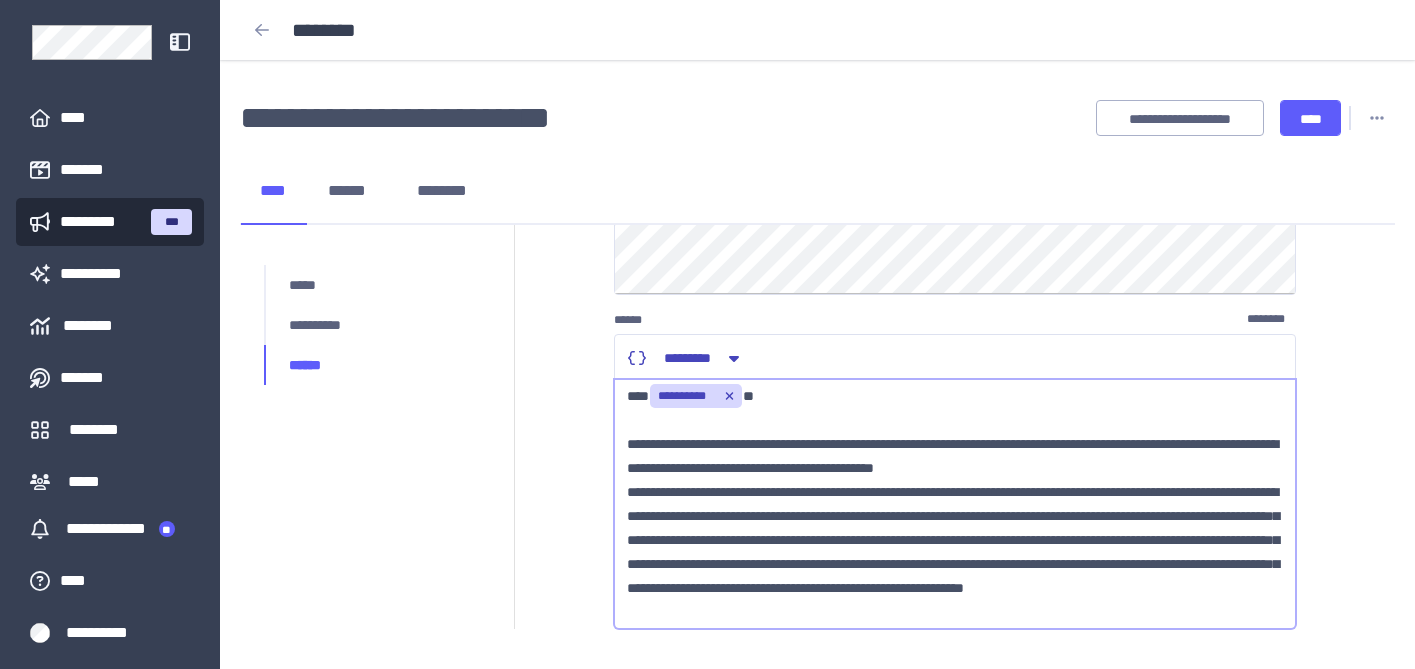 click on "**********" at bounding box center [955, 528] 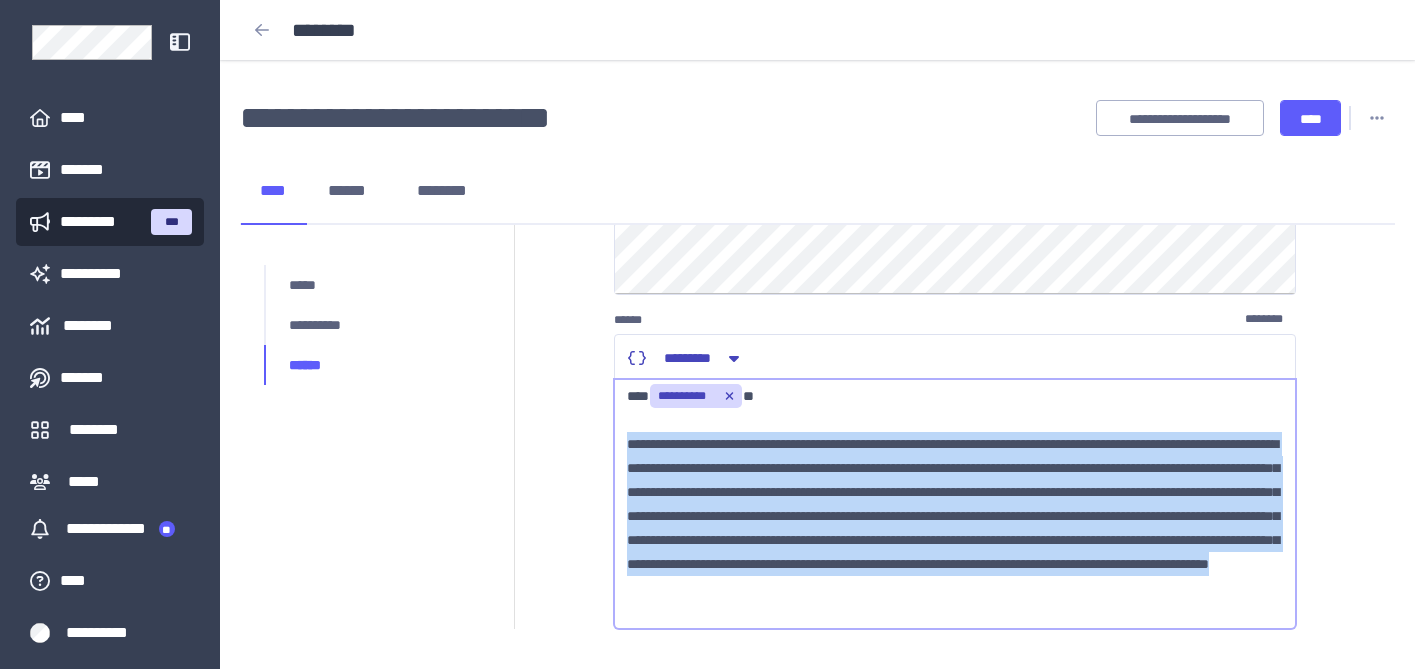 drag, startPoint x: 922, startPoint y: 617, endPoint x: 621, endPoint y: 450, distance: 344.22375 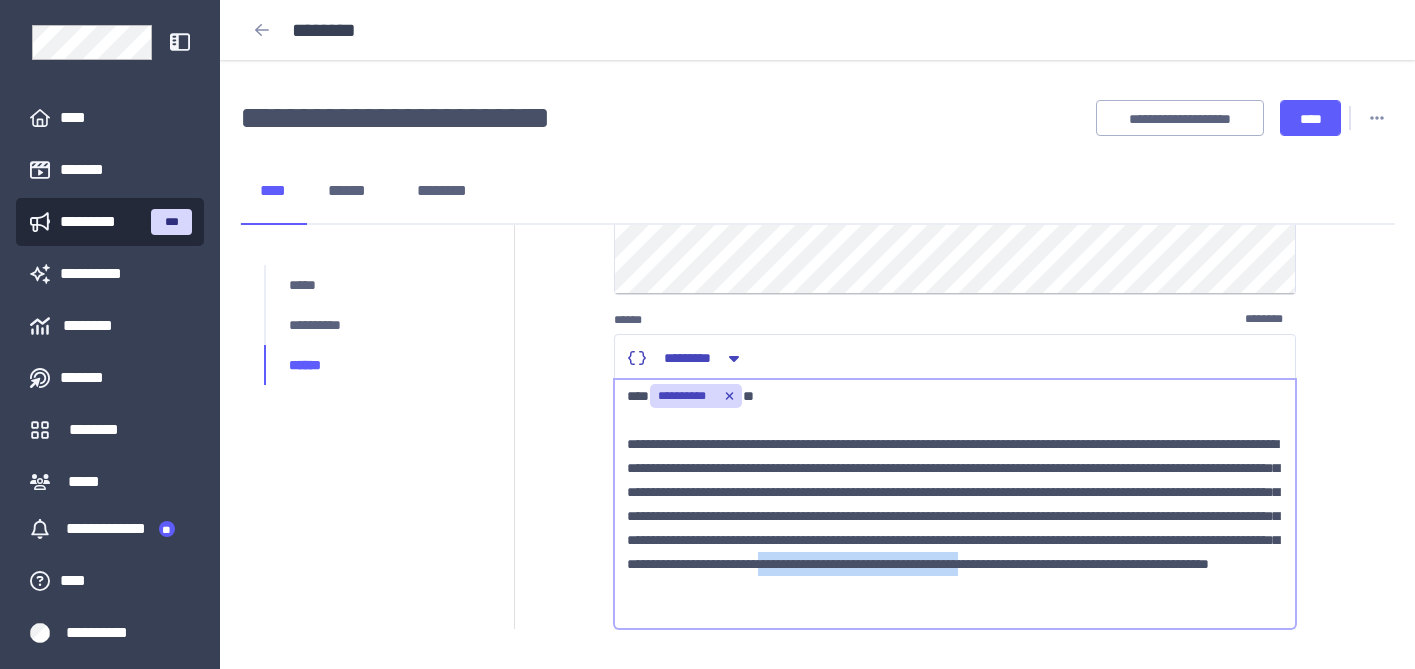 drag, startPoint x: 1007, startPoint y: 588, endPoint x: 1242, endPoint y: 584, distance: 235.03404 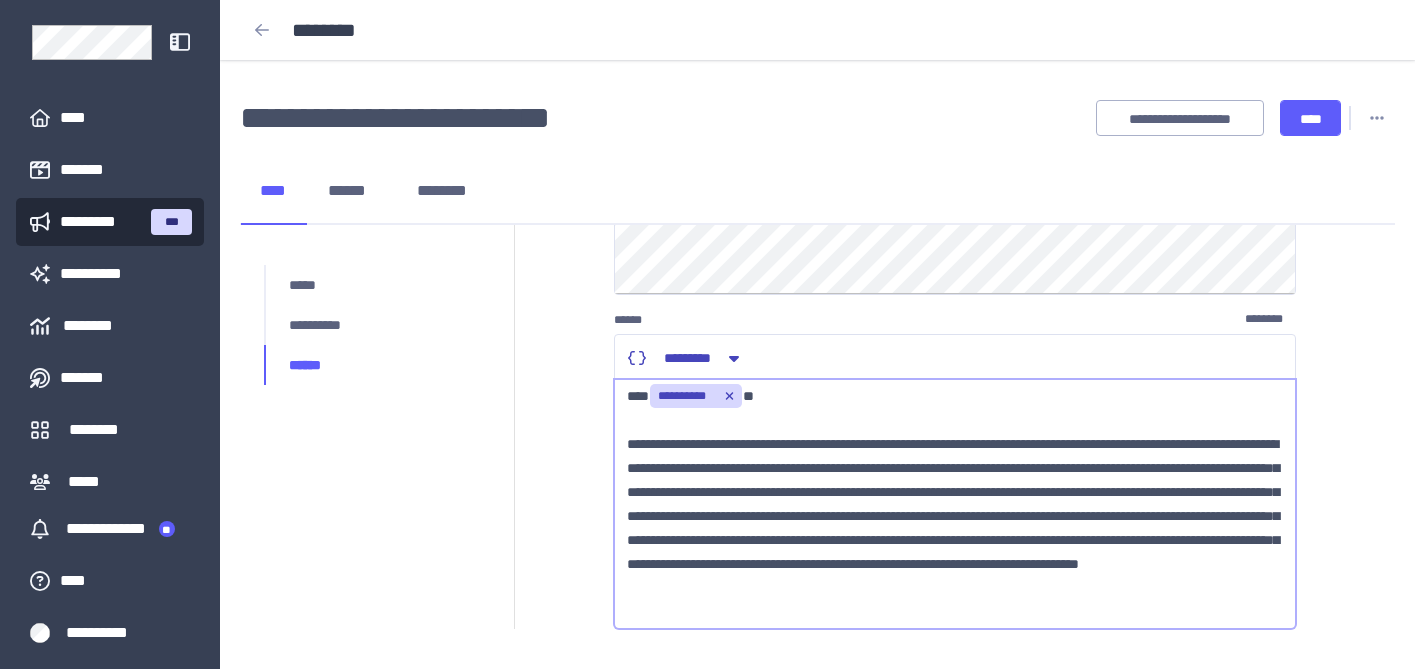 click on "**********" at bounding box center [817, 194] 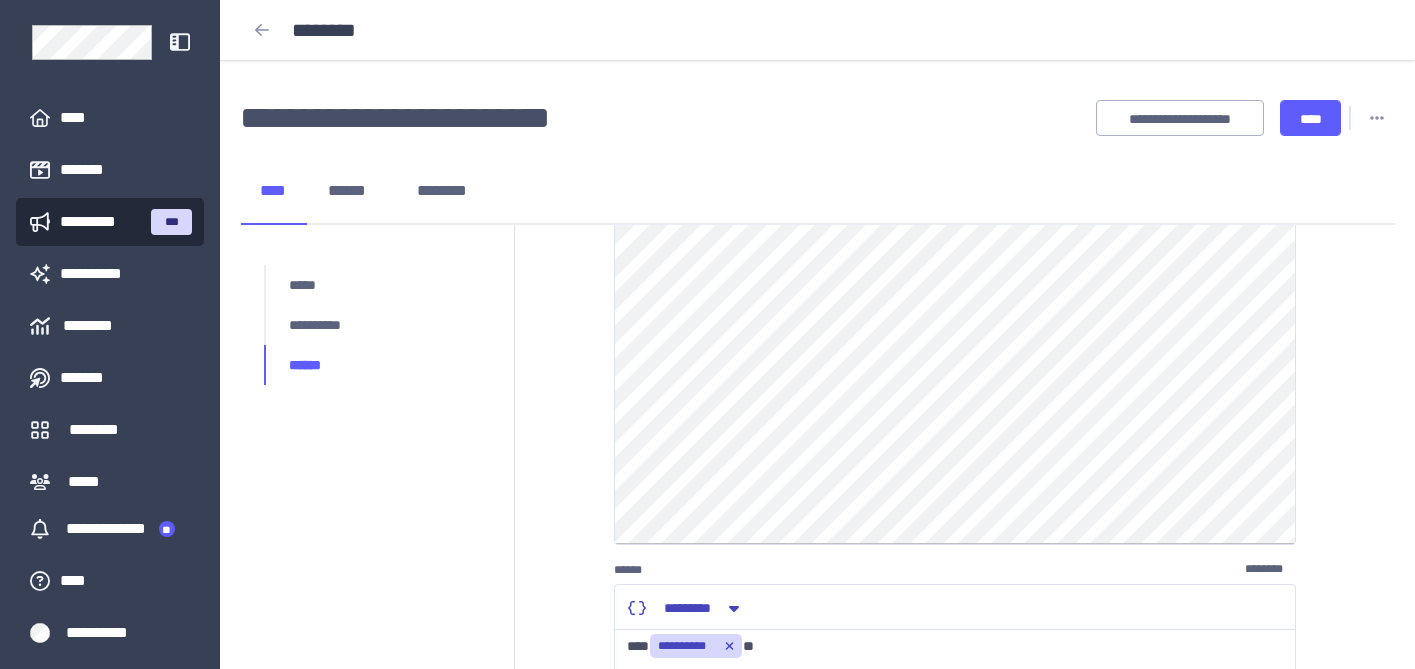 scroll, scrollTop: 114, scrollLeft: 0, axis: vertical 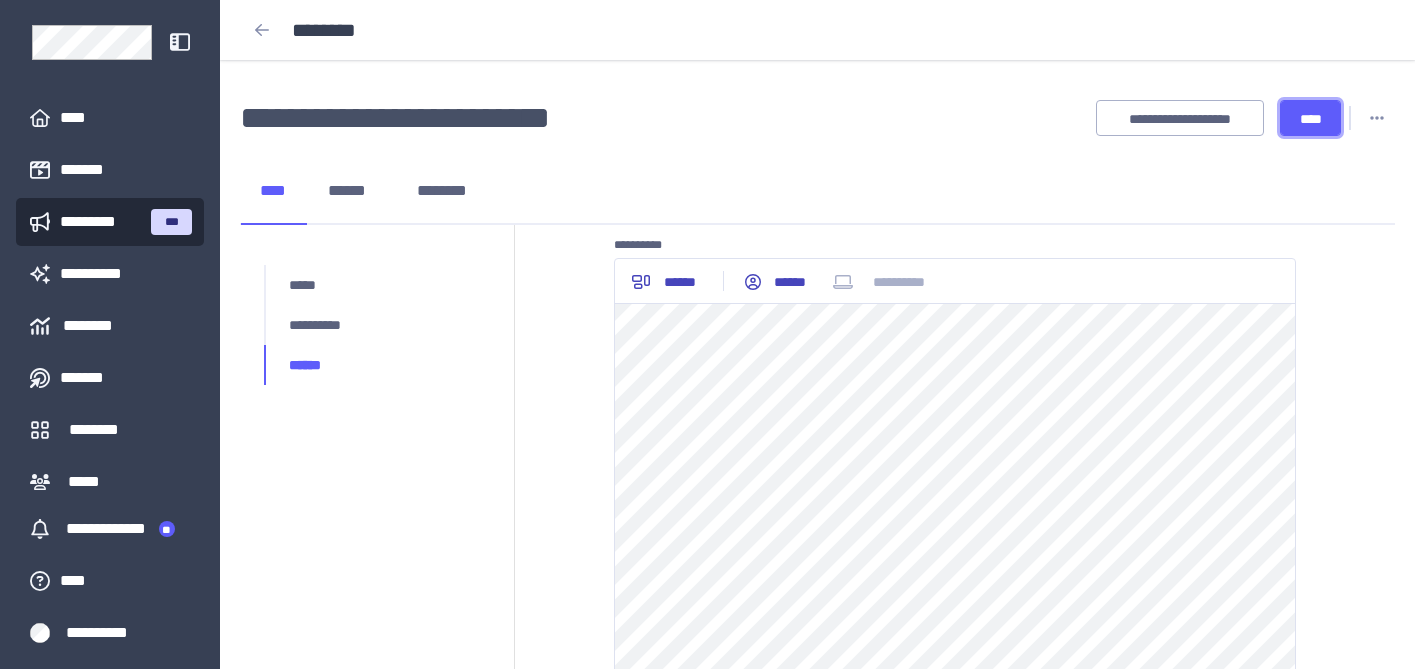 click on "****" at bounding box center [1310, 119] 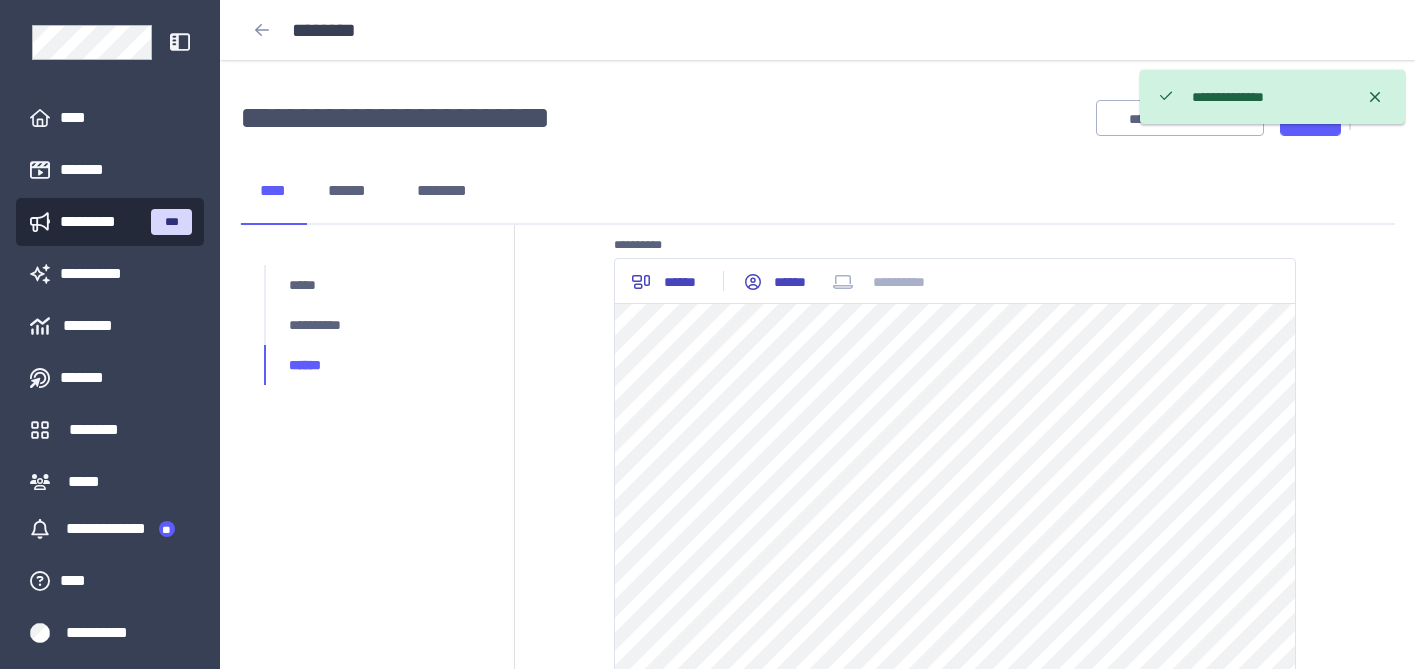 click on "**********" at bounding box center [1272, 97] 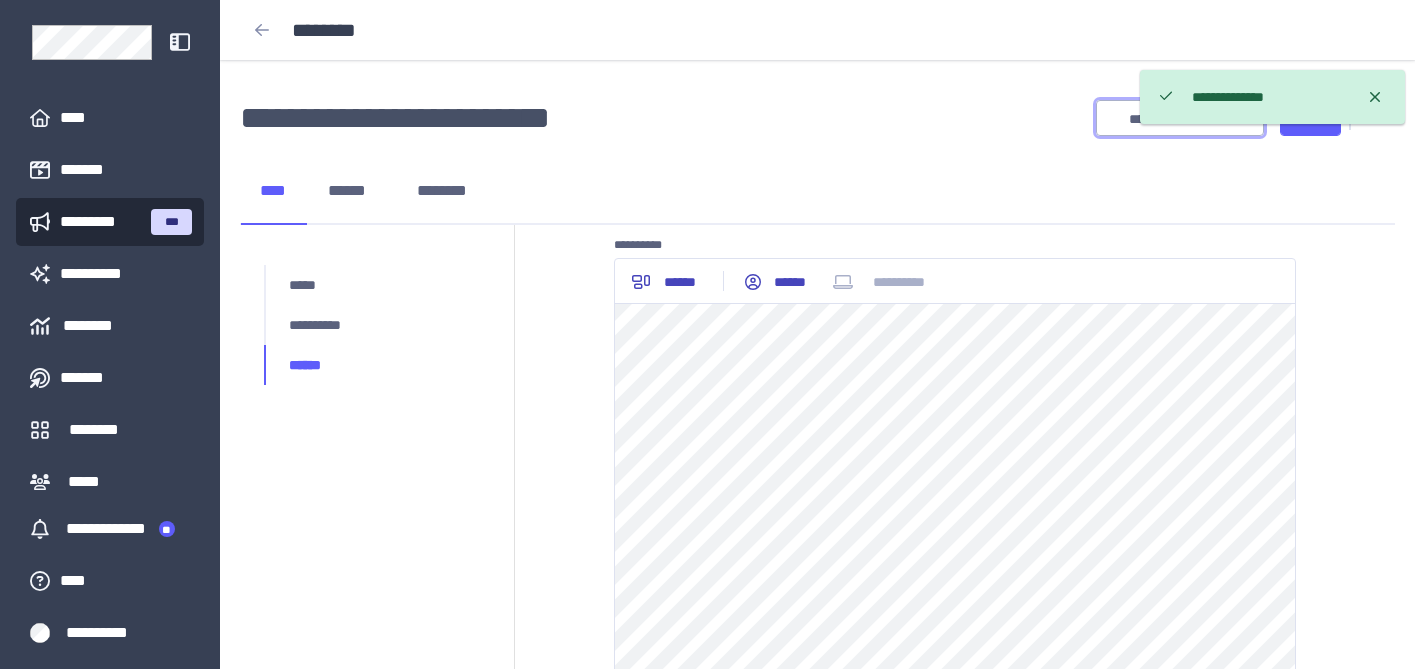 click on "**********" at bounding box center (1180, 119) 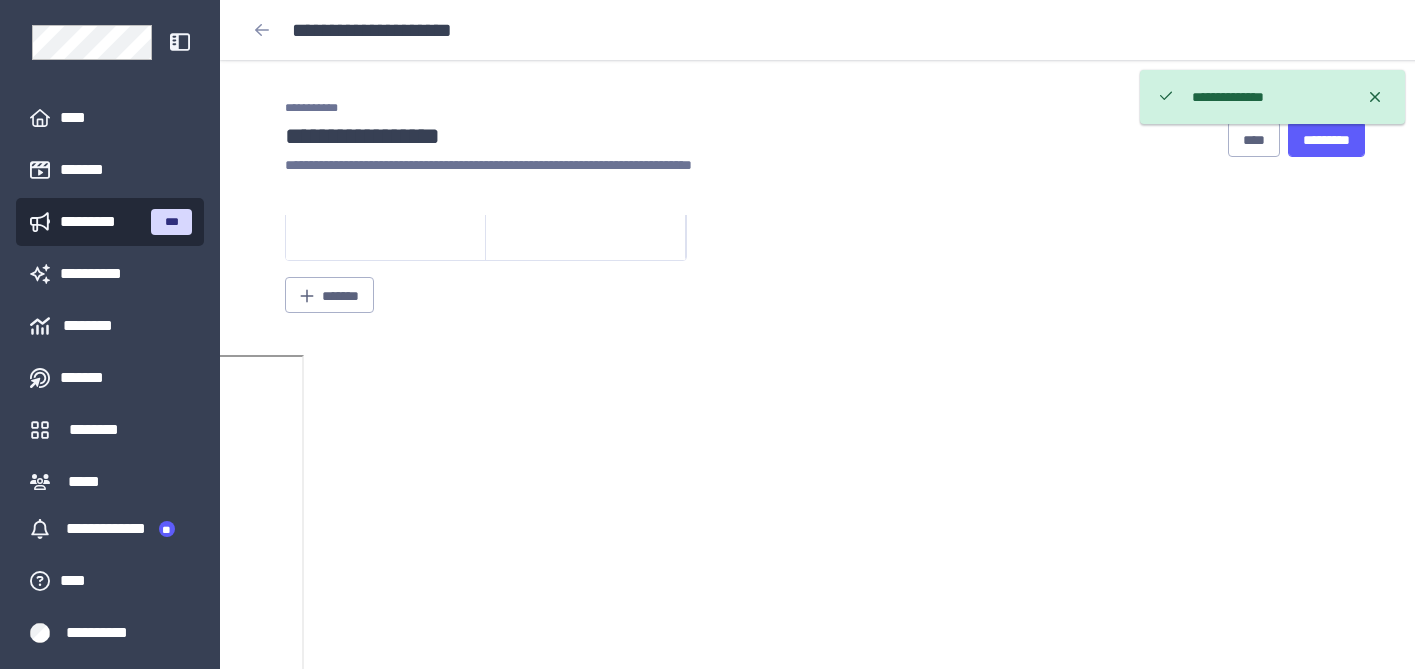 scroll, scrollTop: 0, scrollLeft: 0, axis: both 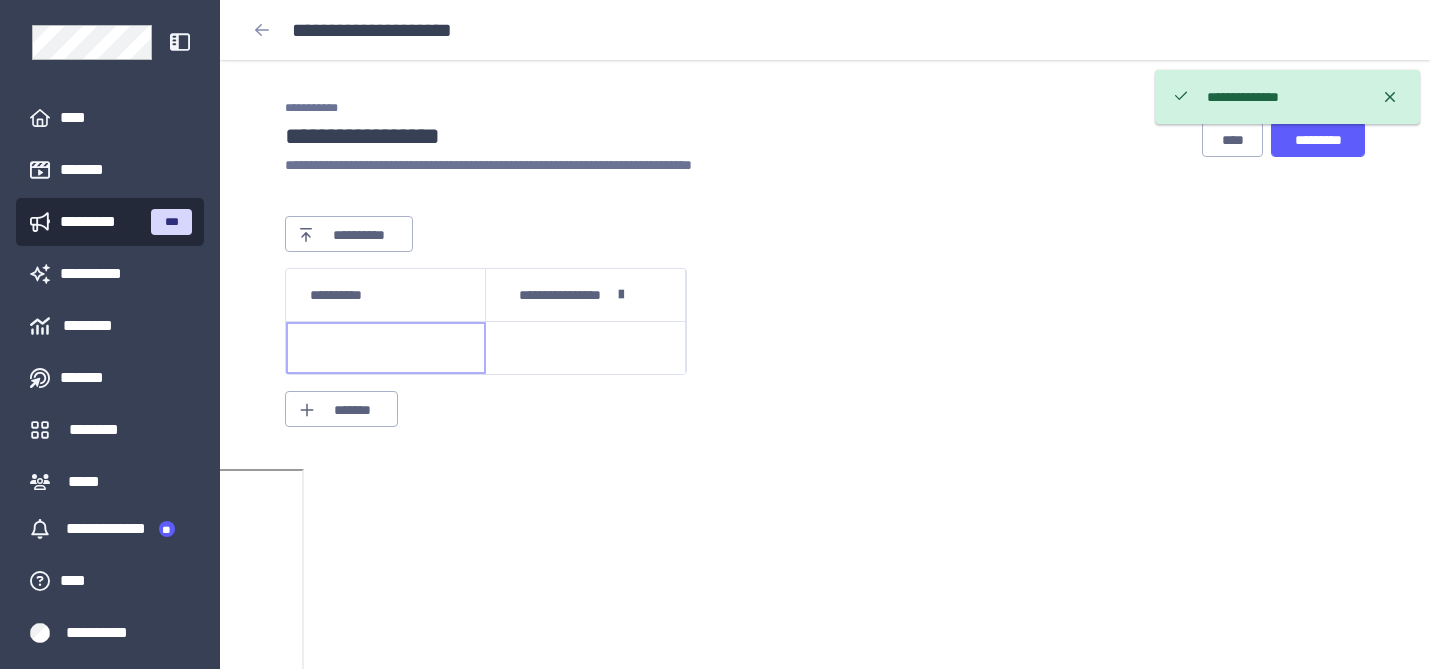 click at bounding box center (586, 348) 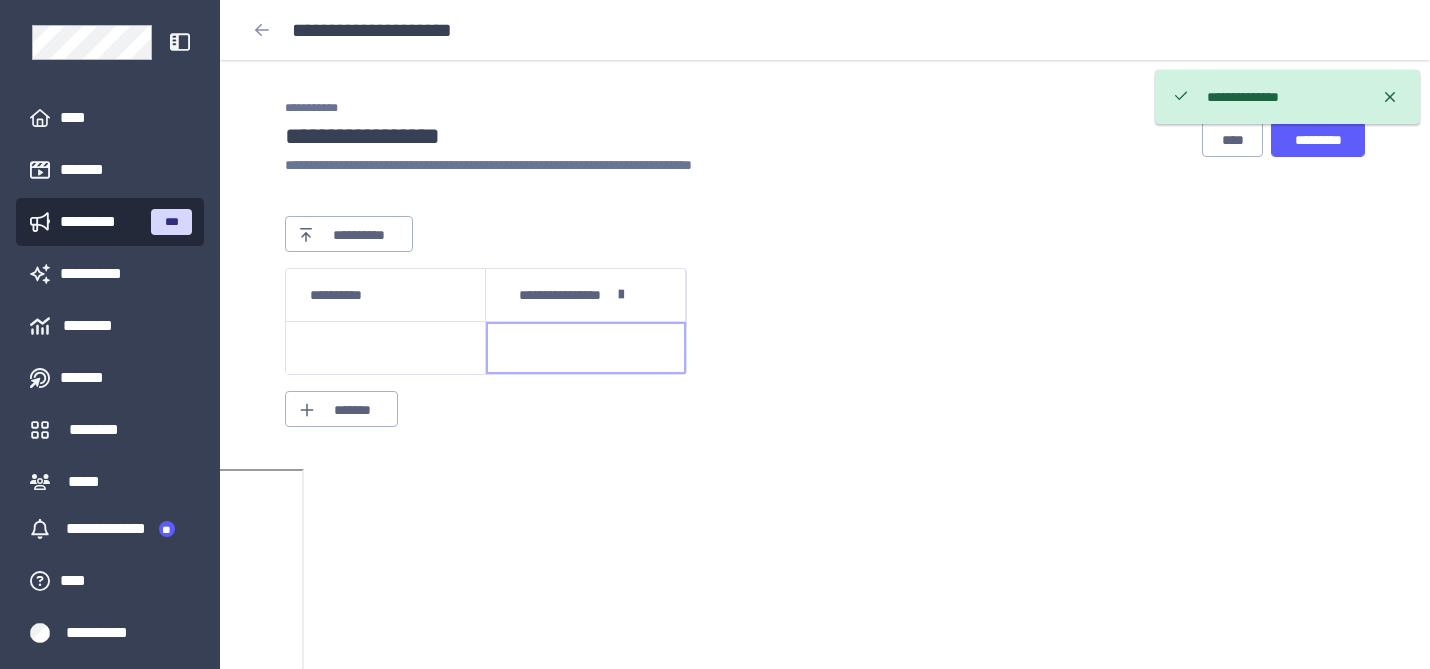 click at bounding box center (586, 348) 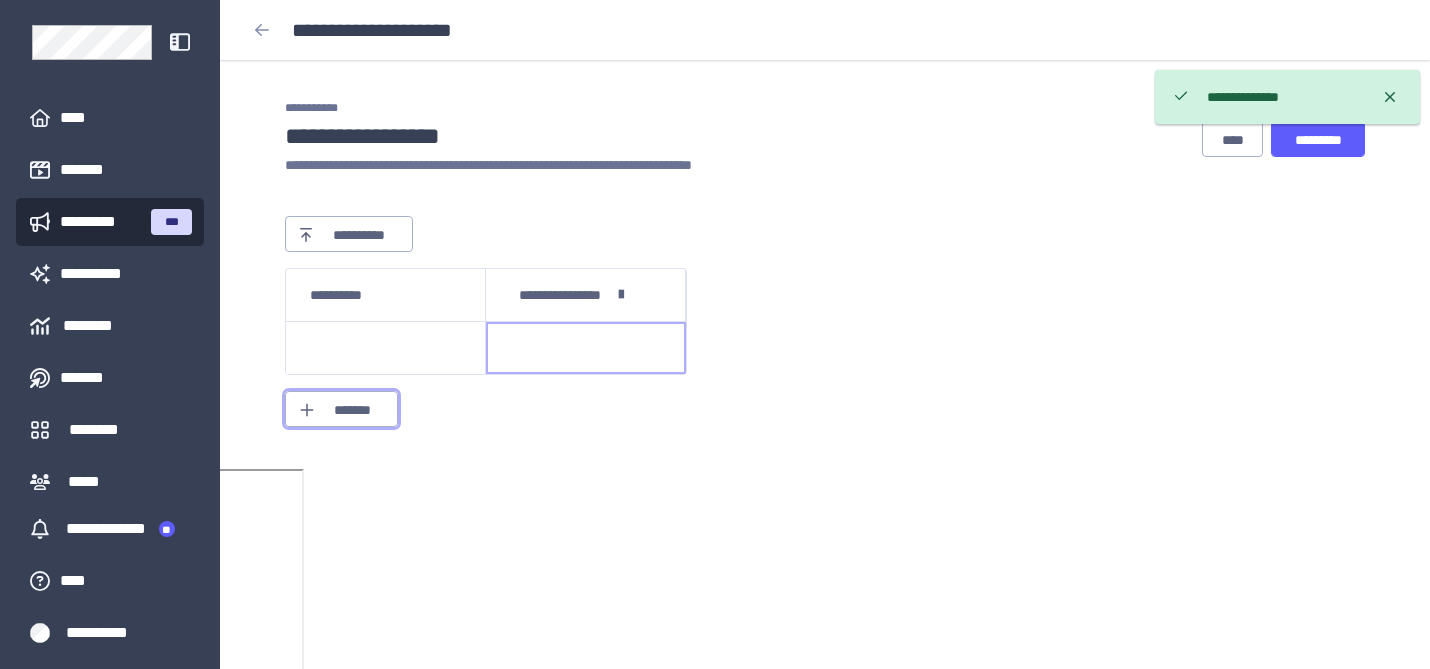 click on "*******" at bounding box center [352, 410] 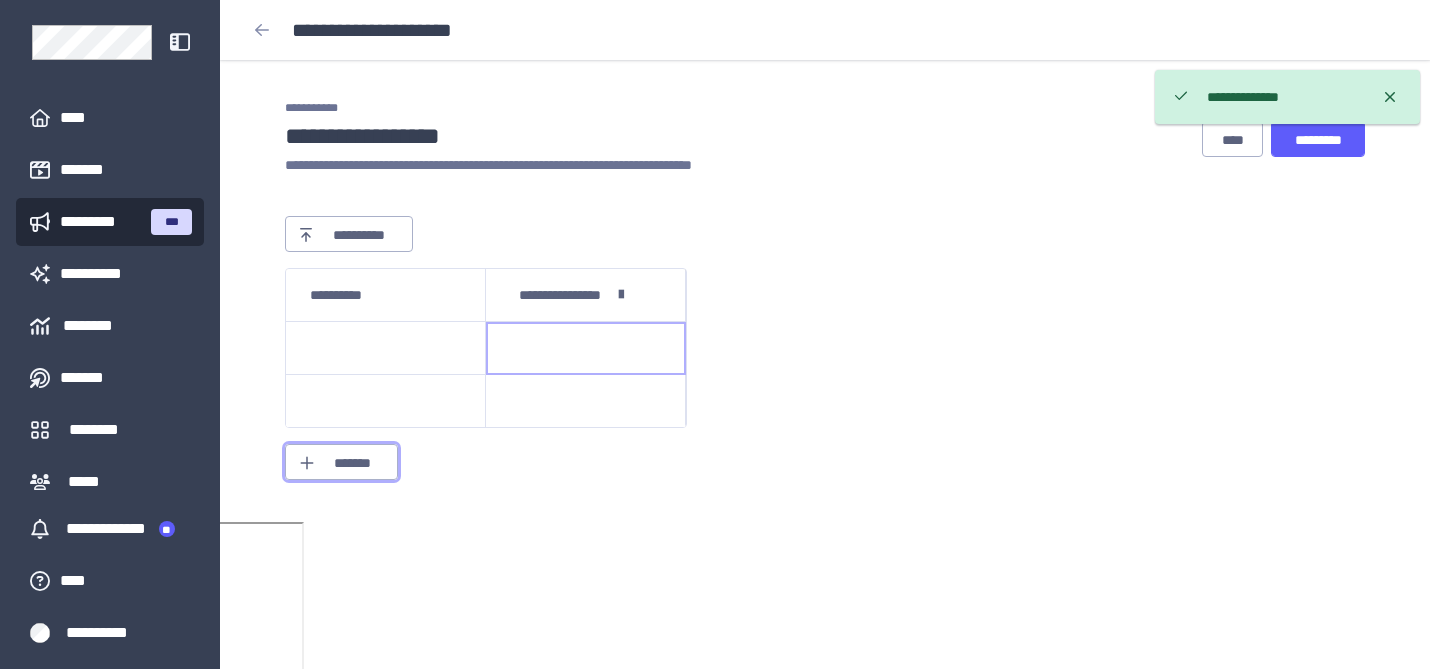 click on "*******" at bounding box center [352, 463] 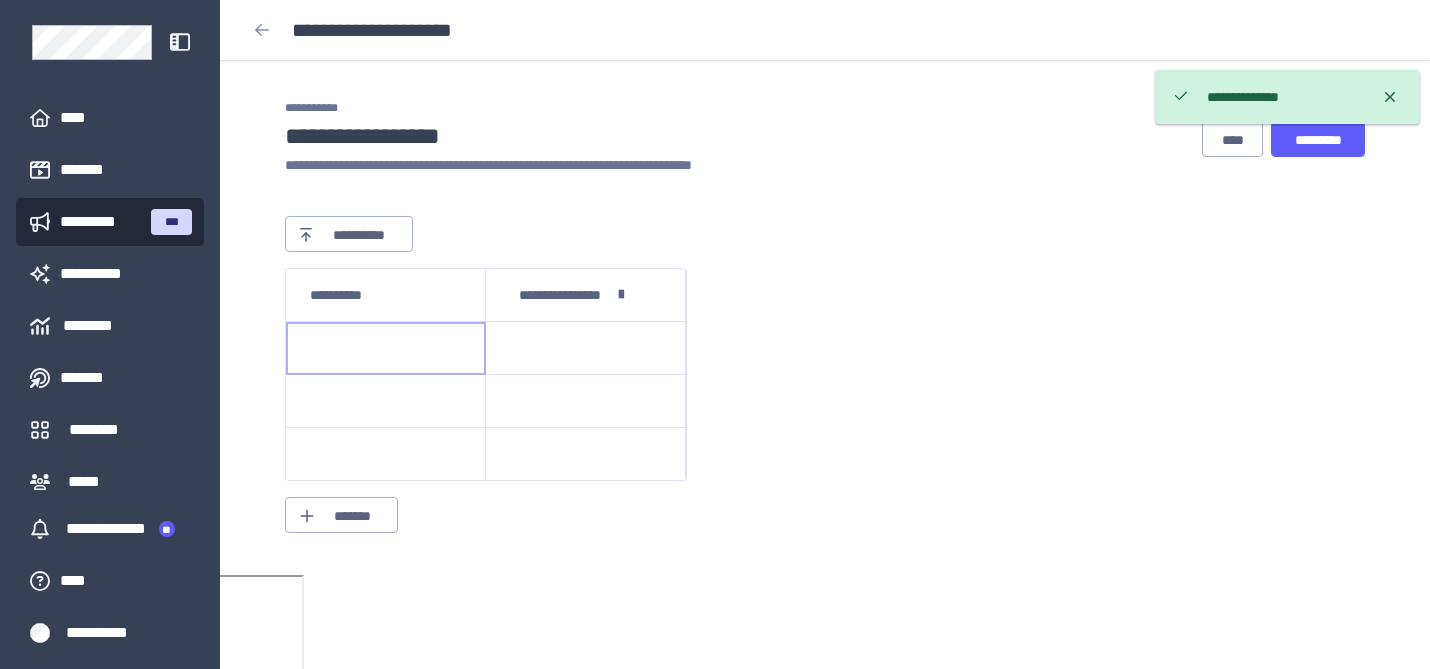 click at bounding box center [386, 348] 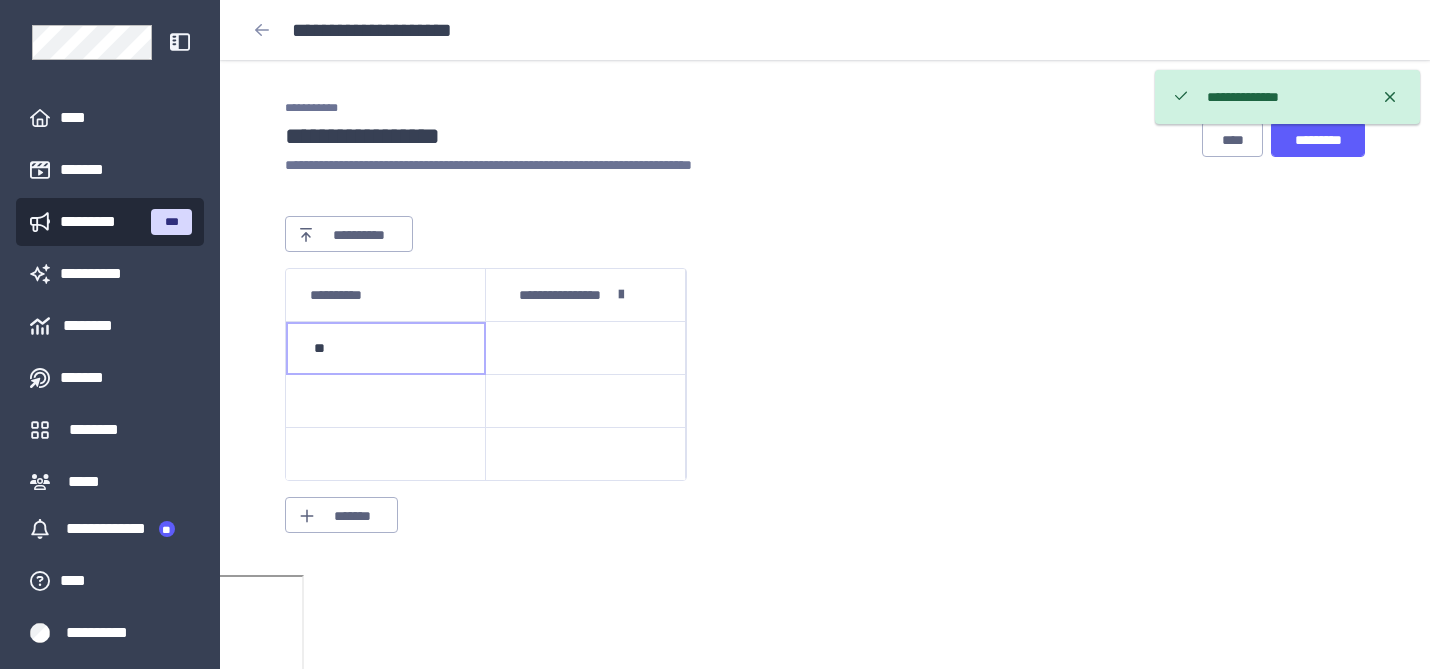 type on "*" 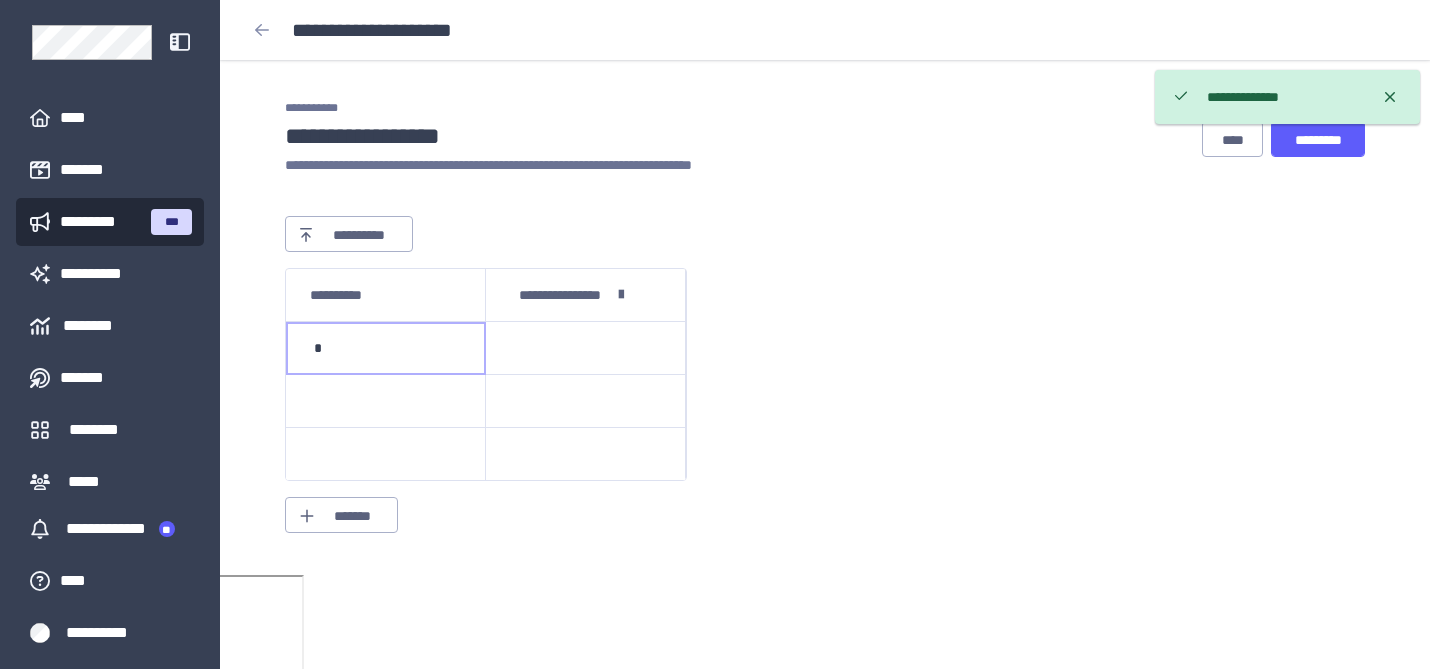 type 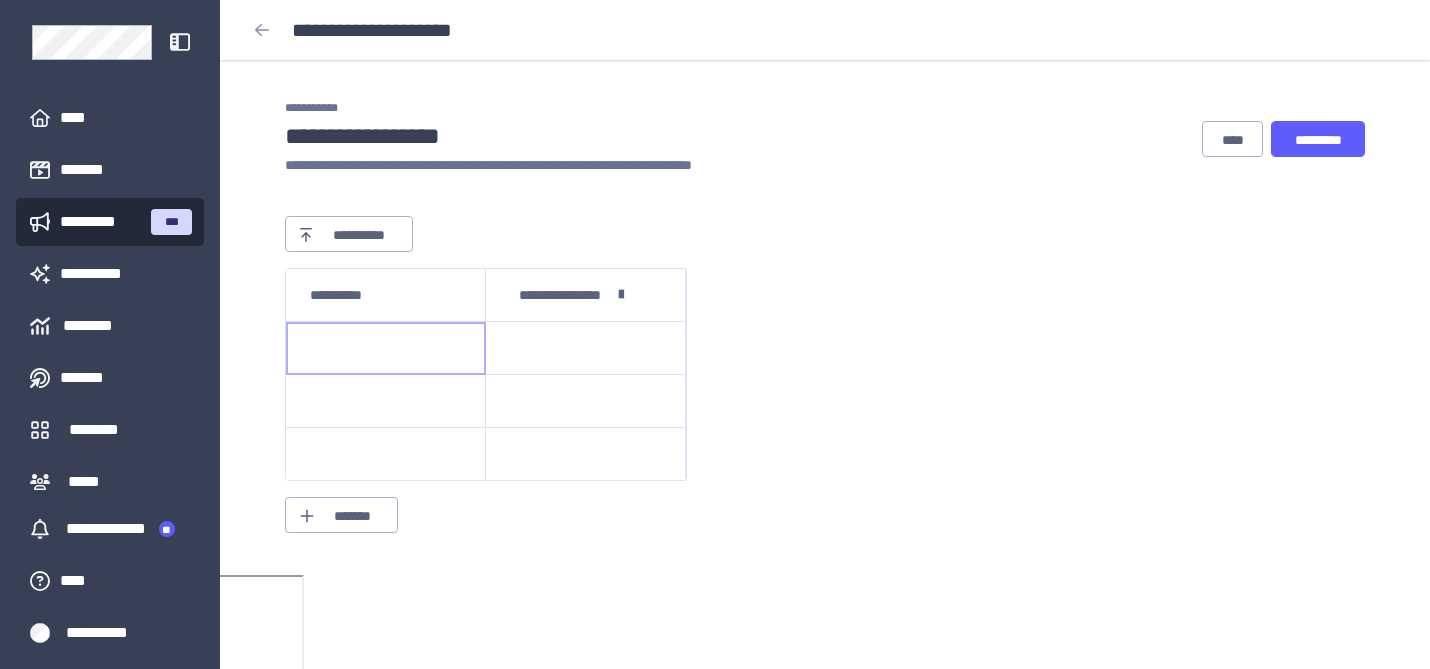 click at bounding box center (386, 348) 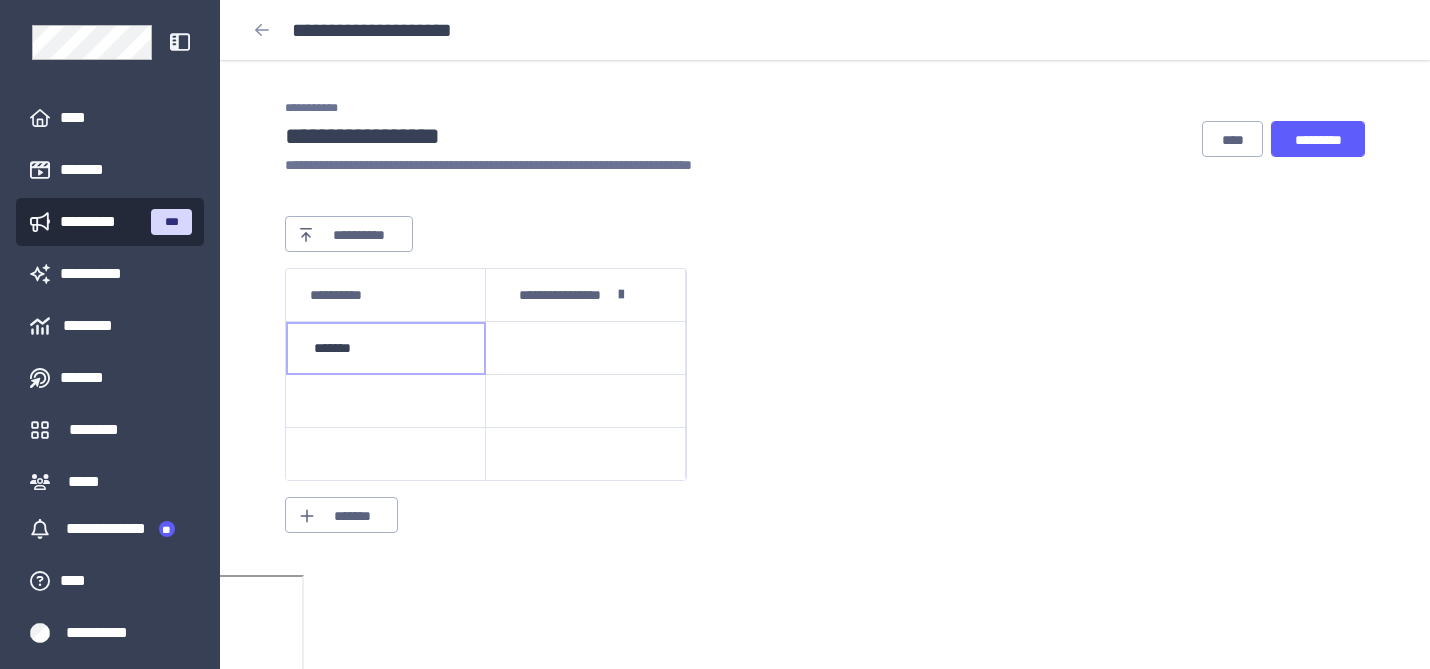 type on "******" 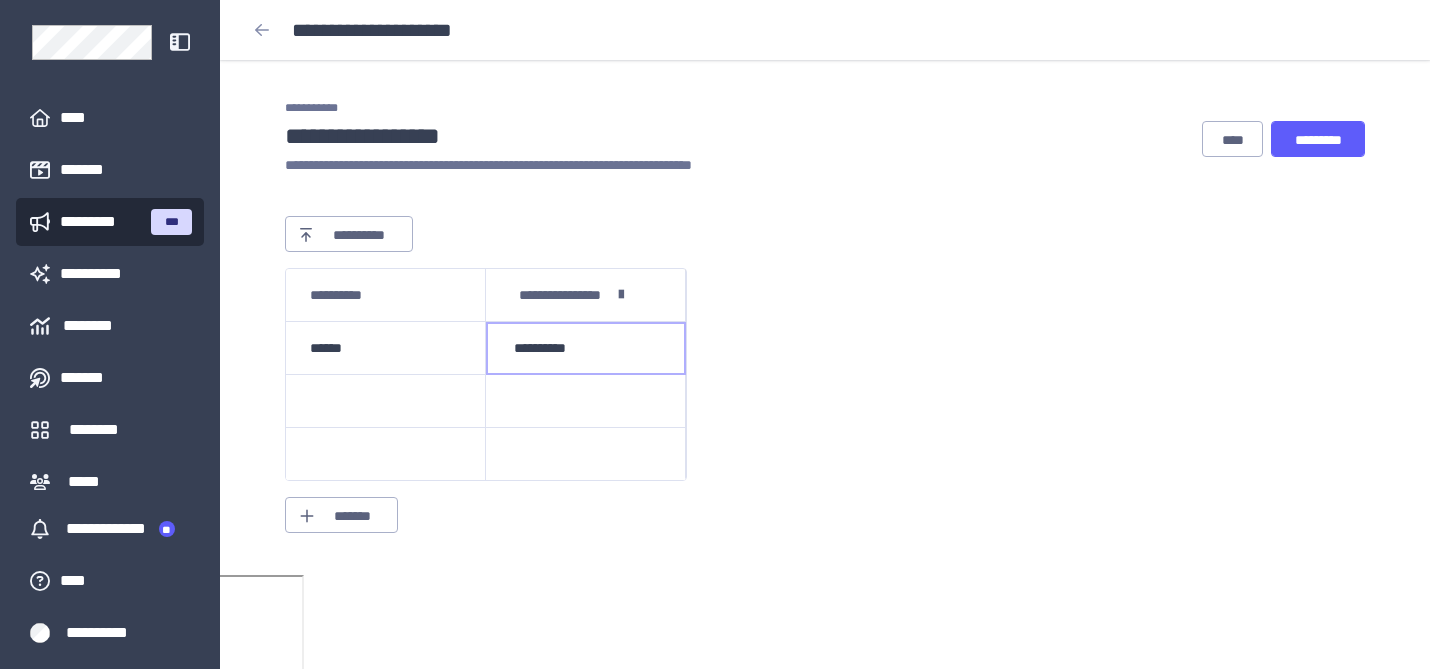 type on "**********" 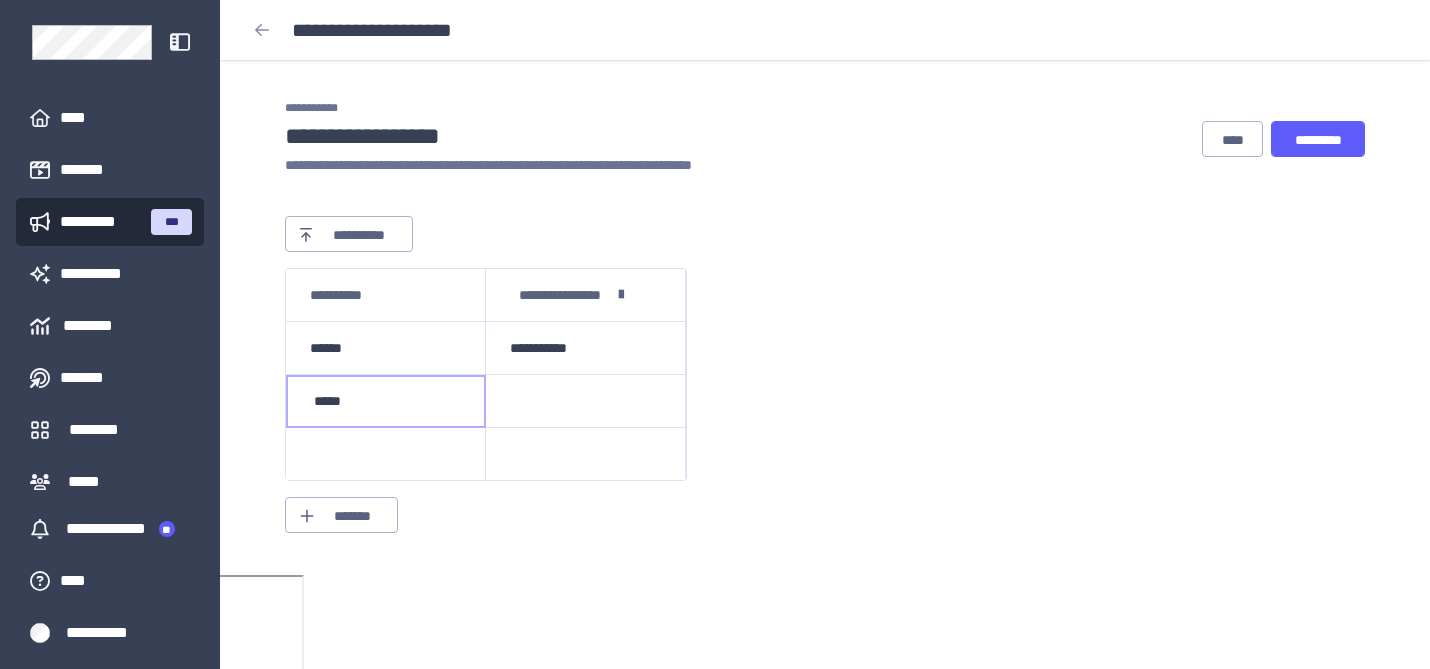 type on "******" 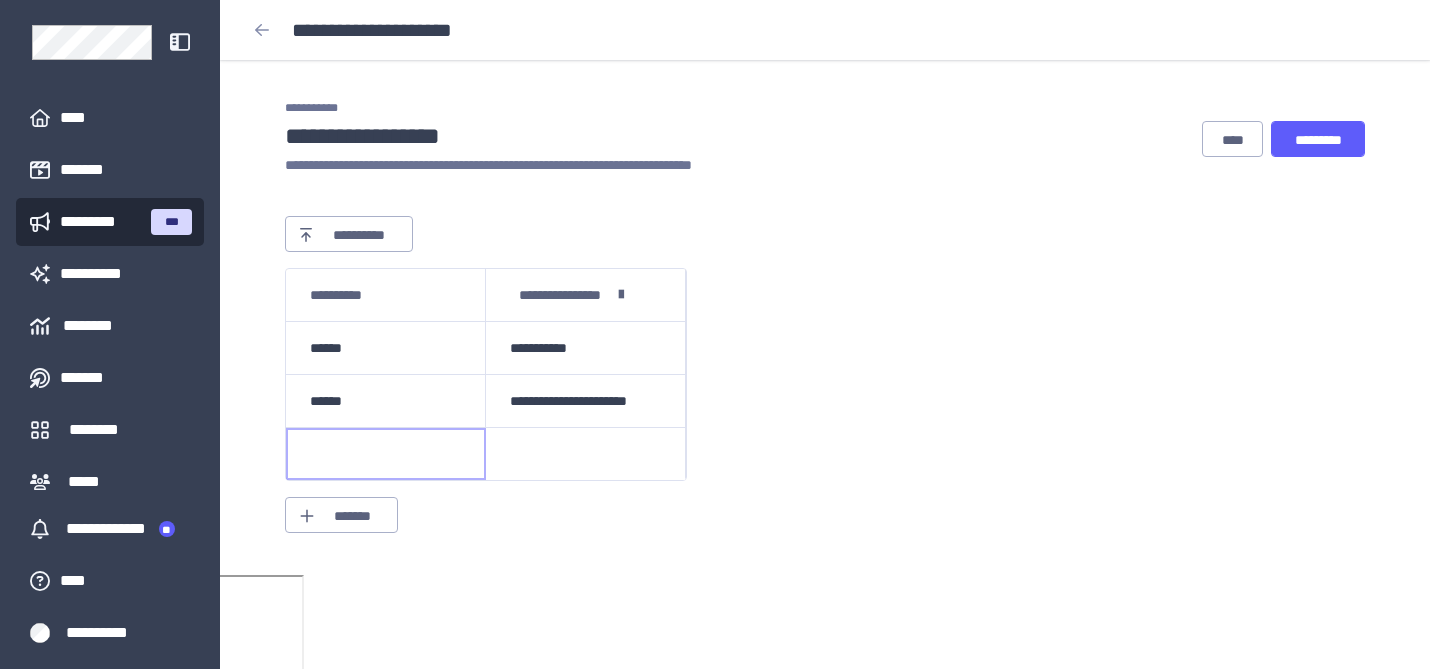 click at bounding box center (386, 454) 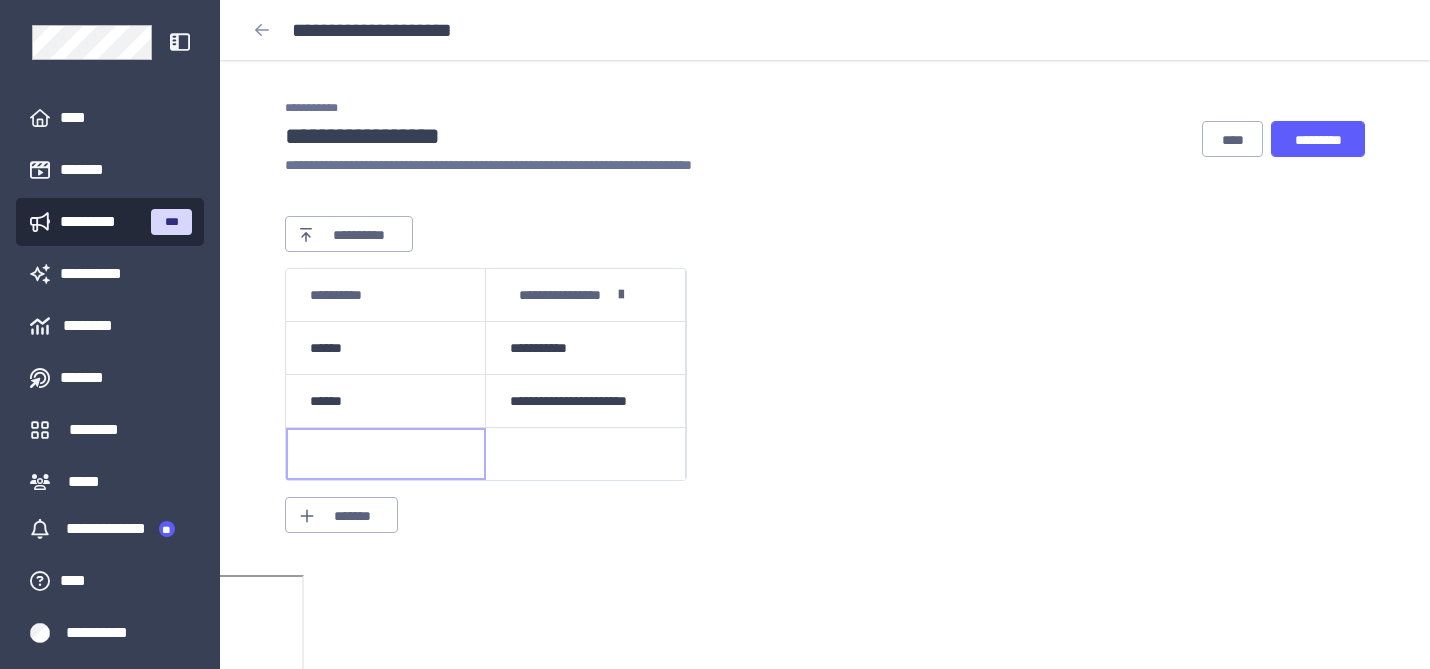 click at bounding box center (386, 454) 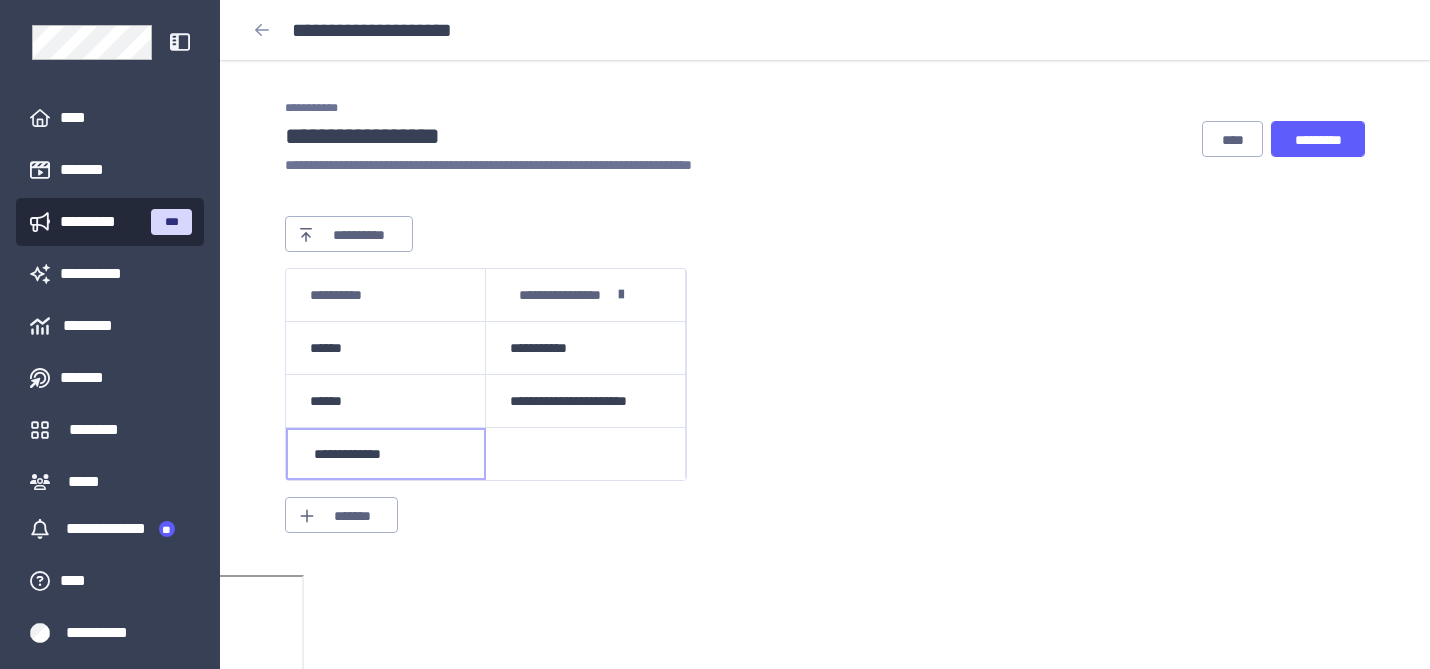 type on "**********" 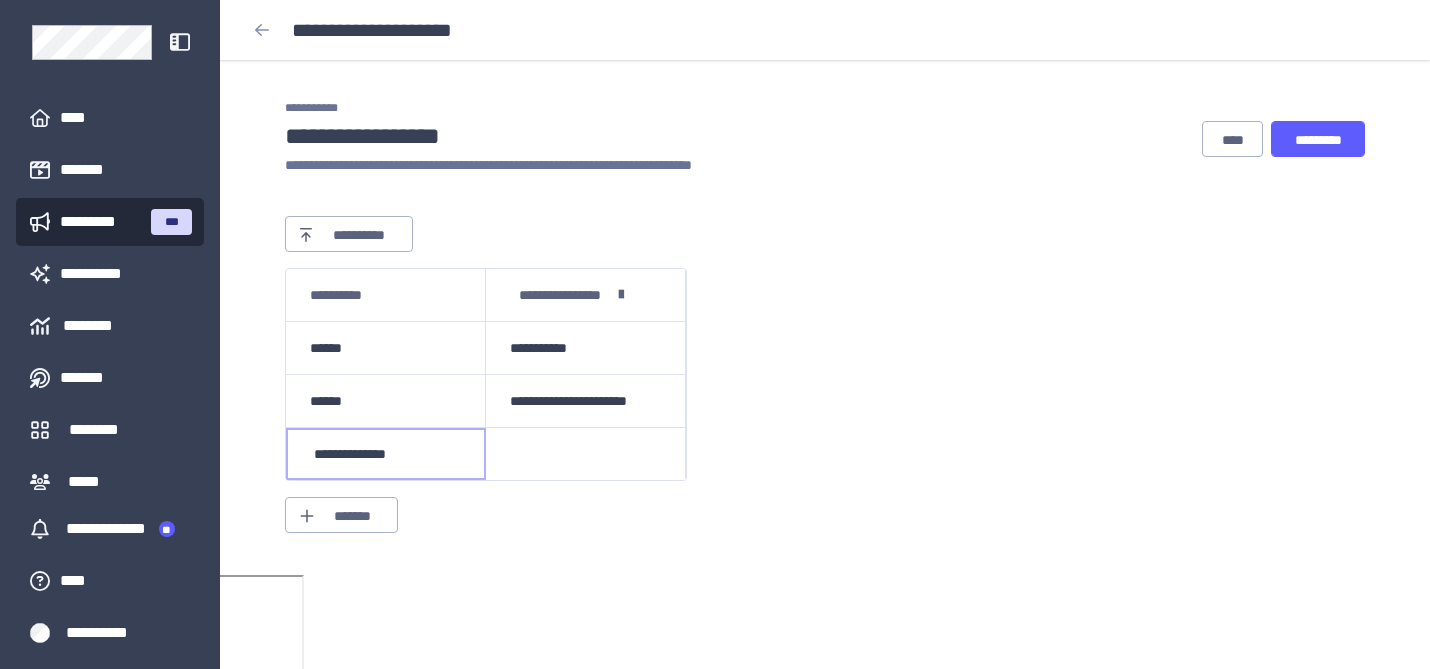 click at bounding box center (586, 454) 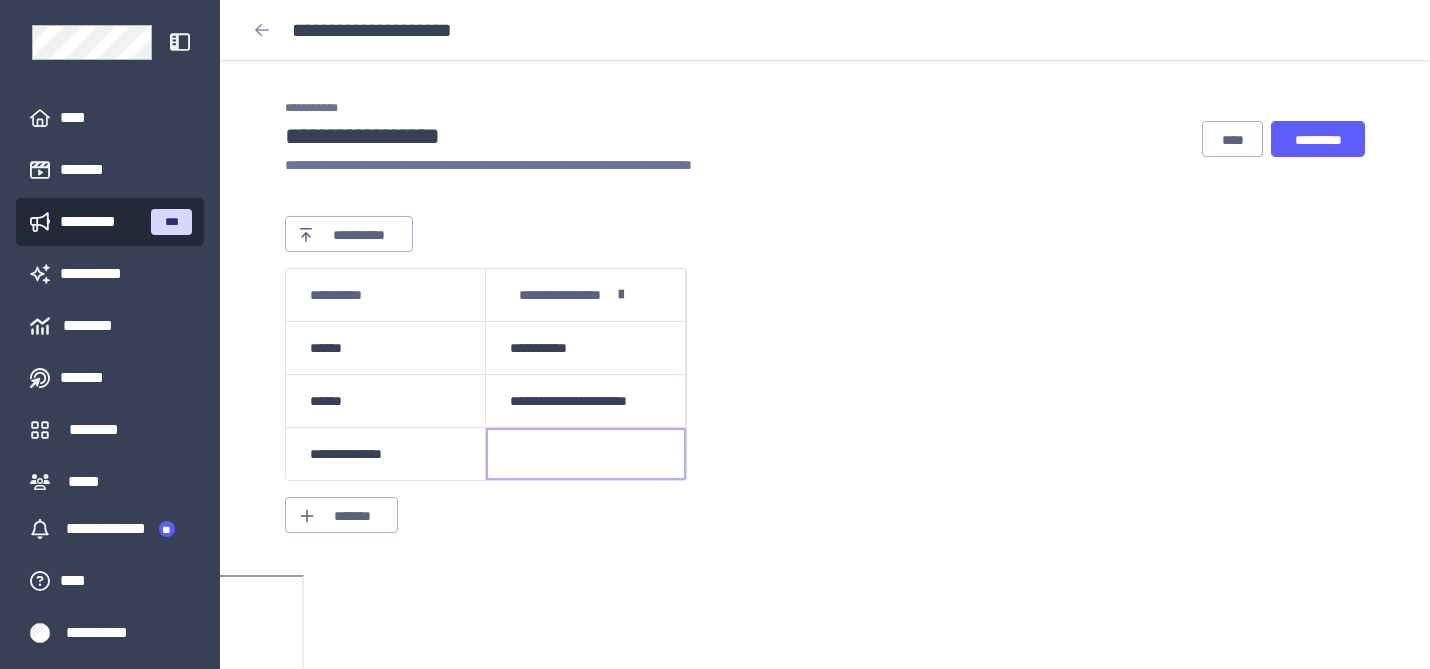 click at bounding box center (586, 454) 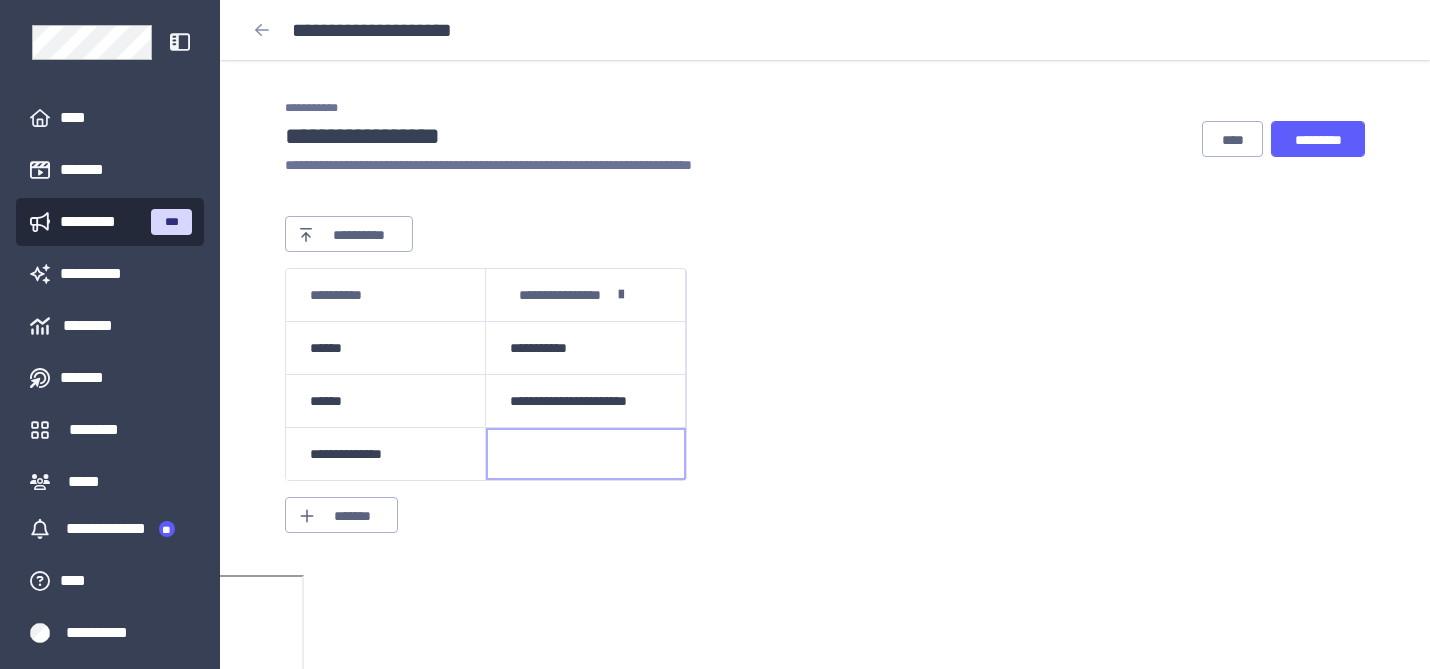 click on "**********" at bounding box center [386, 454] 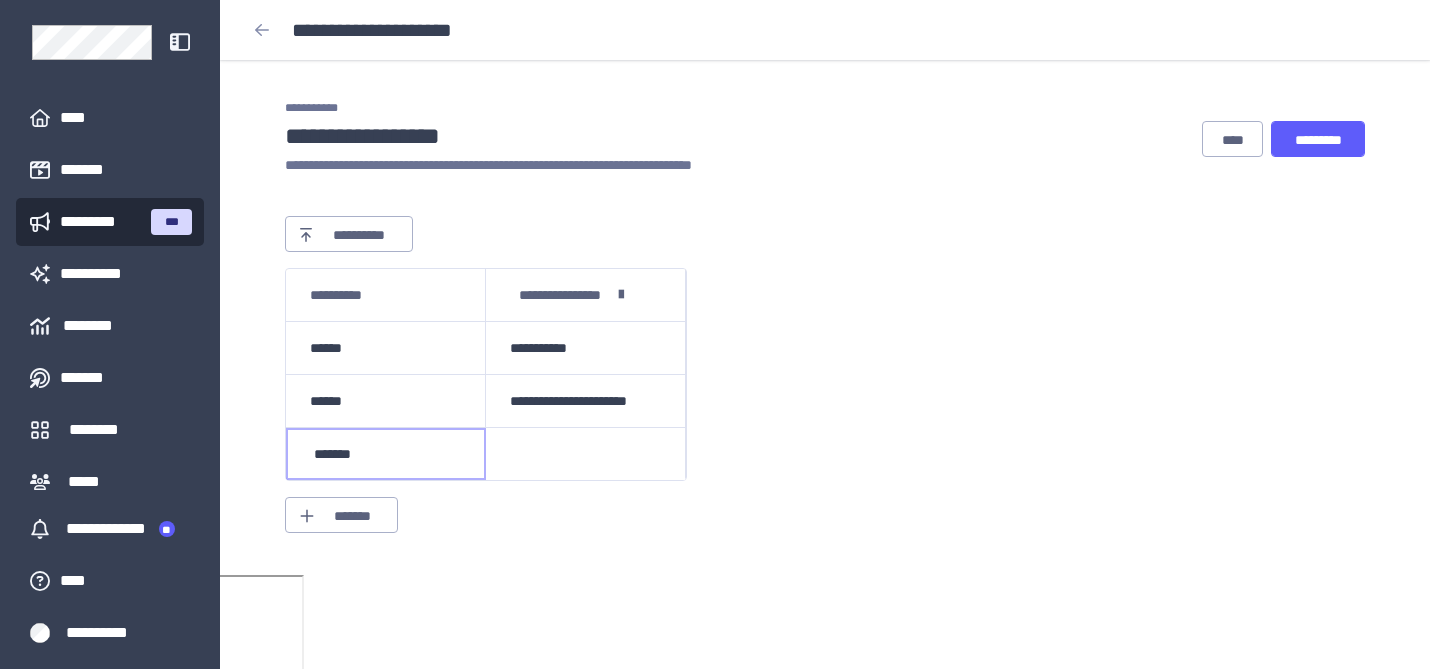 type on "******" 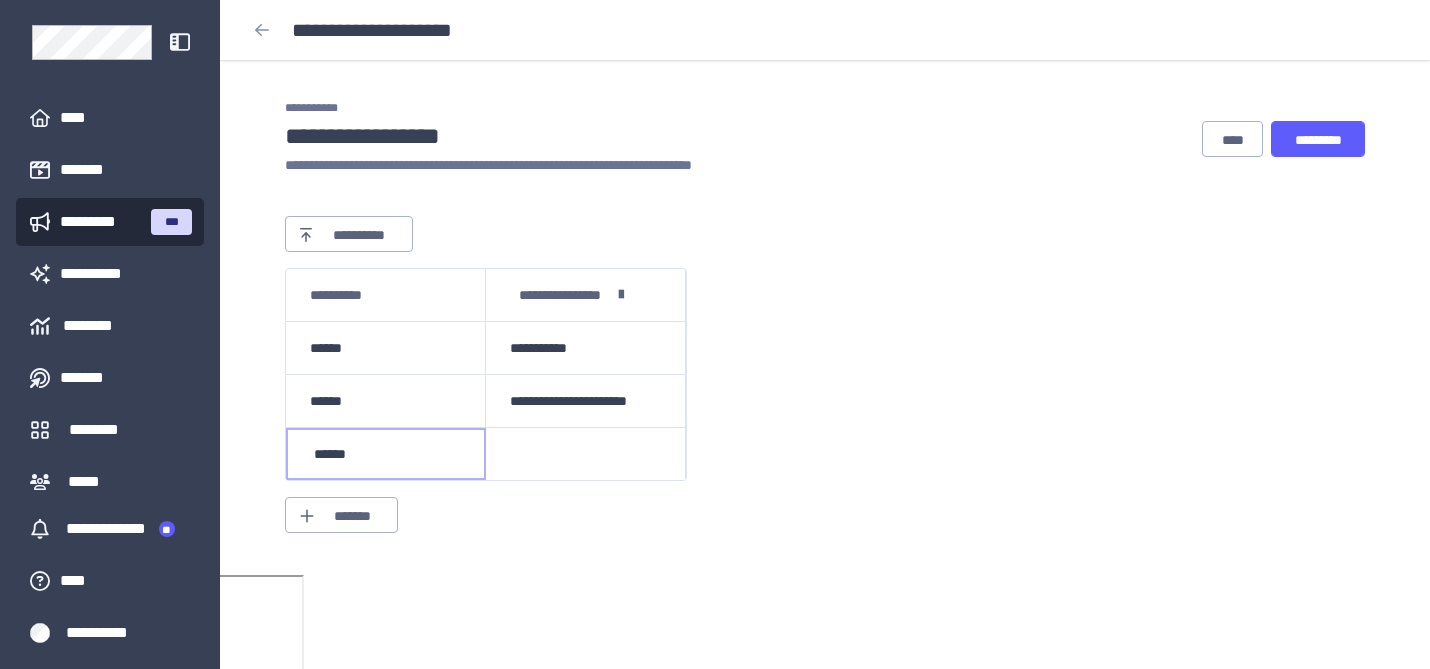 click at bounding box center [586, 454] 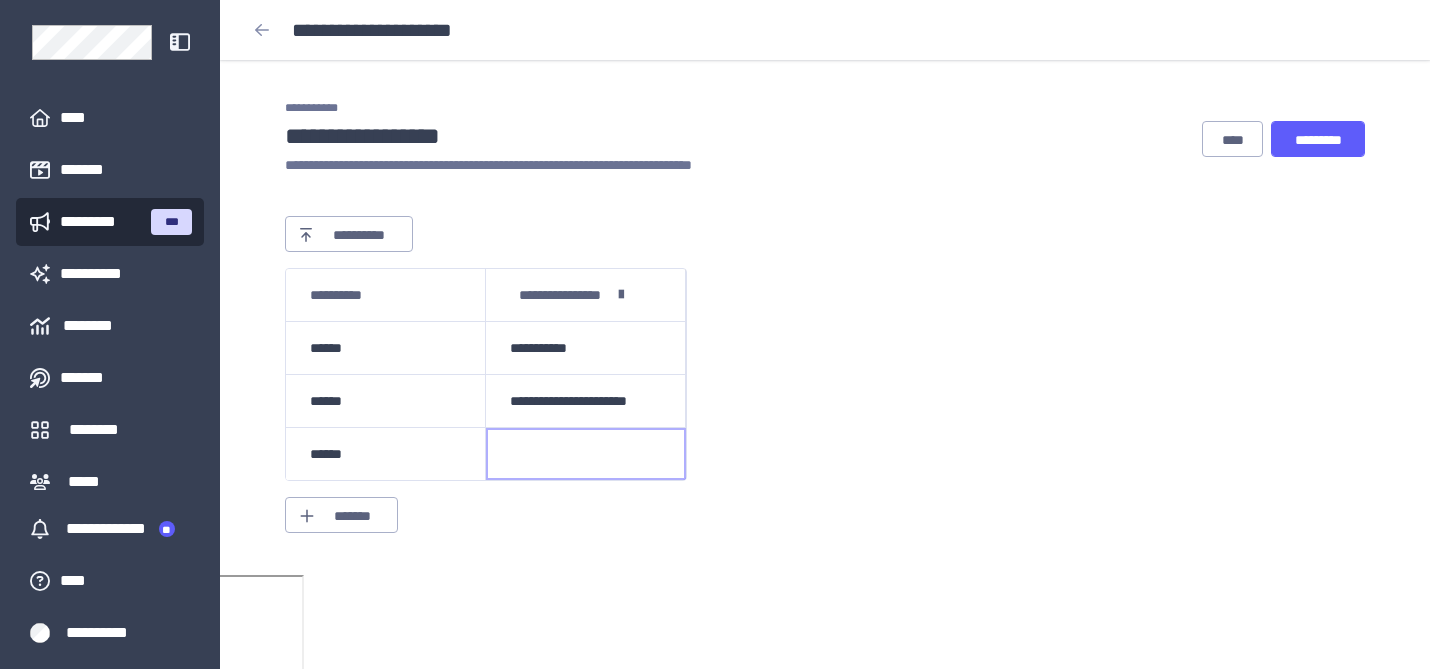 click at bounding box center (586, 454) 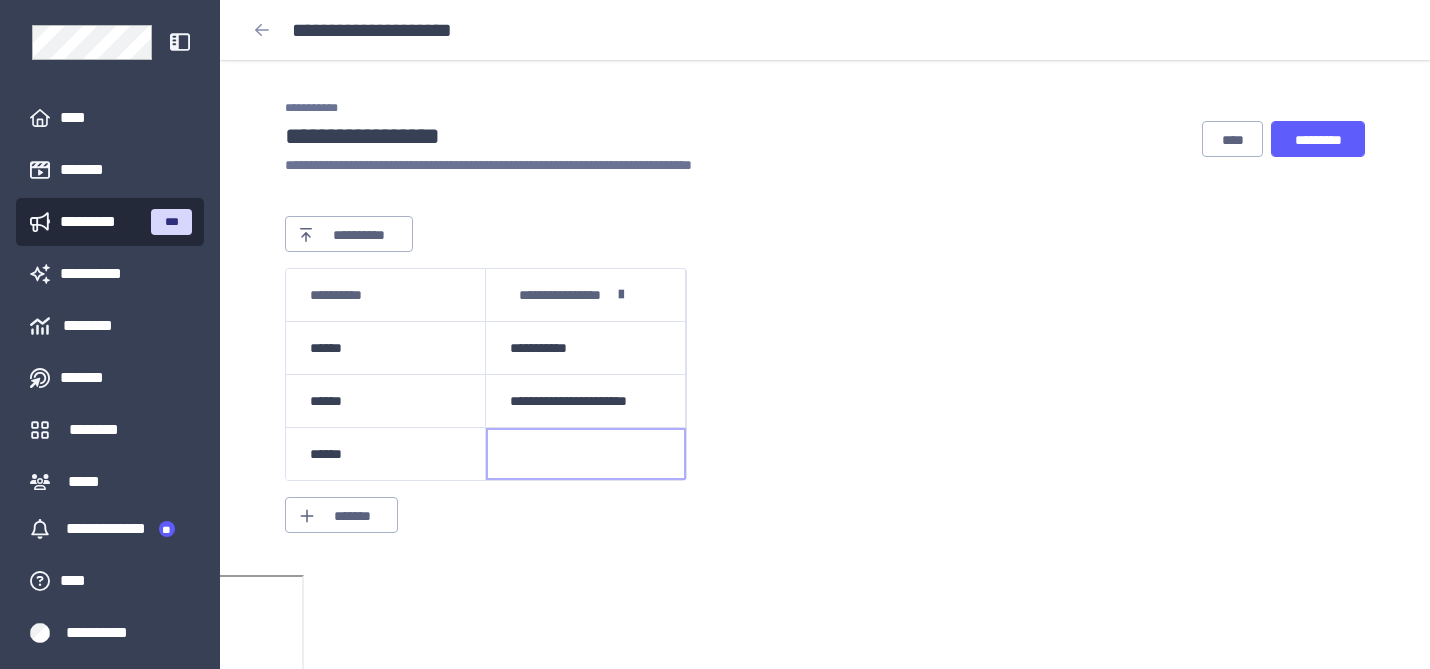 click at bounding box center (586, 454) 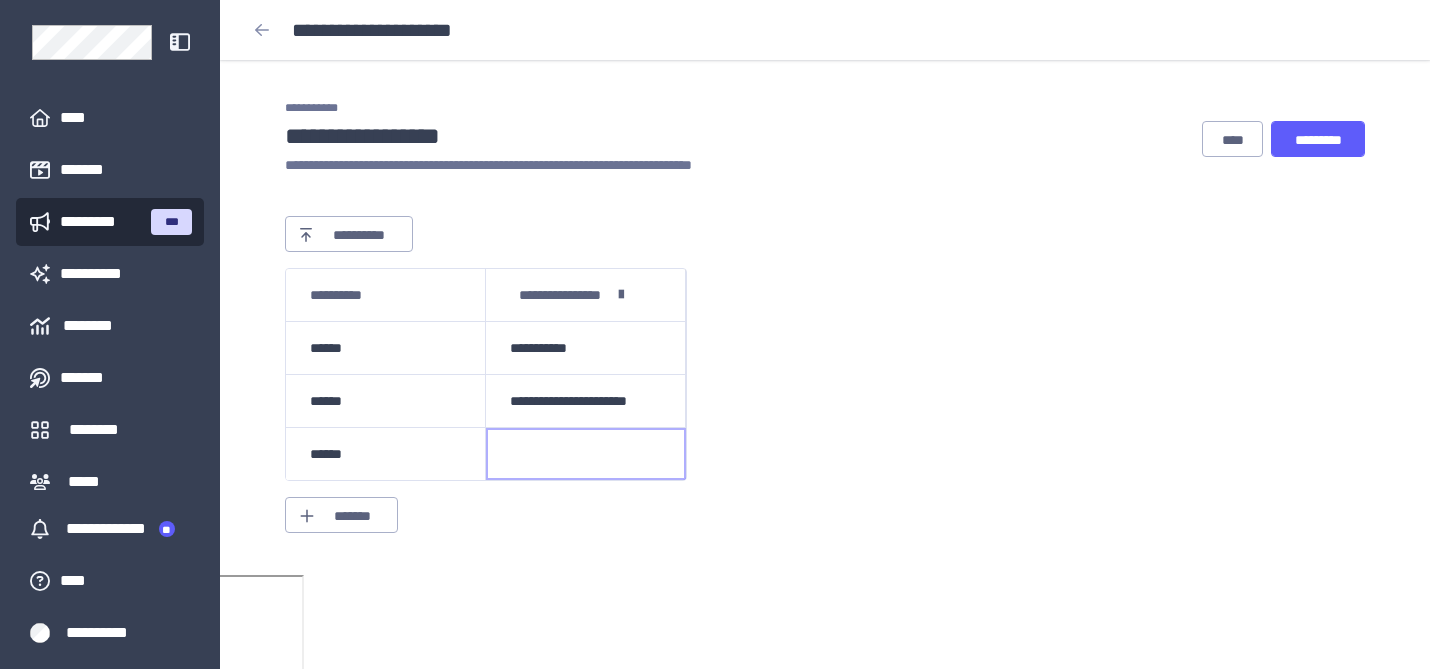type on "**********" 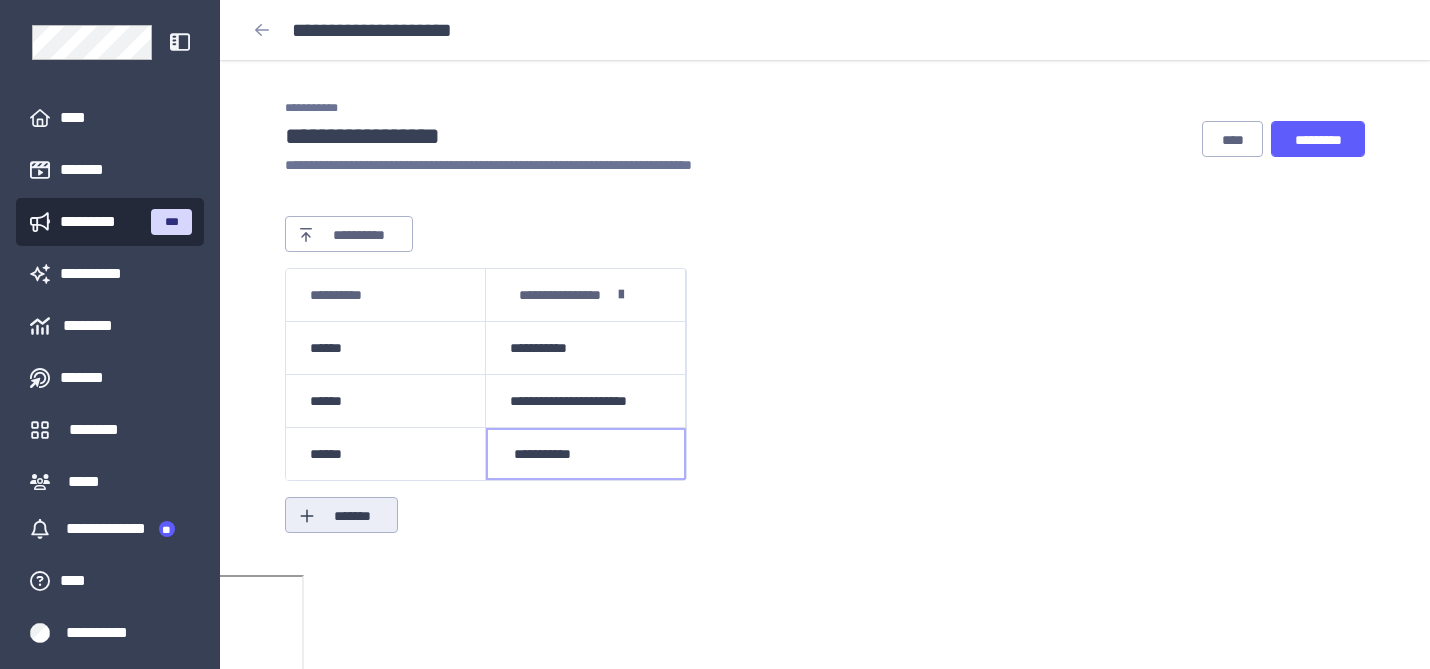 click on "*******" at bounding box center (341, 516) 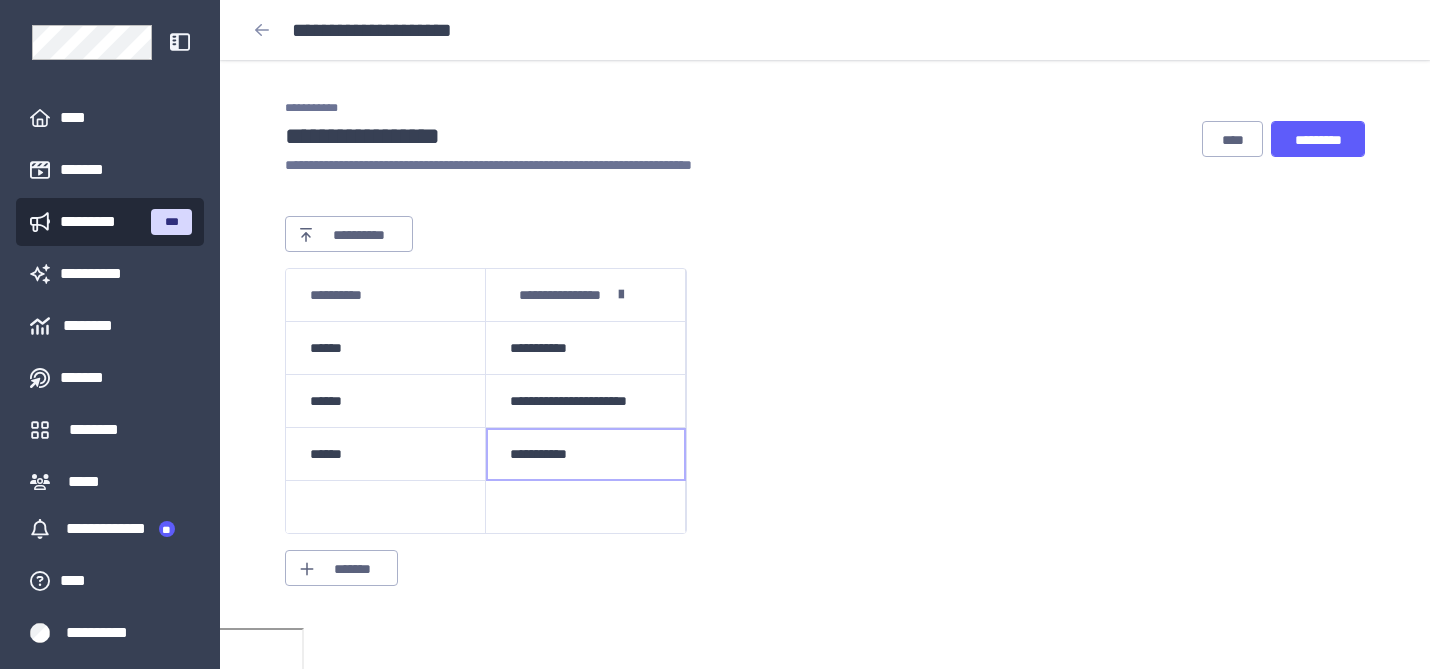 click at bounding box center [386, 507] 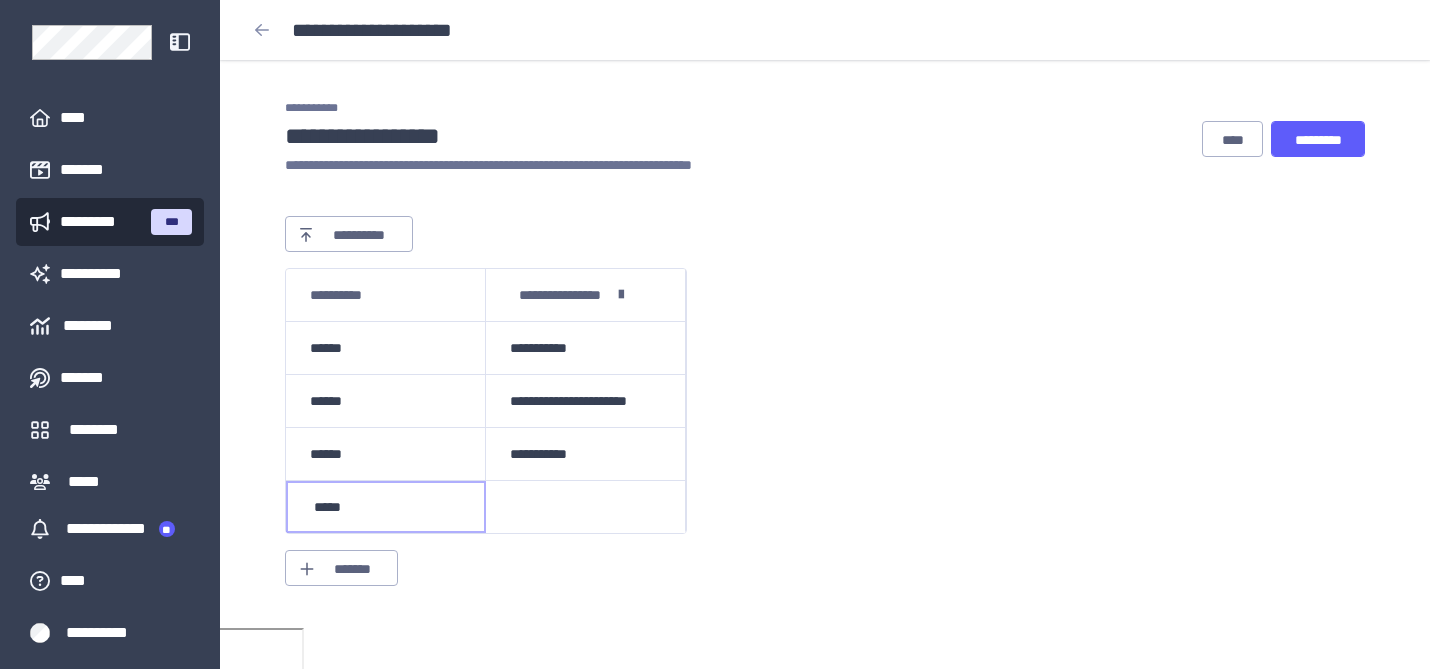 type on "******" 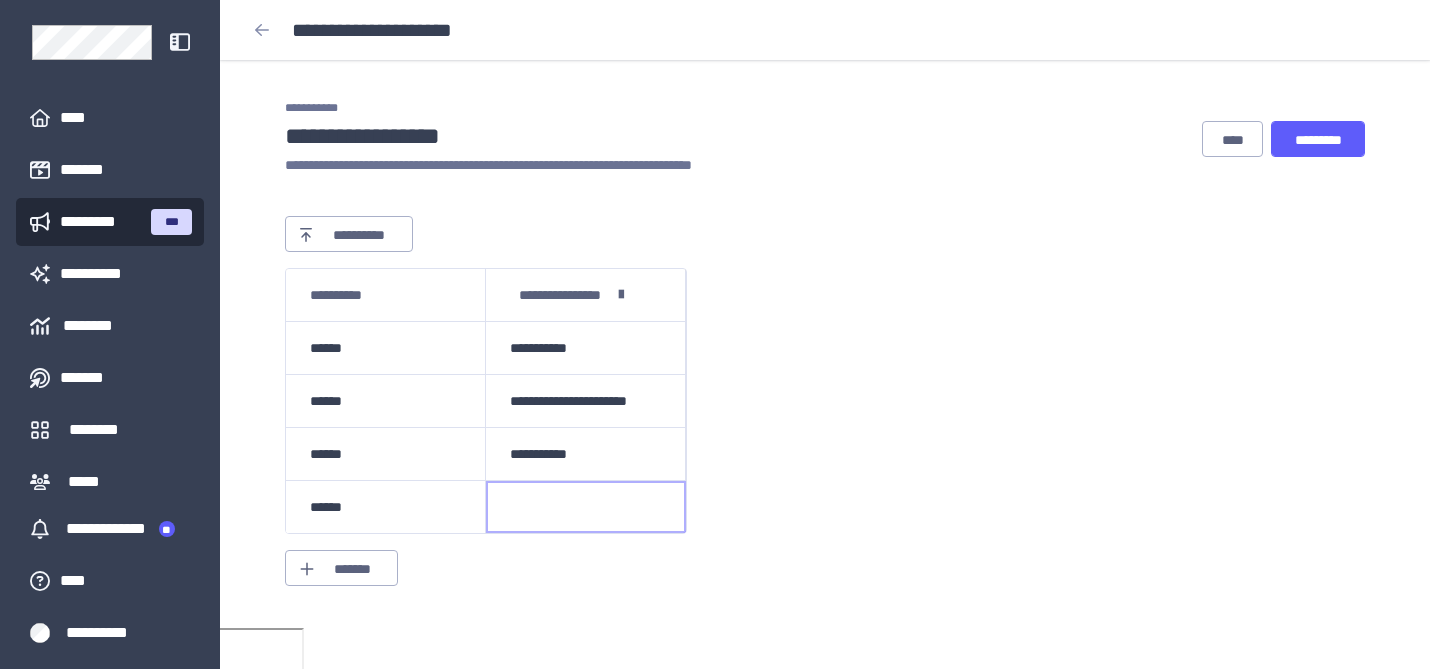 click at bounding box center (586, 507) 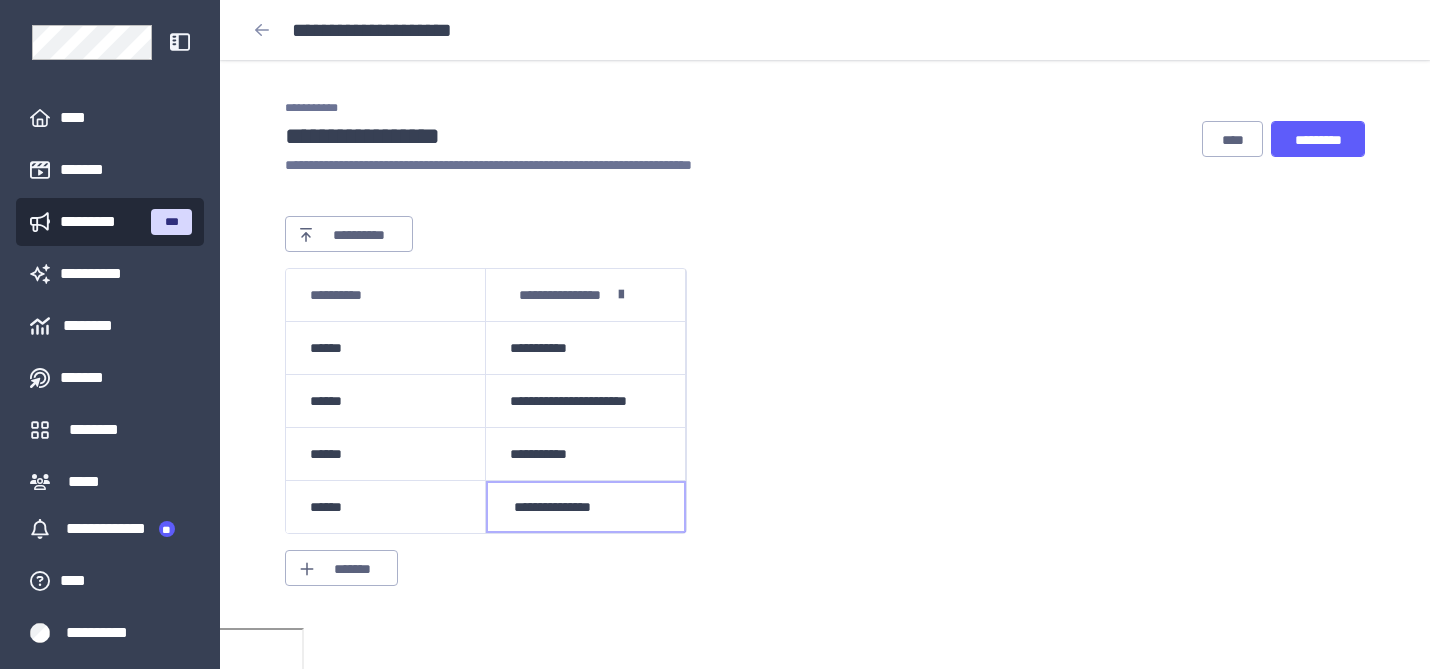 click on "**********" at bounding box center (825, 401) 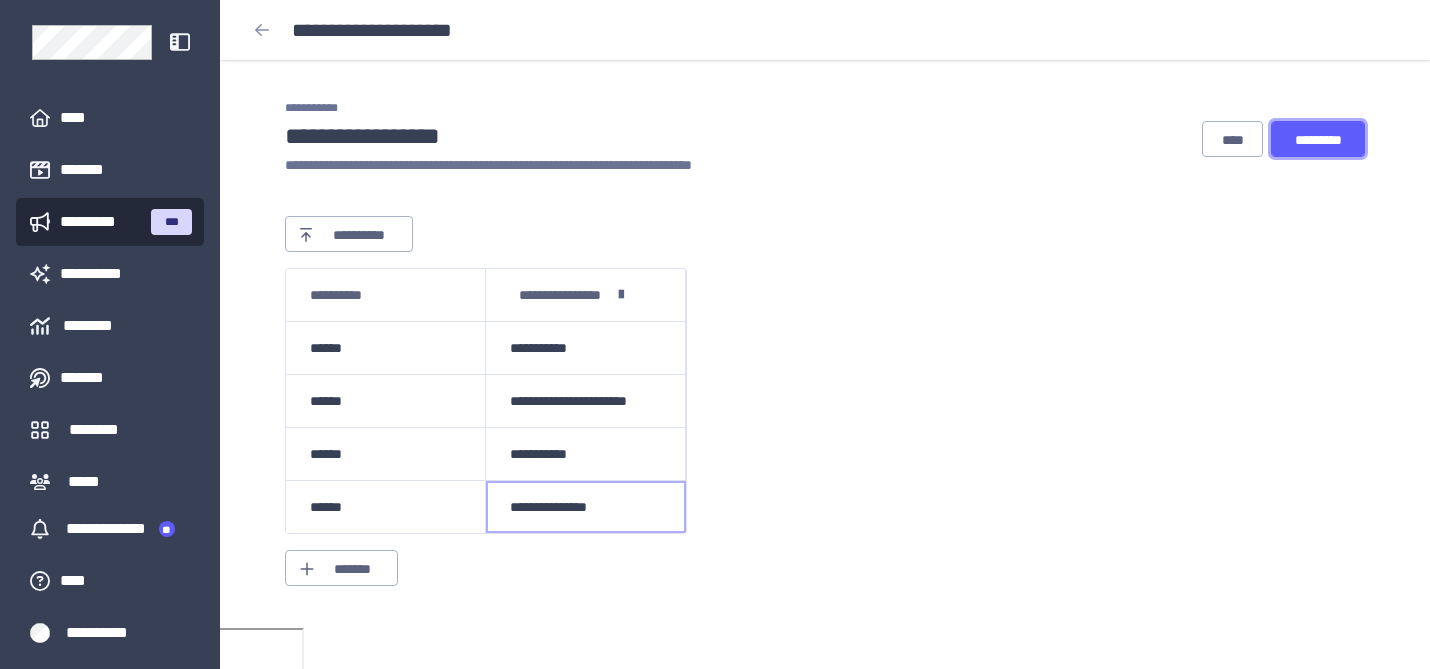 click on "*********" at bounding box center (1318, 140) 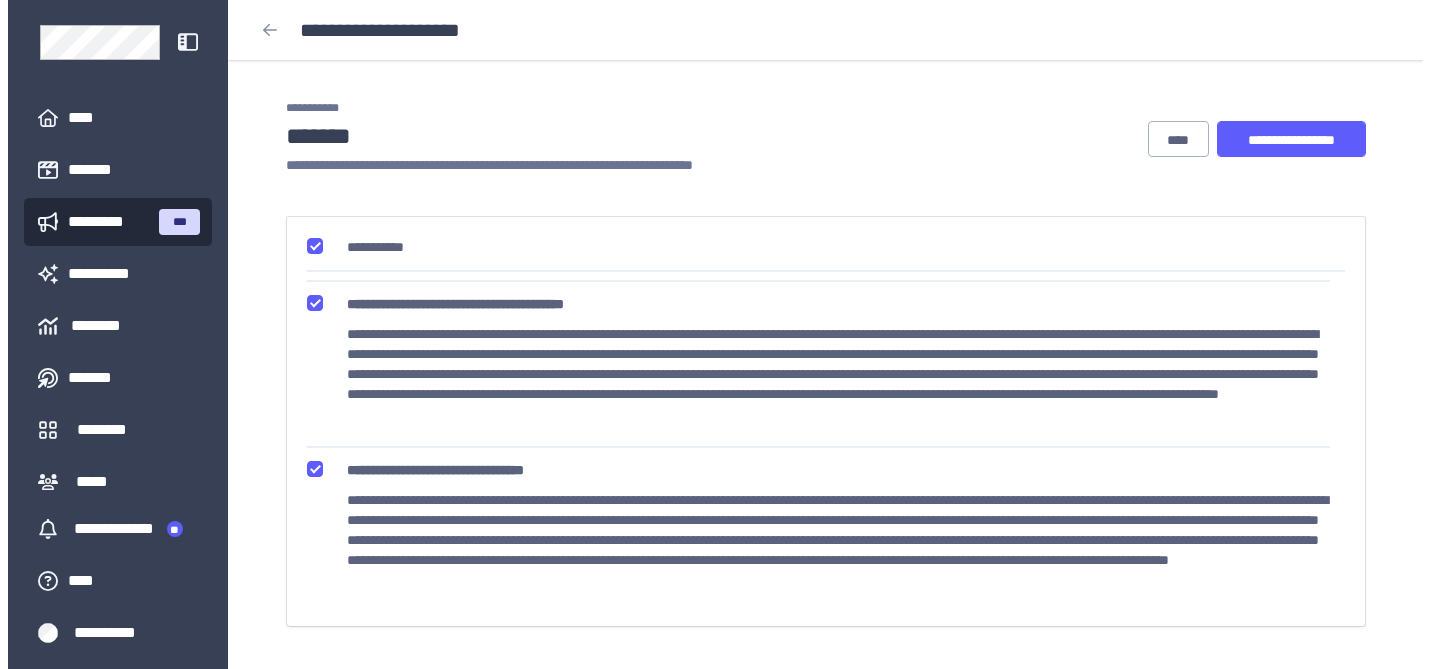scroll, scrollTop: 339, scrollLeft: 0, axis: vertical 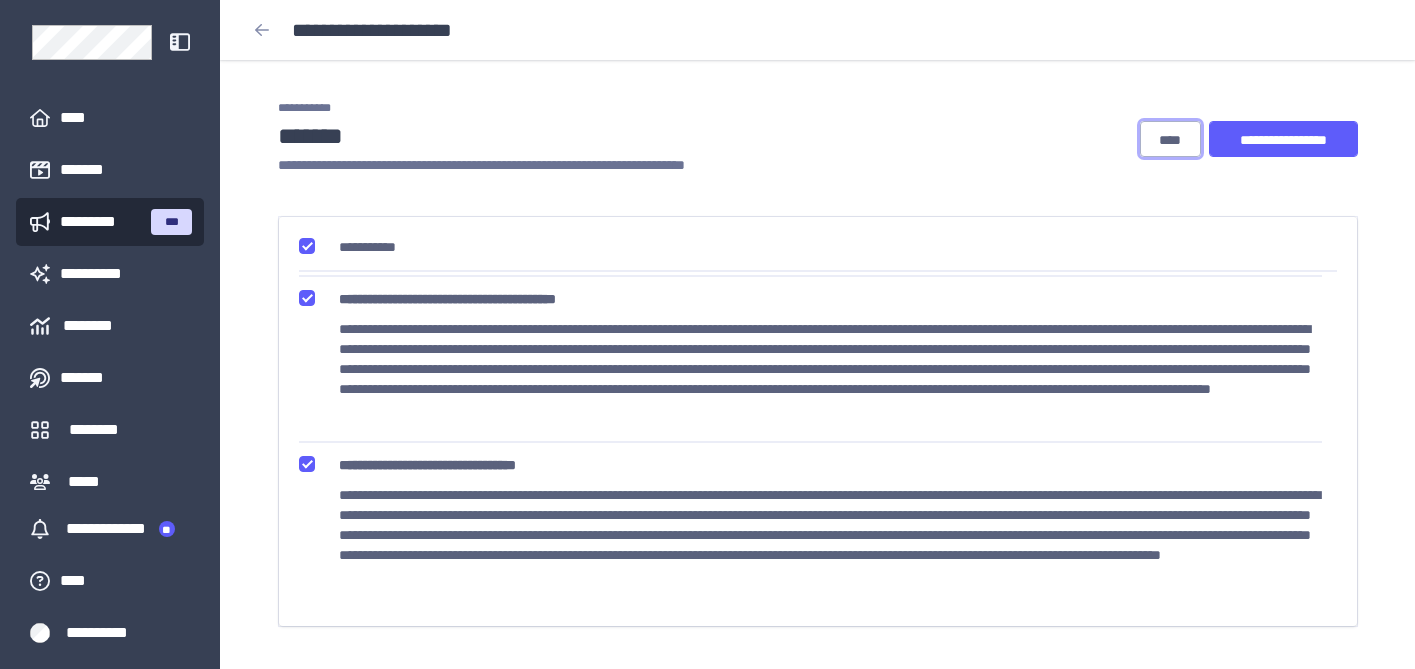 click on "****" at bounding box center (1170, 139) 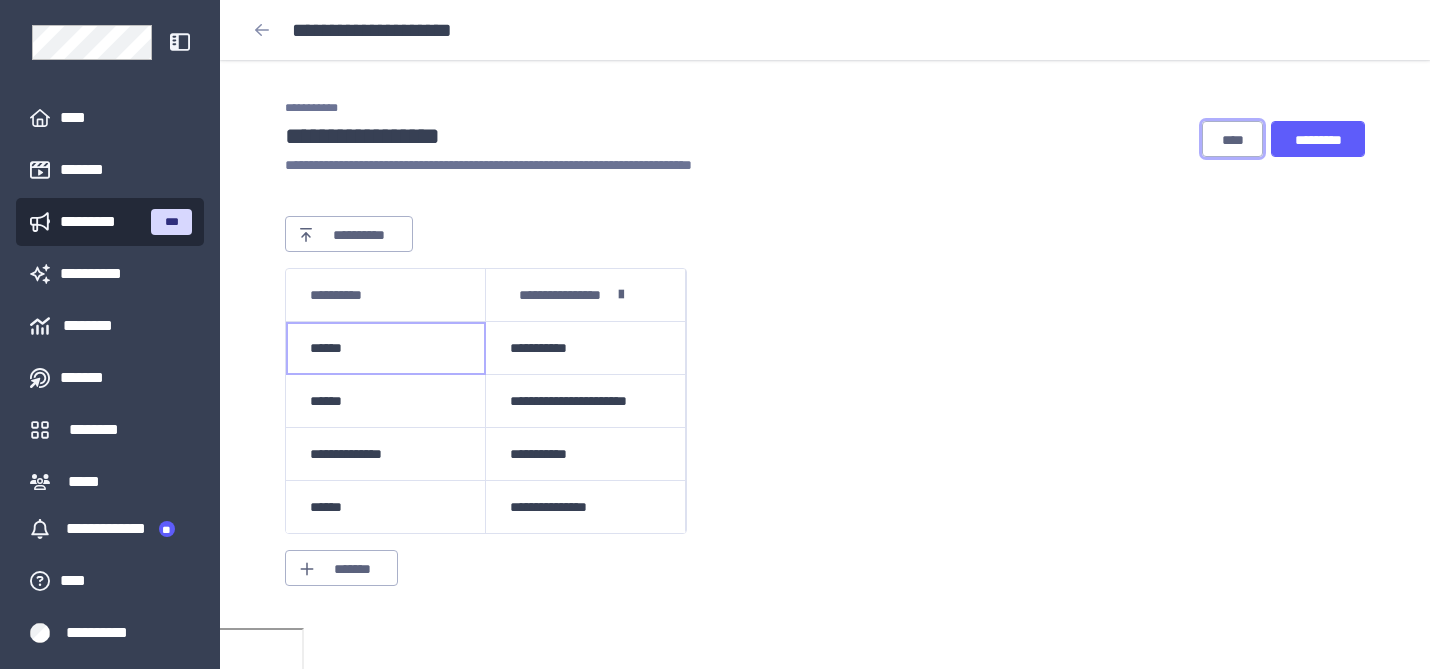 click on "****" at bounding box center [1232, 140] 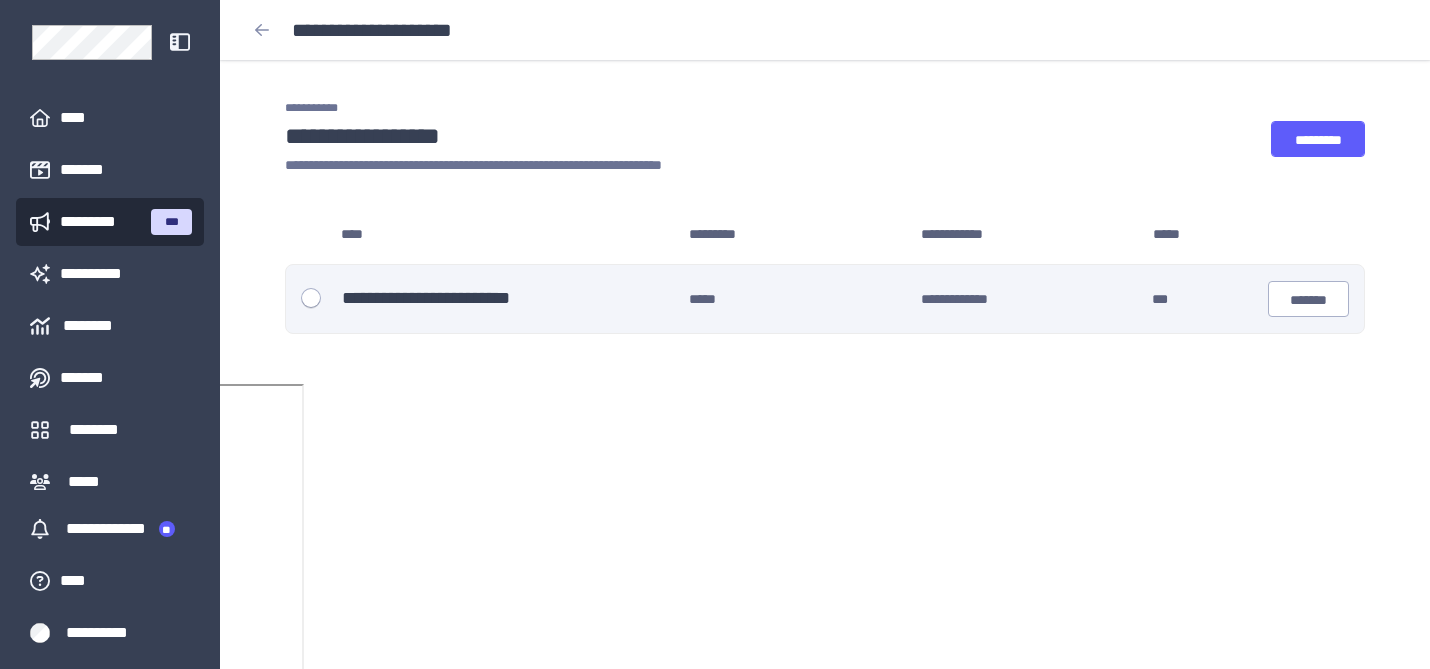 click on "**********" at bounding box center (515, 299) 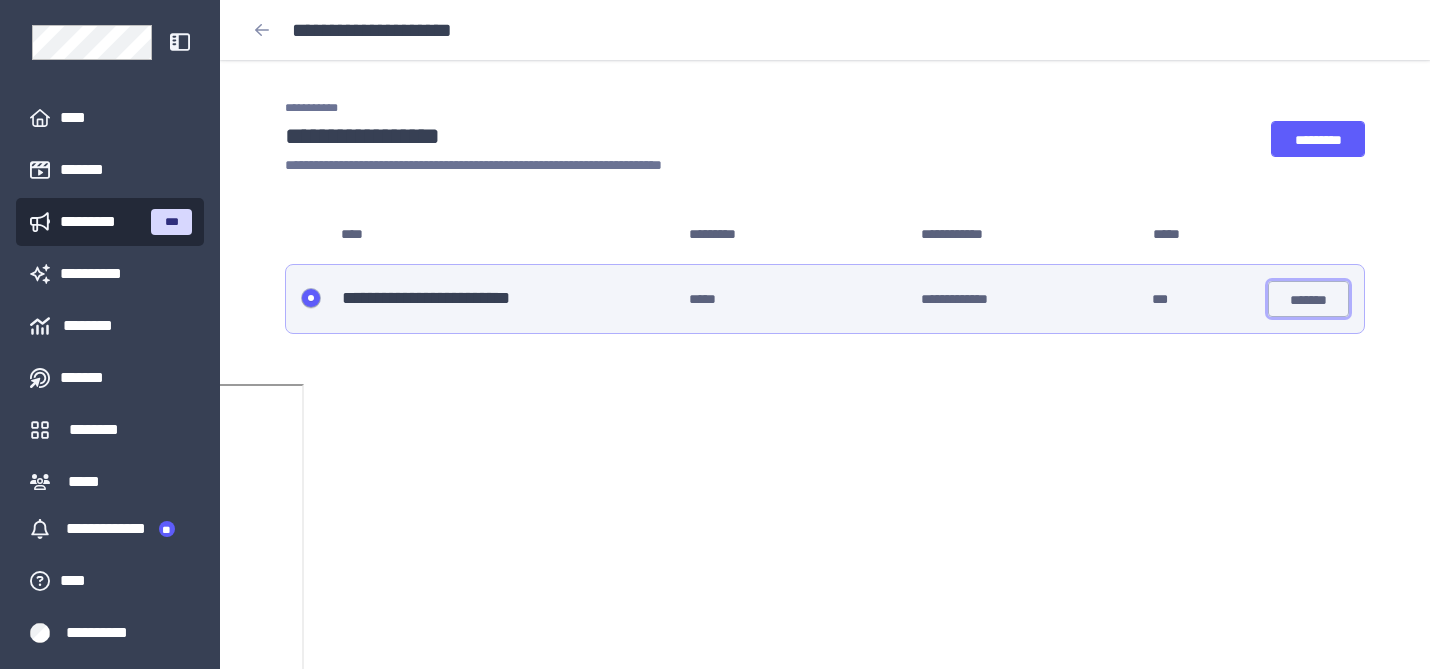click on "*******" at bounding box center [1308, 299] 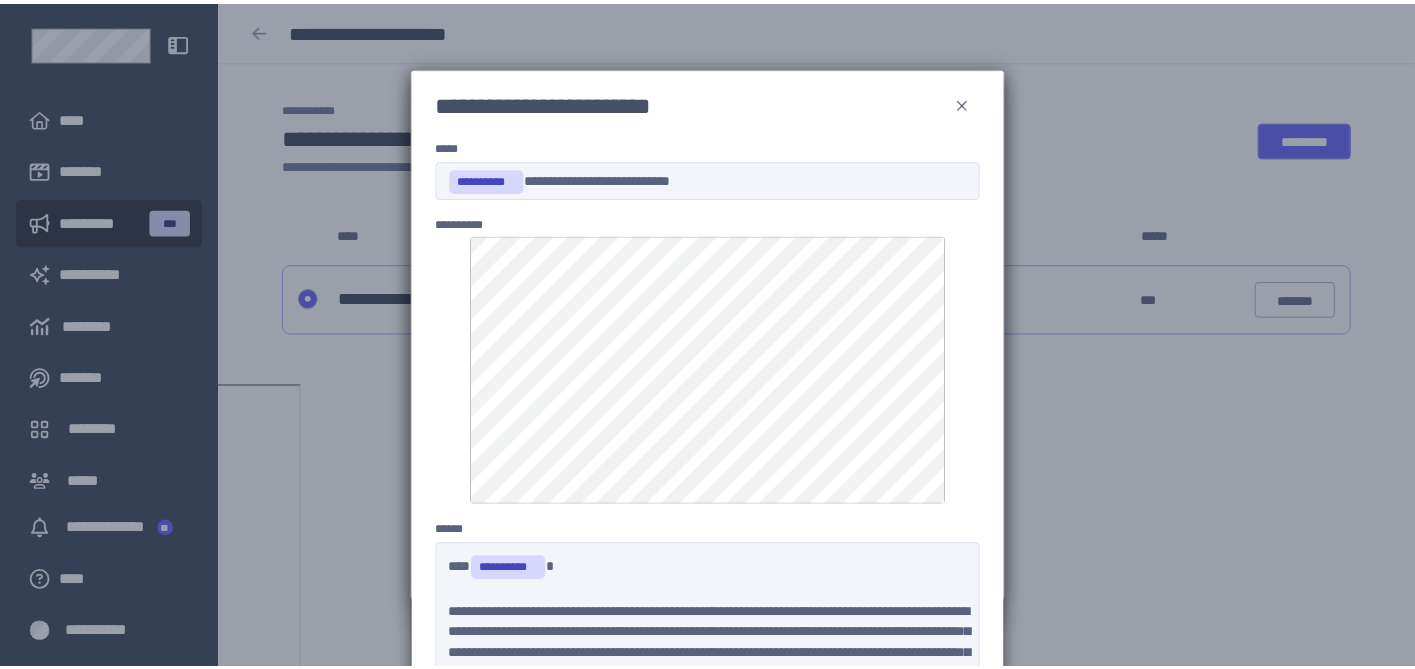 scroll, scrollTop: 213, scrollLeft: 0, axis: vertical 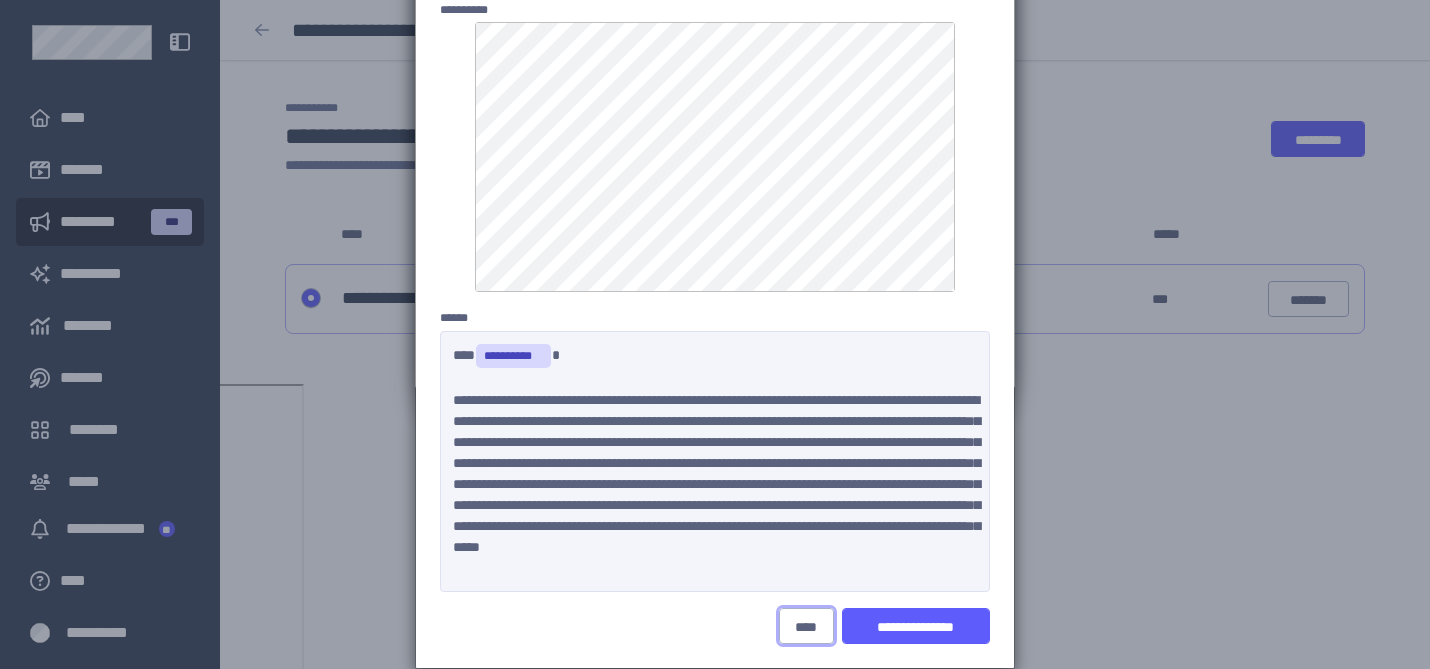 click on "****" at bounding box center (806, 626) 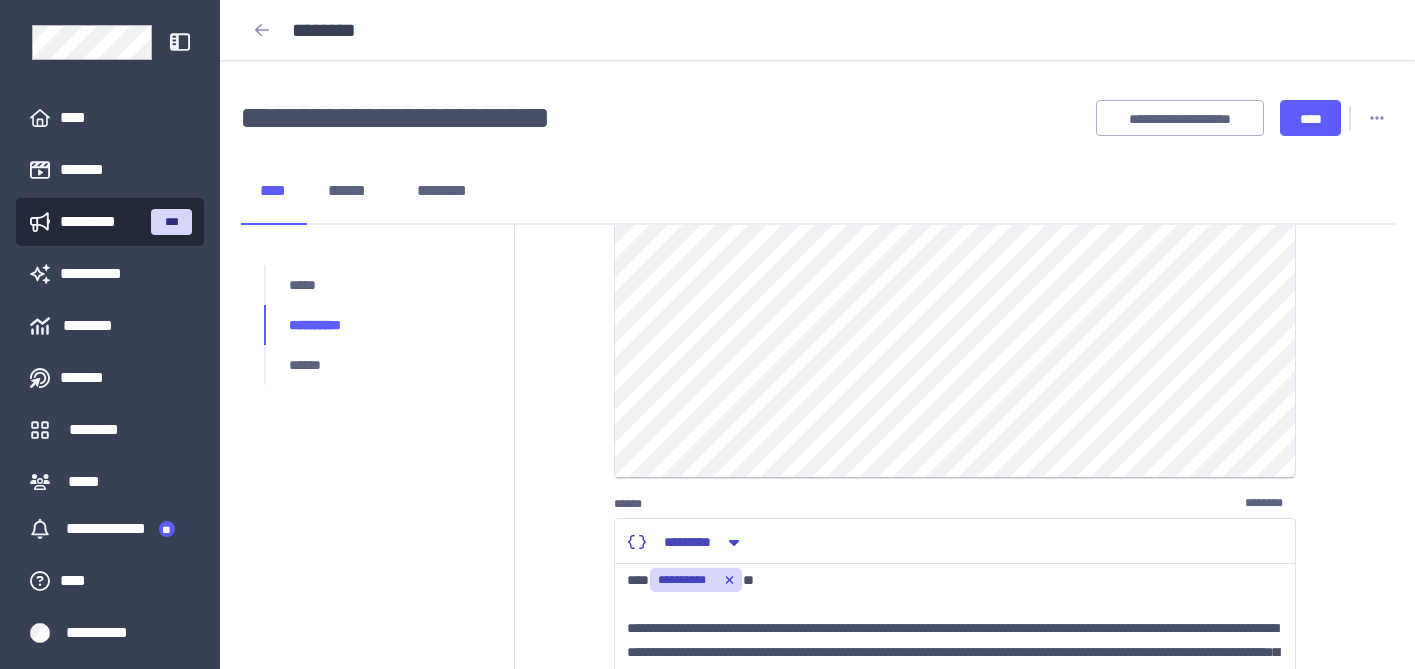 scroll, scrollTop: 506, scrollLeft: 0, axis: vertical 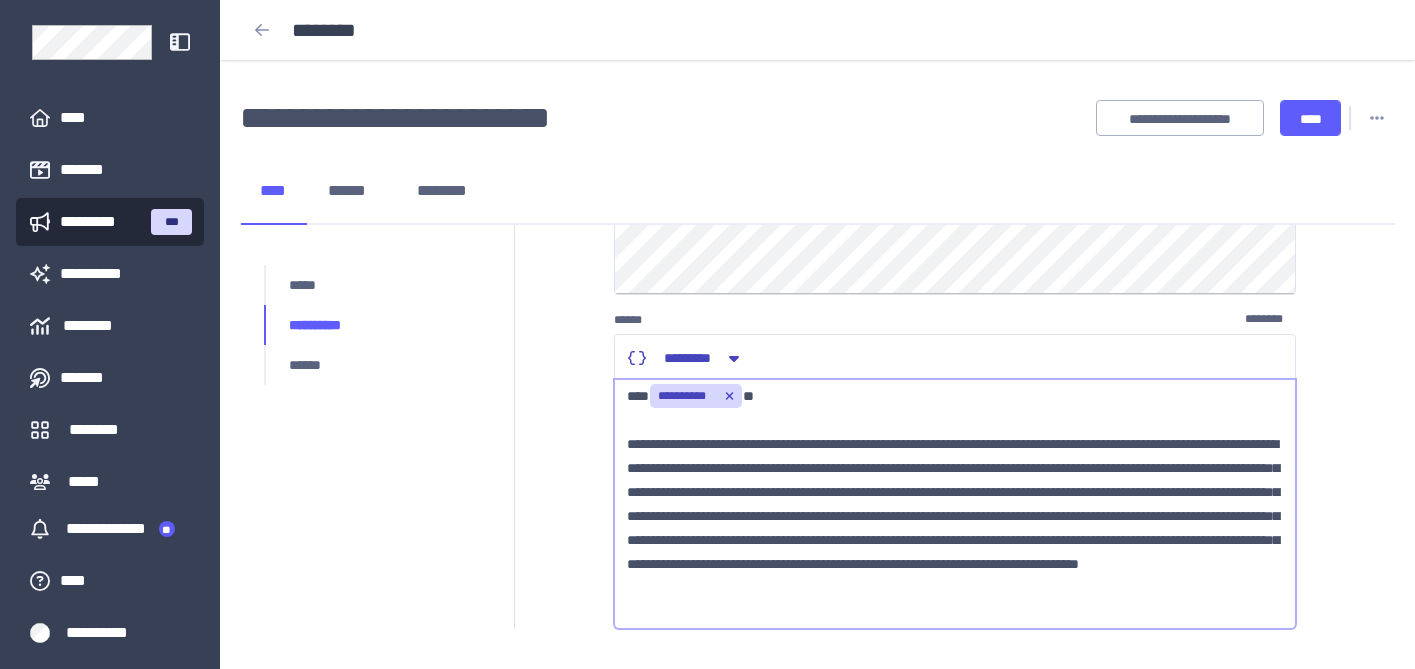 click on "**********" at bounding box center [955, 504] 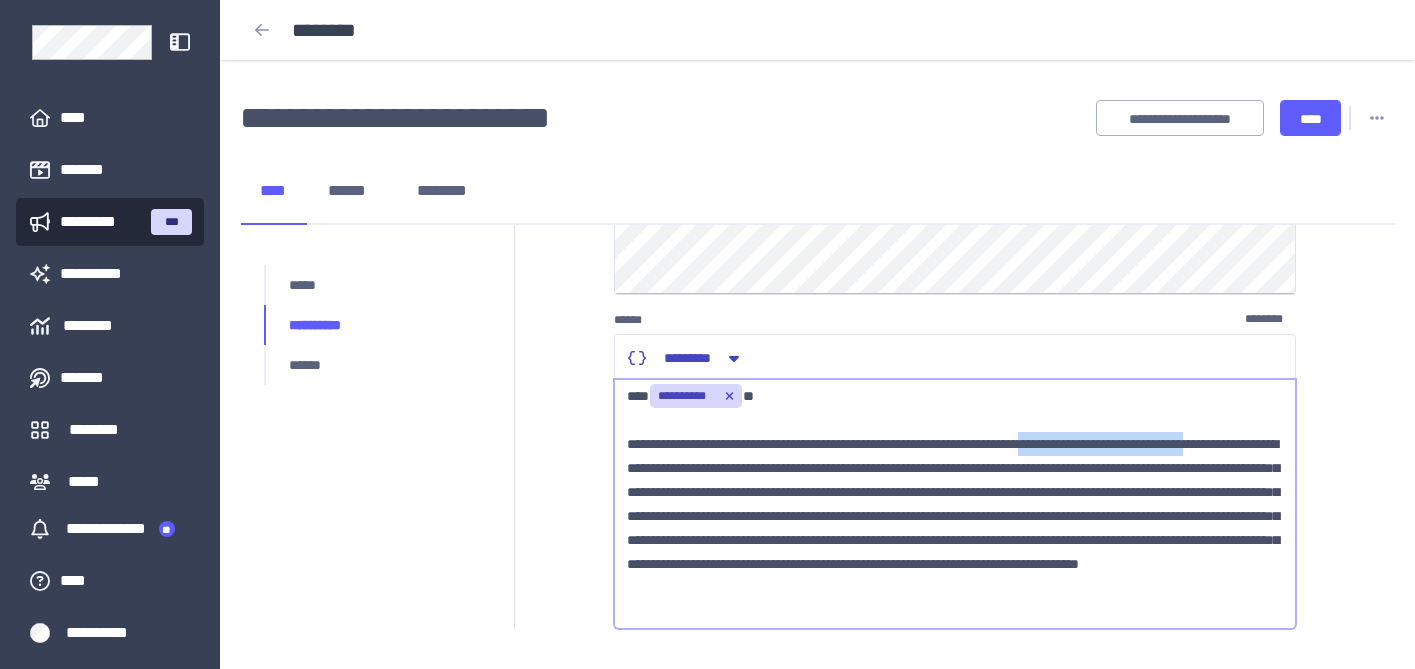 drag, startPoint x: 1109, startPoint y: 446, endPoint x: 671, endPoint y: 468, distance: 438.55215 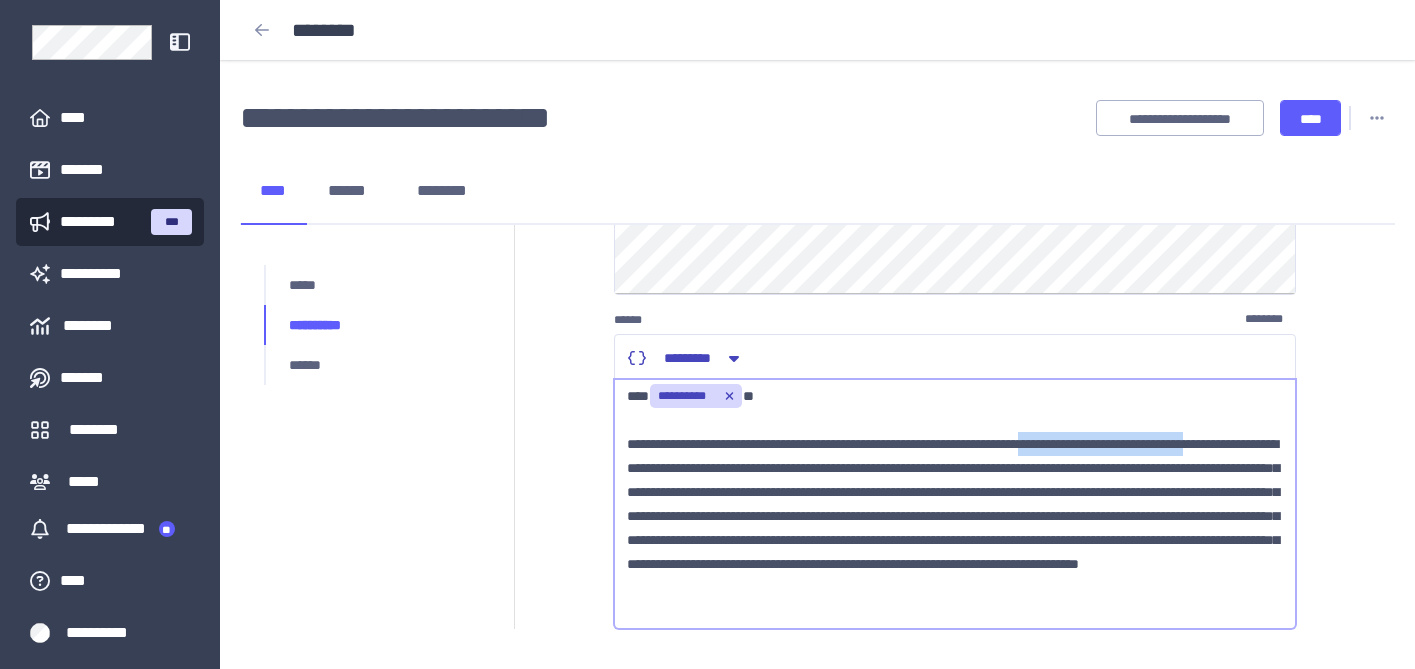 type 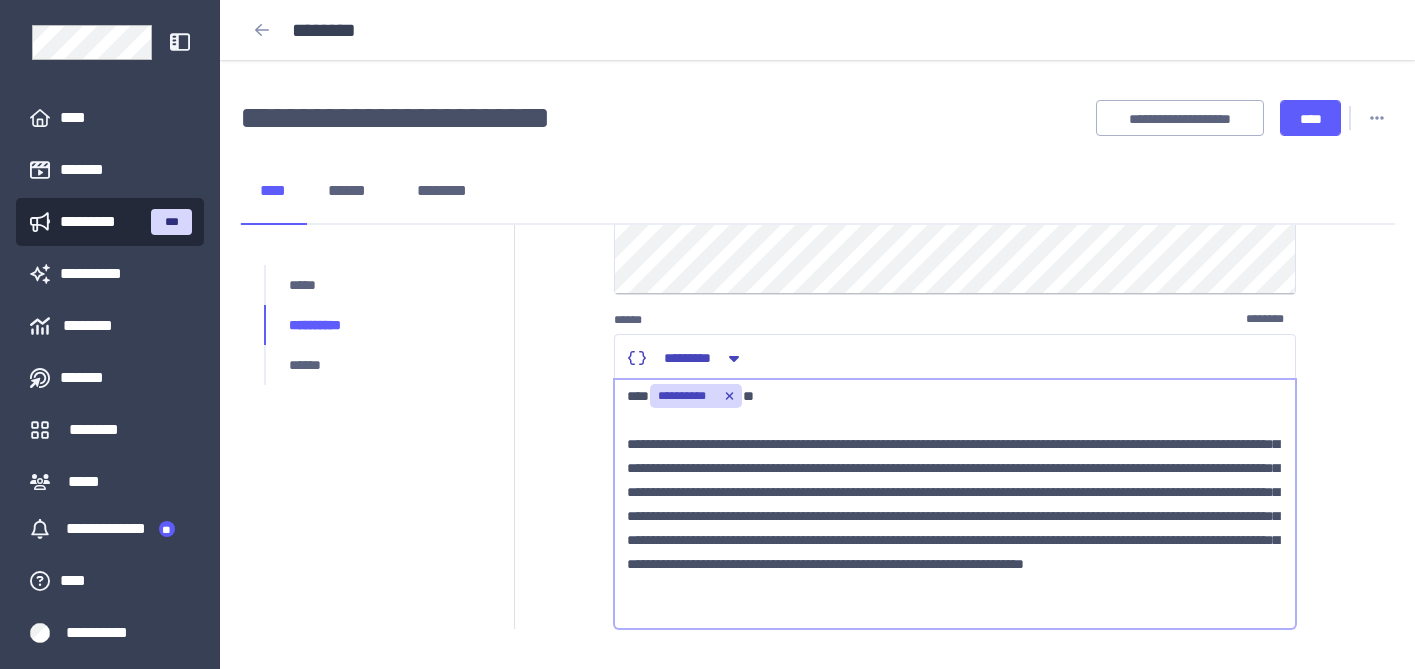 click on "**********" at bounding box center [955, 504] 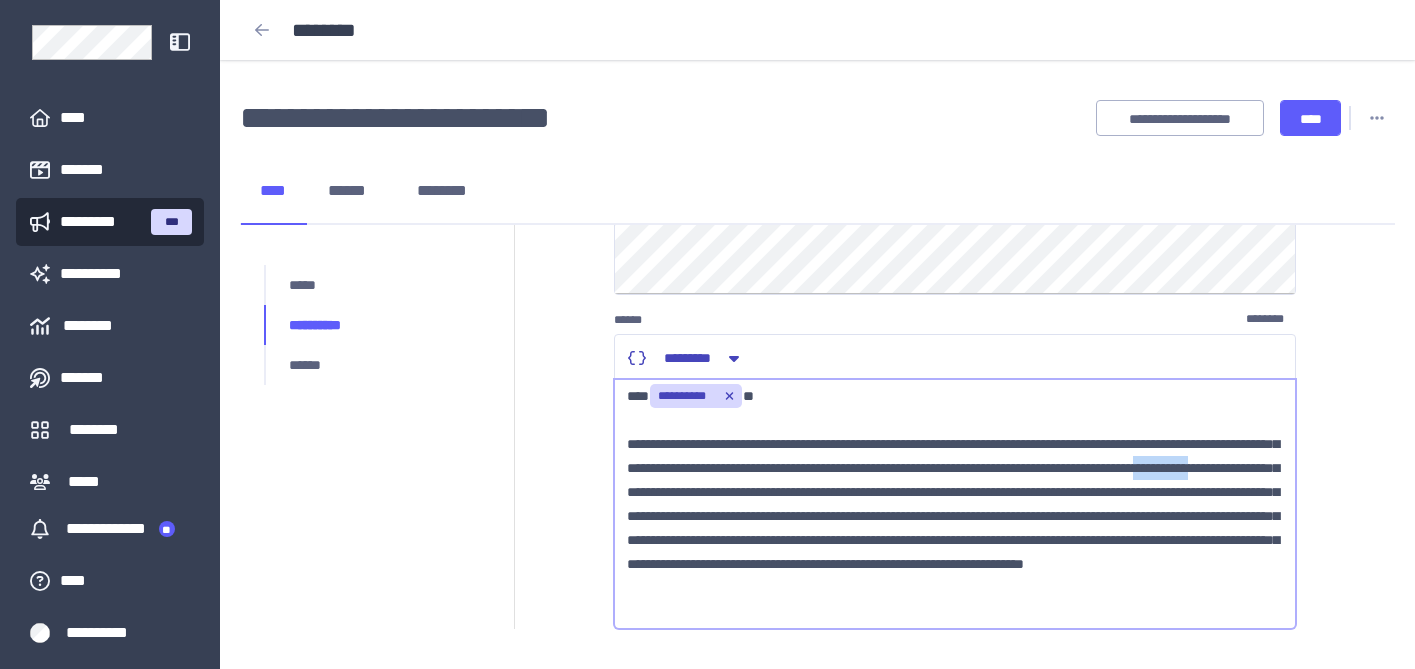drag, startPoint x: 830, startPoint y: 494, endPoint x: 777, endPoint y: 491, distance: 53.08484 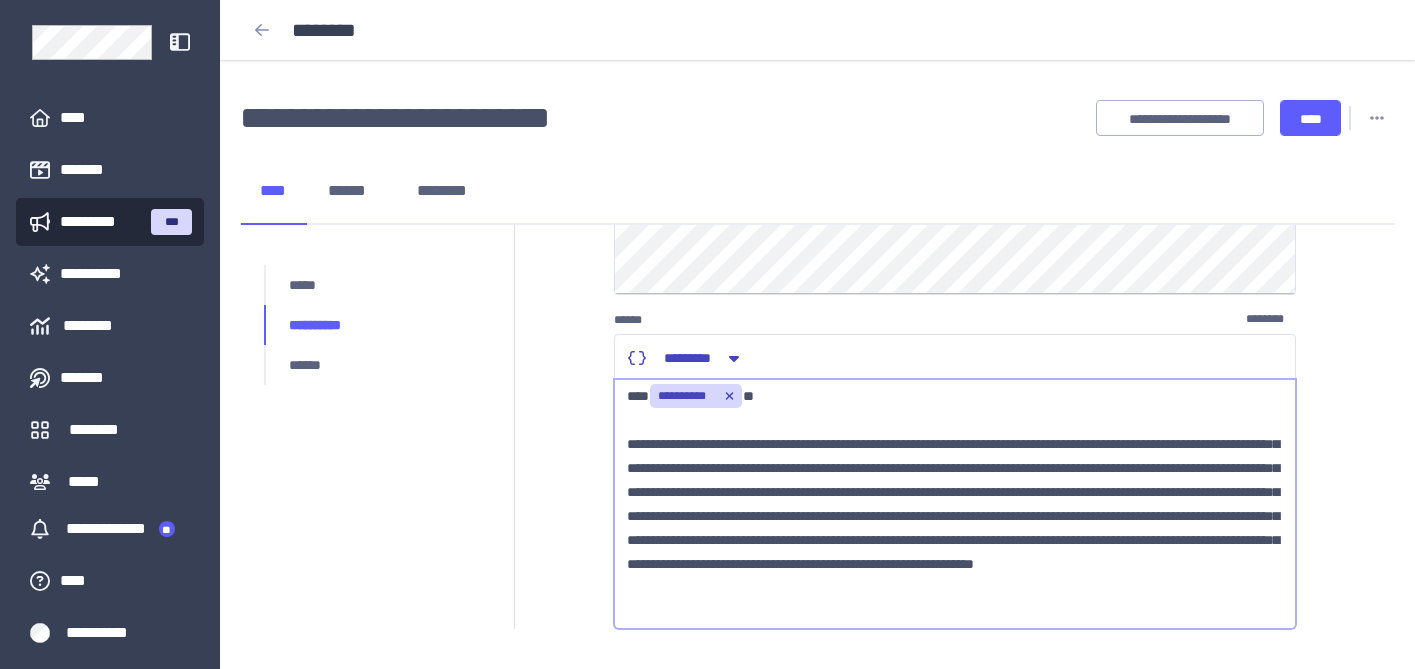 click on "**********" at bounding box center (955, 504) 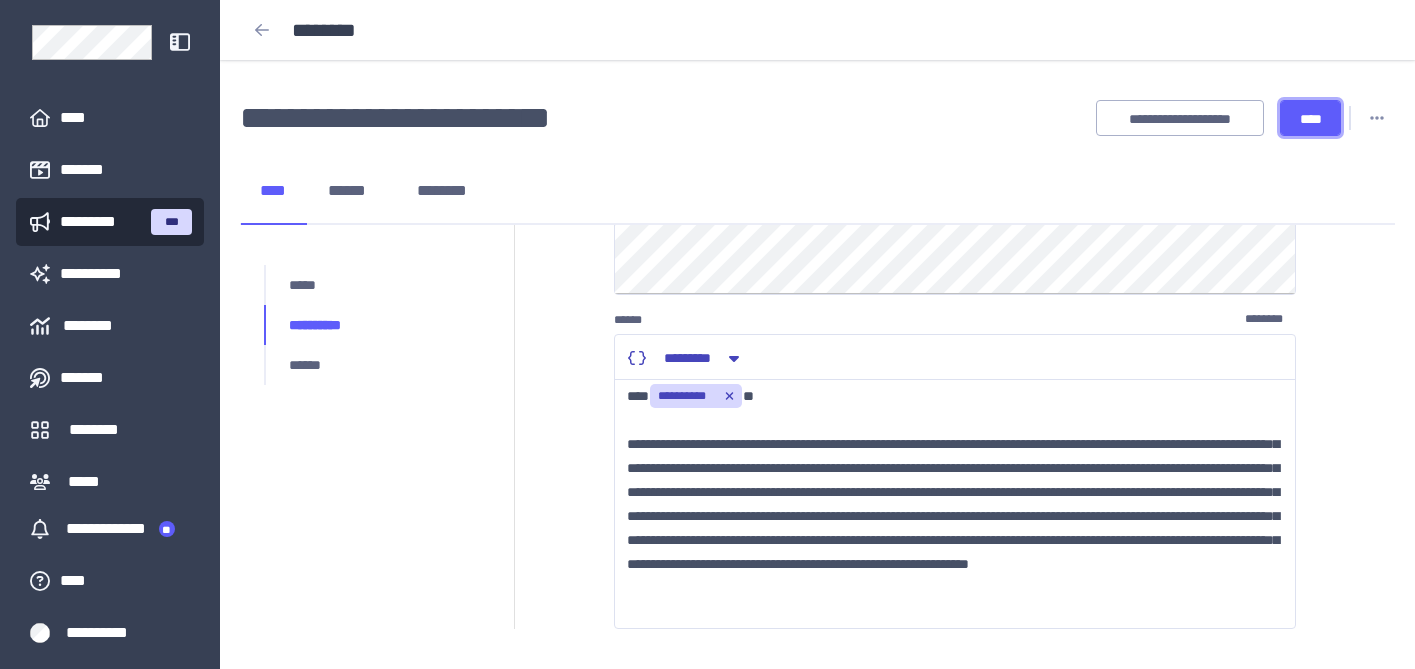 click on "****" at bounding box center (1310, 119) 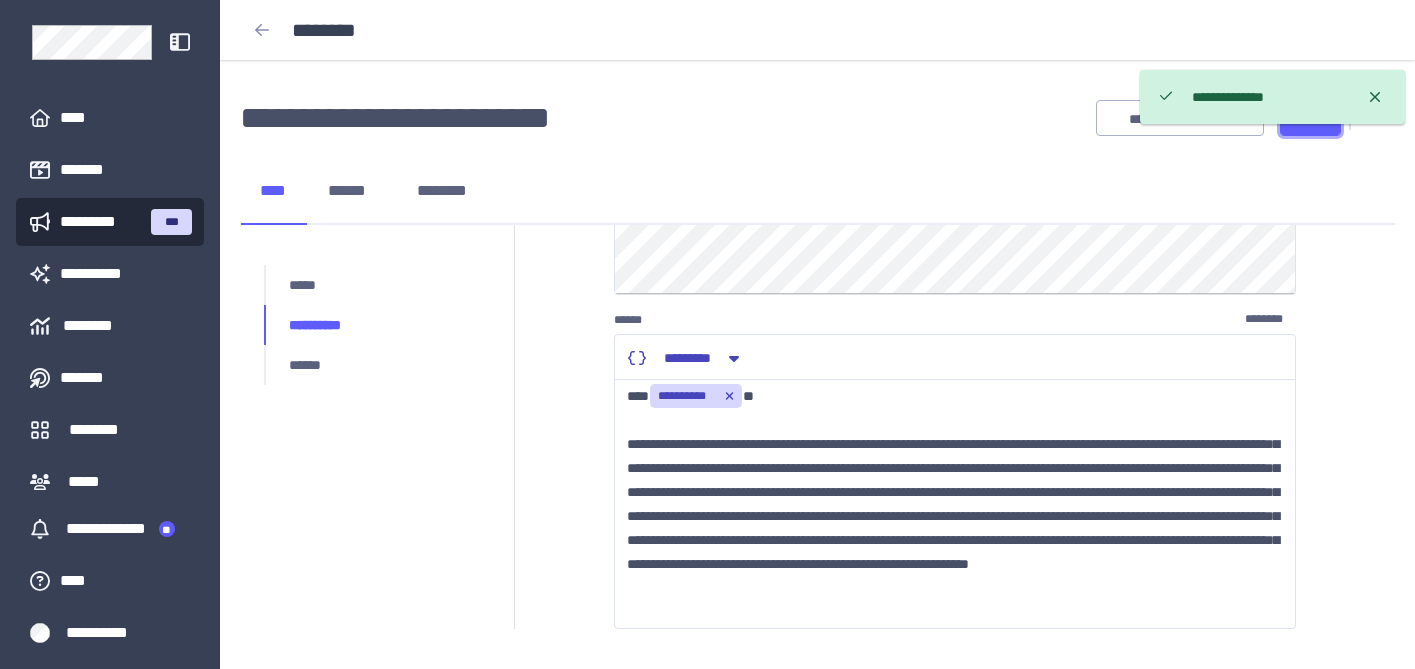 scroll, scrollTop: 0, scrollLeft: 0, axis: both 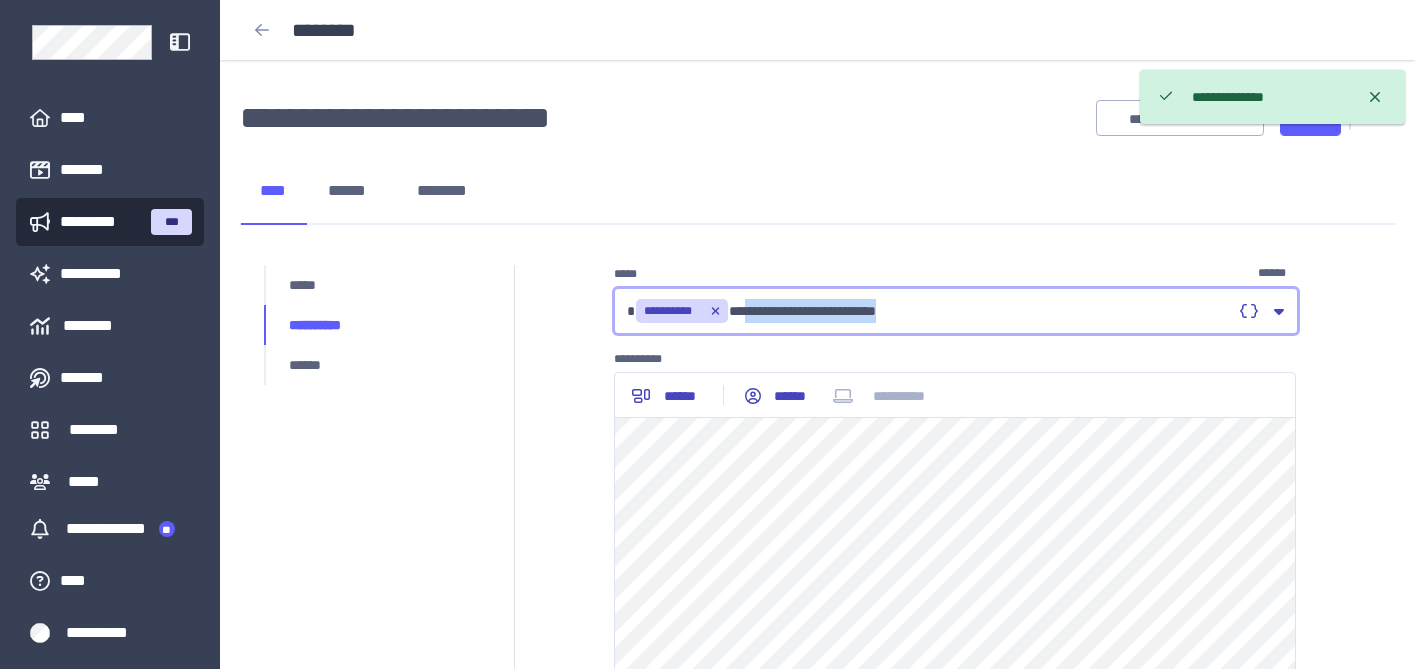 drag, startPoint x: 945, startPoint y: 312, endPoint x: 735, endPoint y: 308, distance: 210.03809 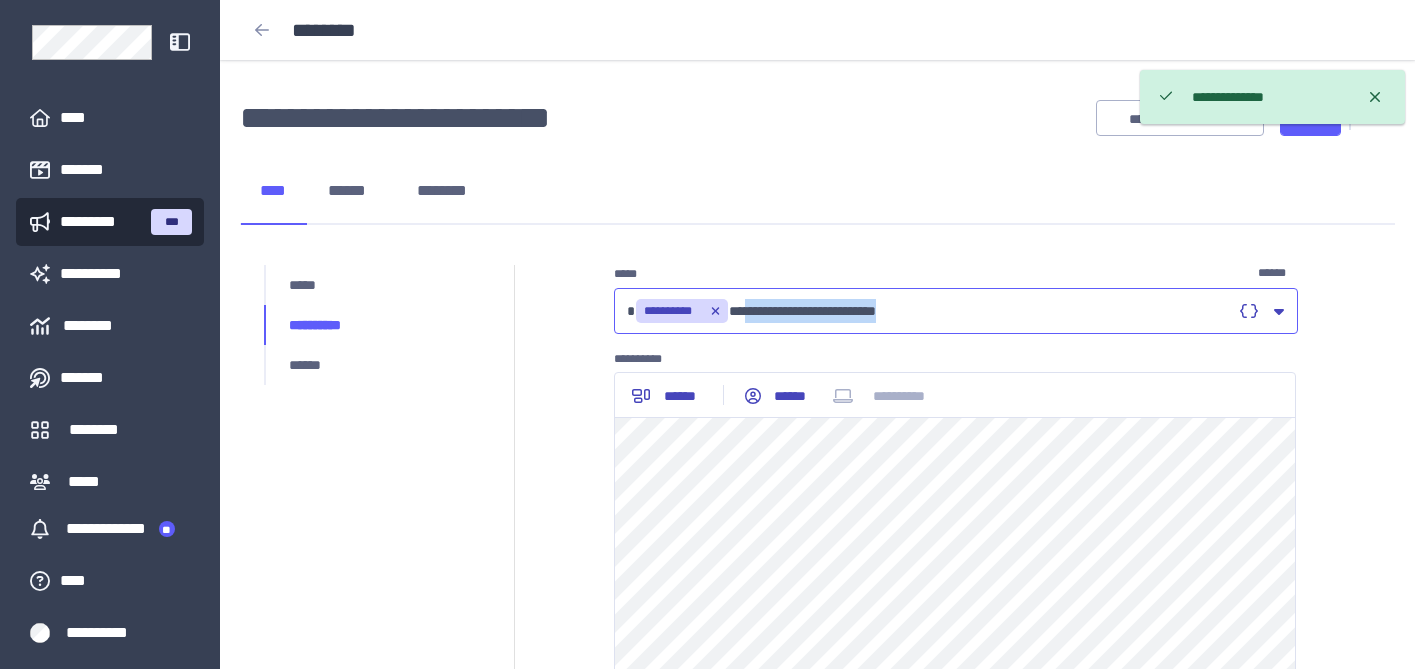 click on "**********" at bounding box center [817, 680] 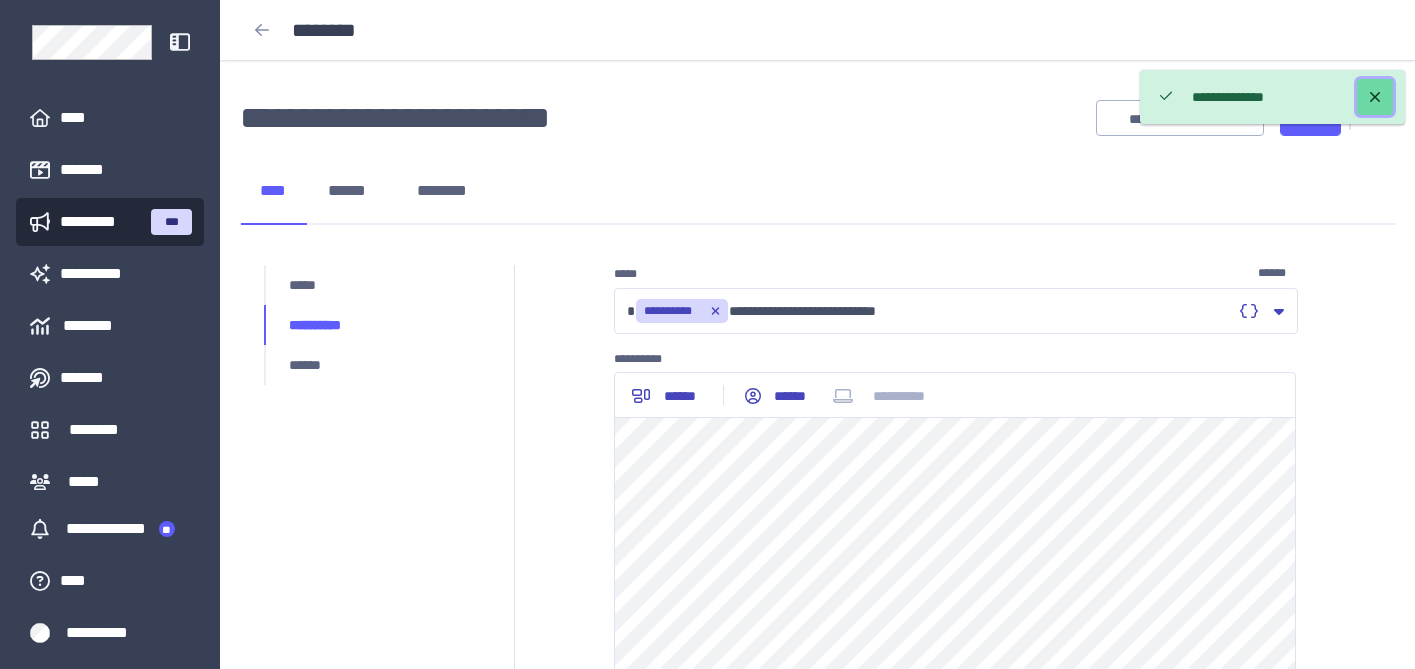 click at bounding box center (1375, 97) 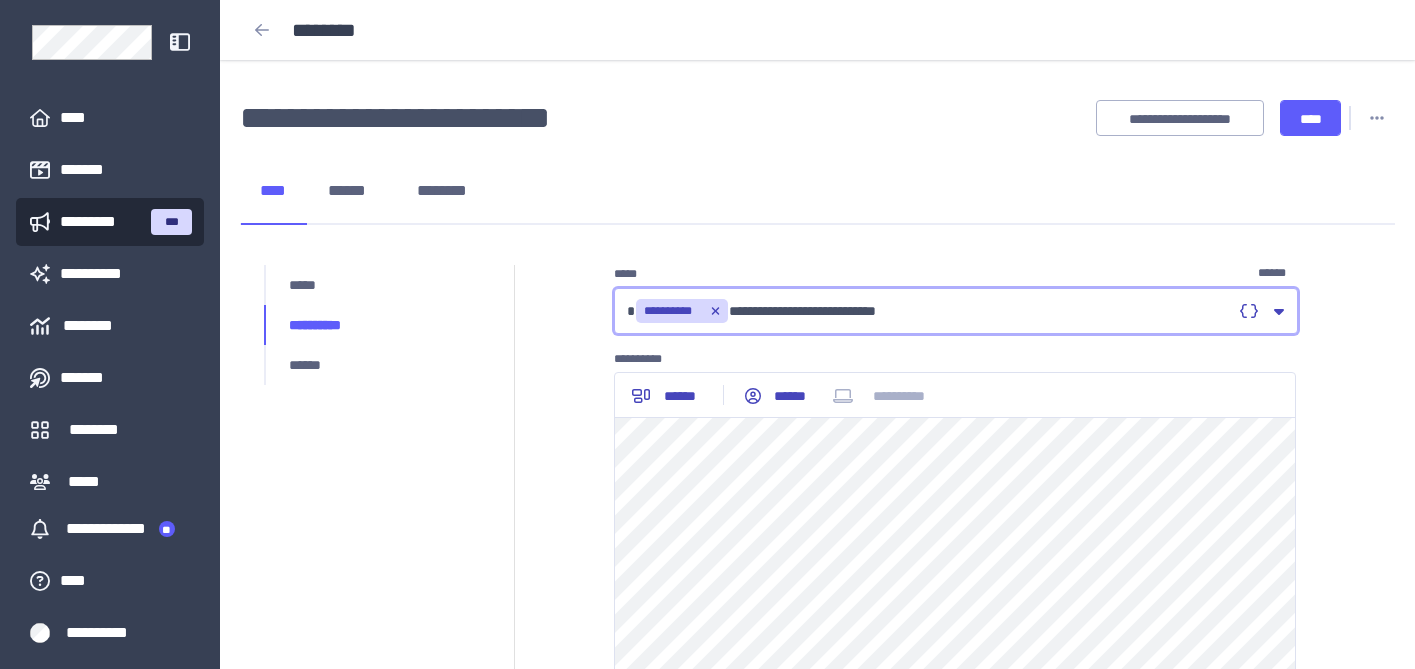 click on "**********" at bounding box center [929, 311] 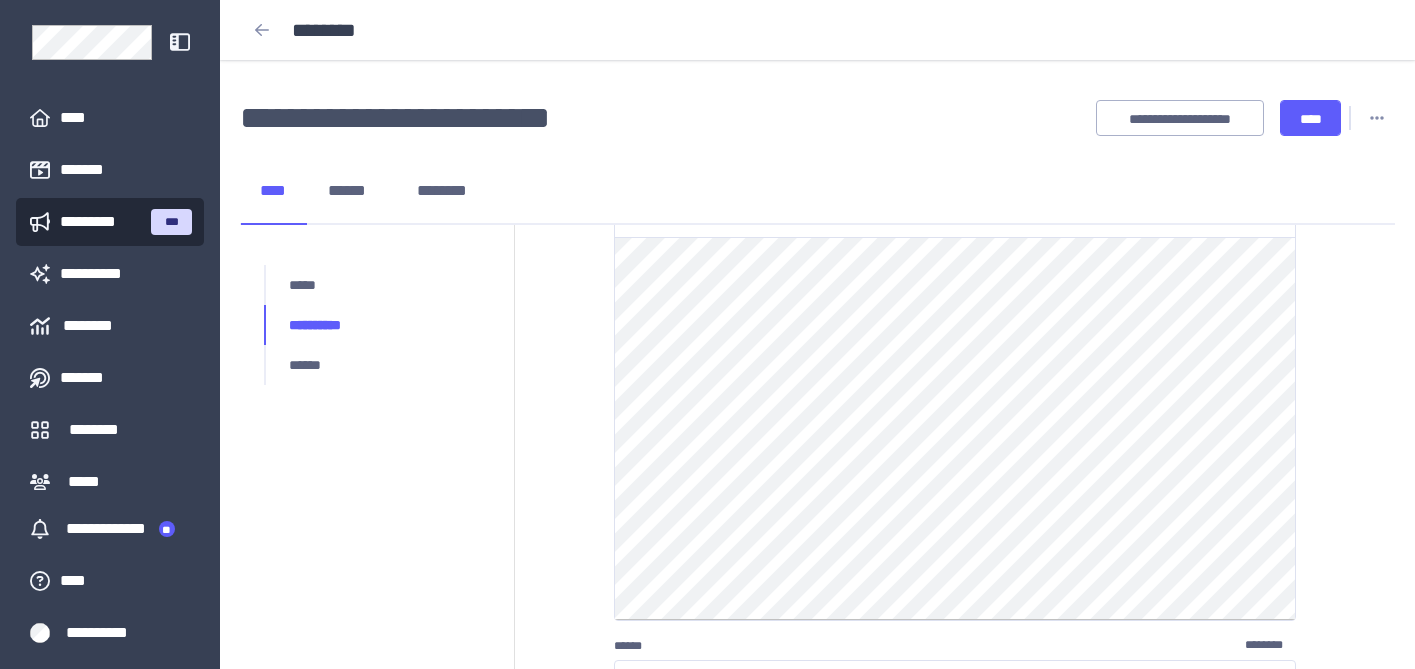 scroll, scrollTop: 0, scrollLeft: 0, axis: both 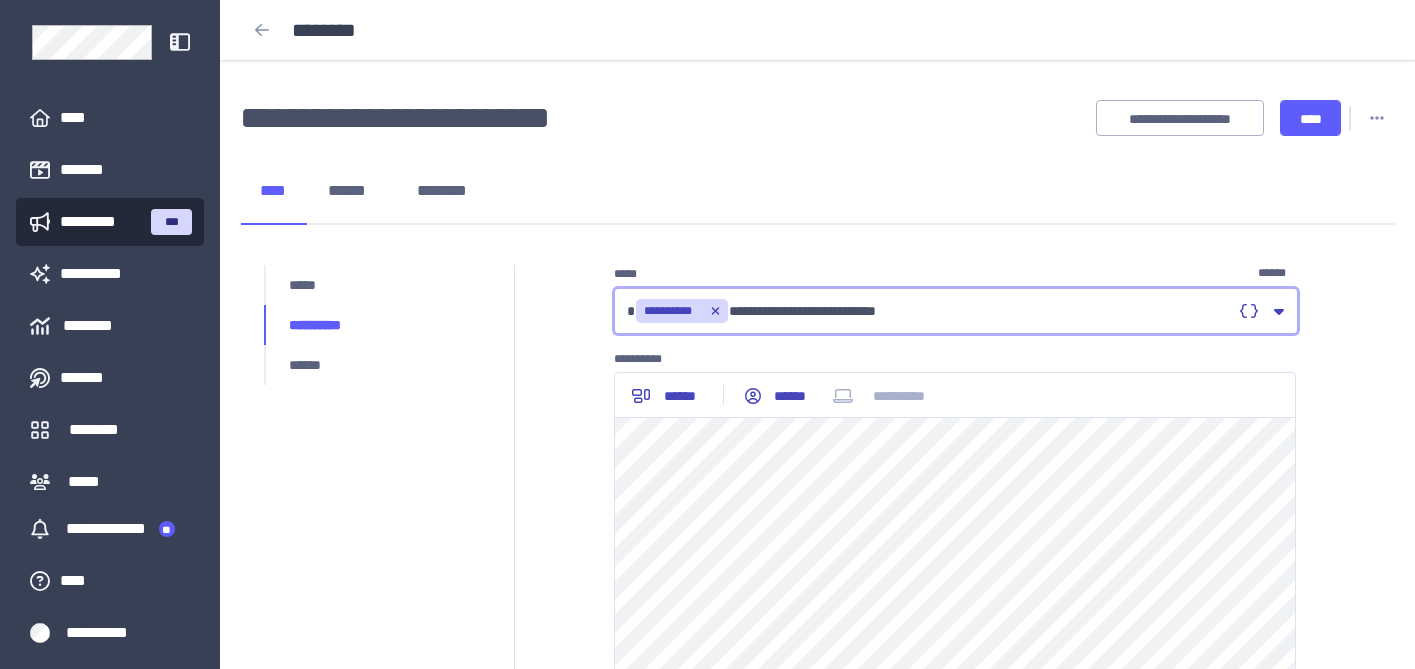 click on "**********" at bounding box center [929, 311] 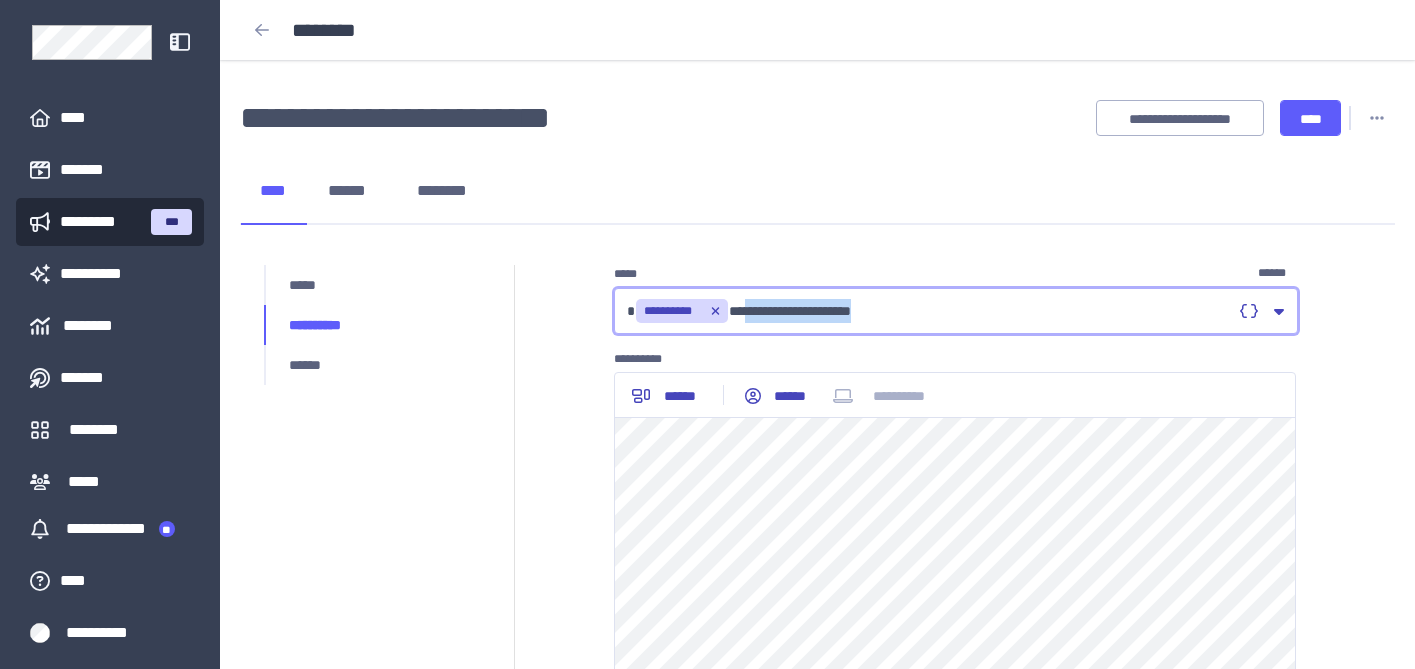 drag, startPoint x: 941, startPoint y: 312, endPoint x: 735, endPoint y: 312, distance: 206 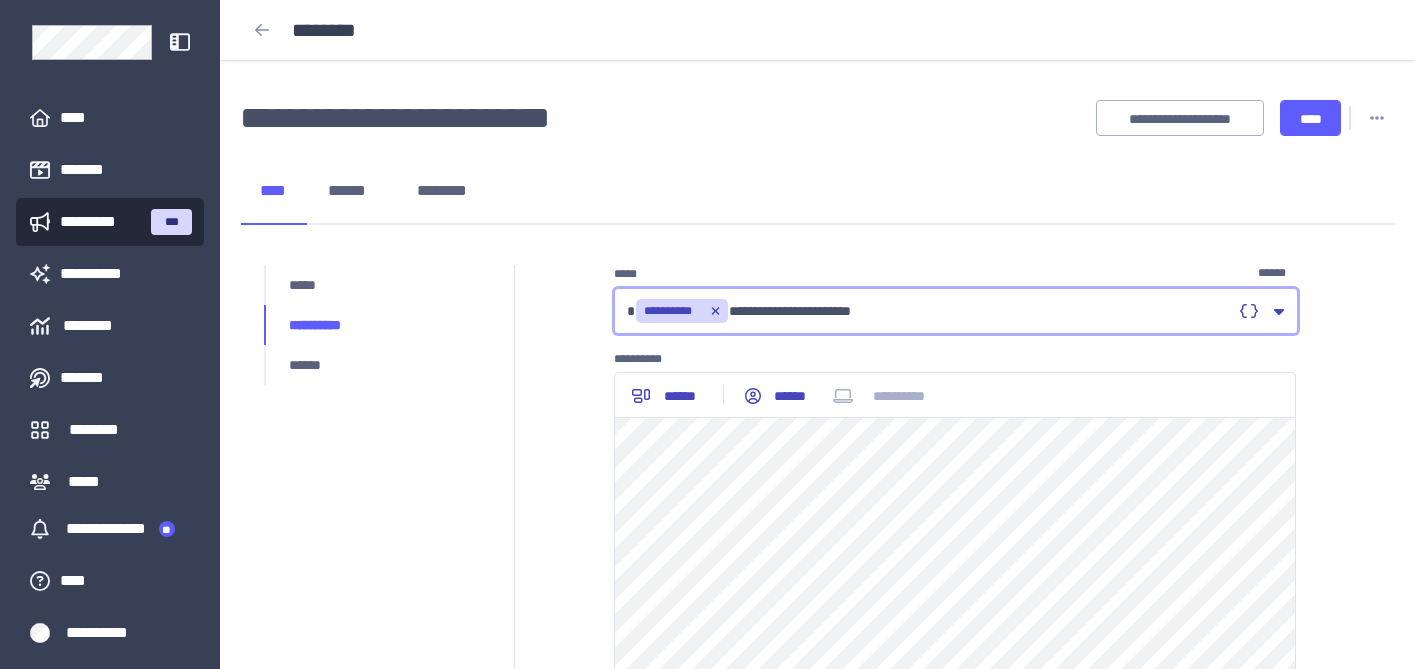 click on "**********" at bounding box center [929, 311] 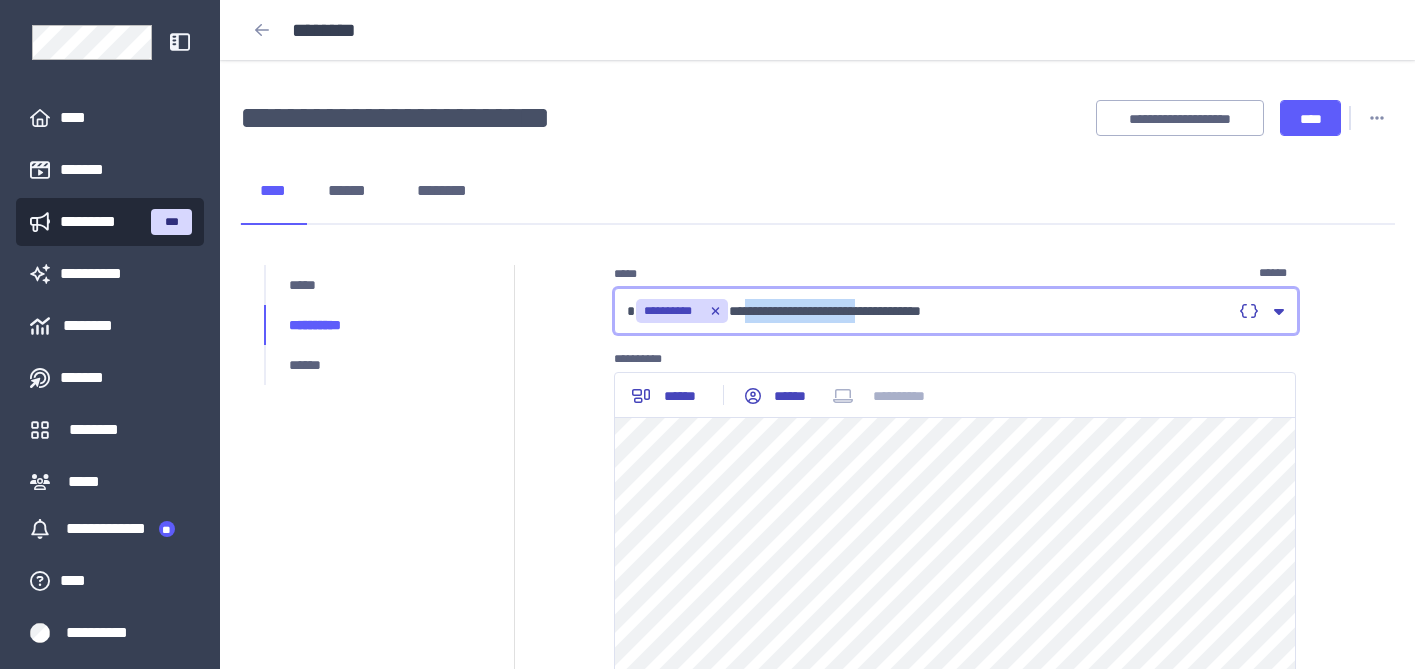 drag, startPoint x: 870, startPoint y: 311, endPoint x: 735, endPoint y: 310, distance: 135.00371 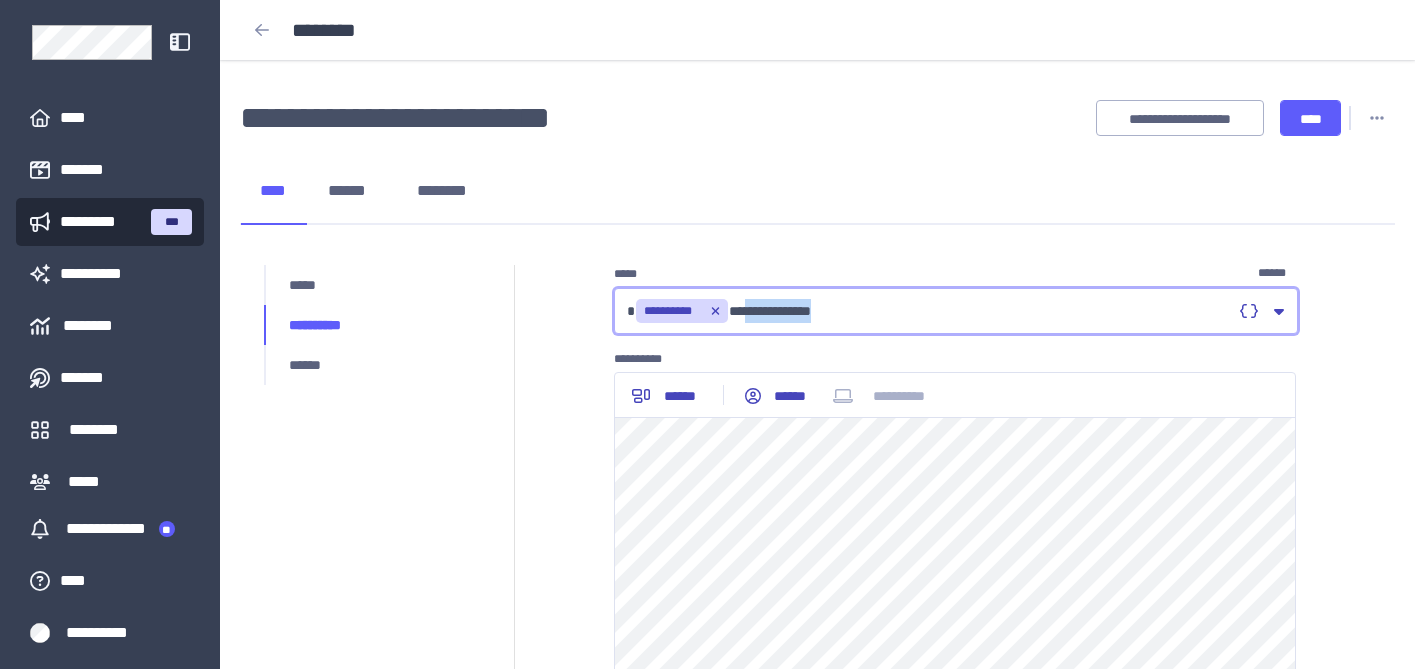drag, startPoint x: 884, startPoint y: 301, endPoint x: 735, endPoint y: 312, distance: 149.40549 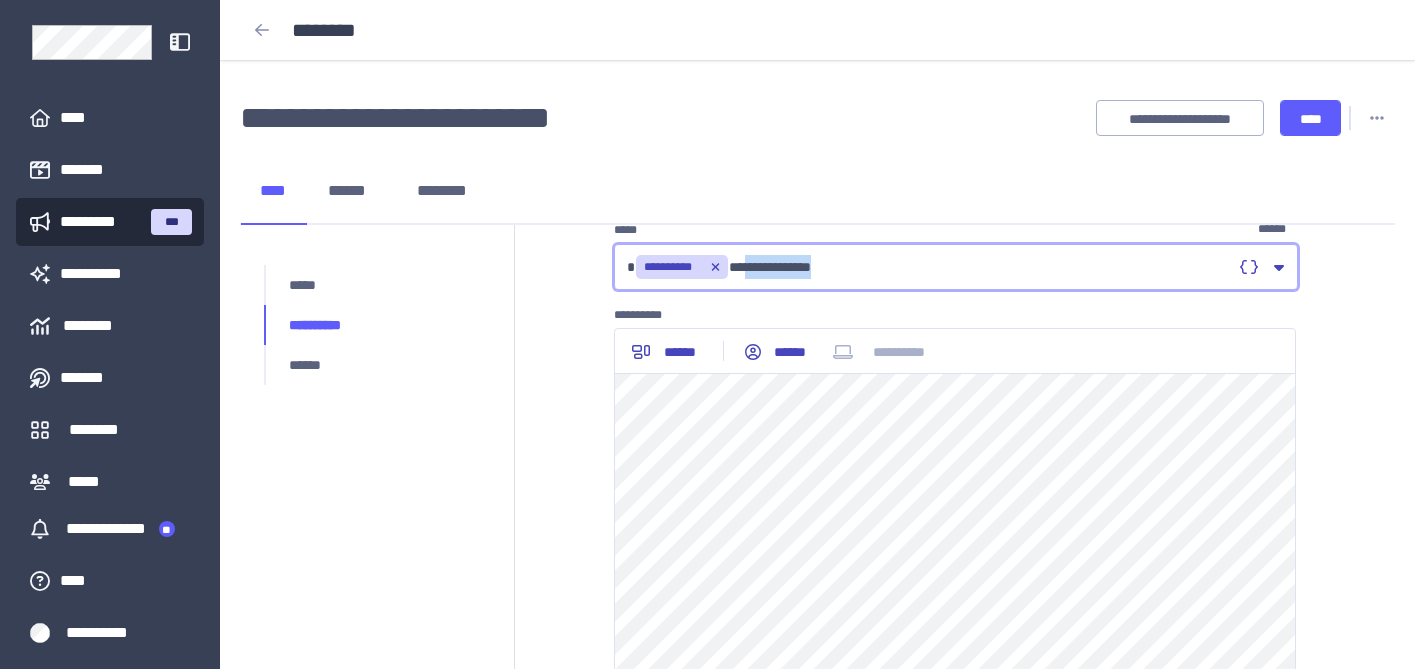 scroll, scrollTop: 0, scrollLeft: 0, axis: both 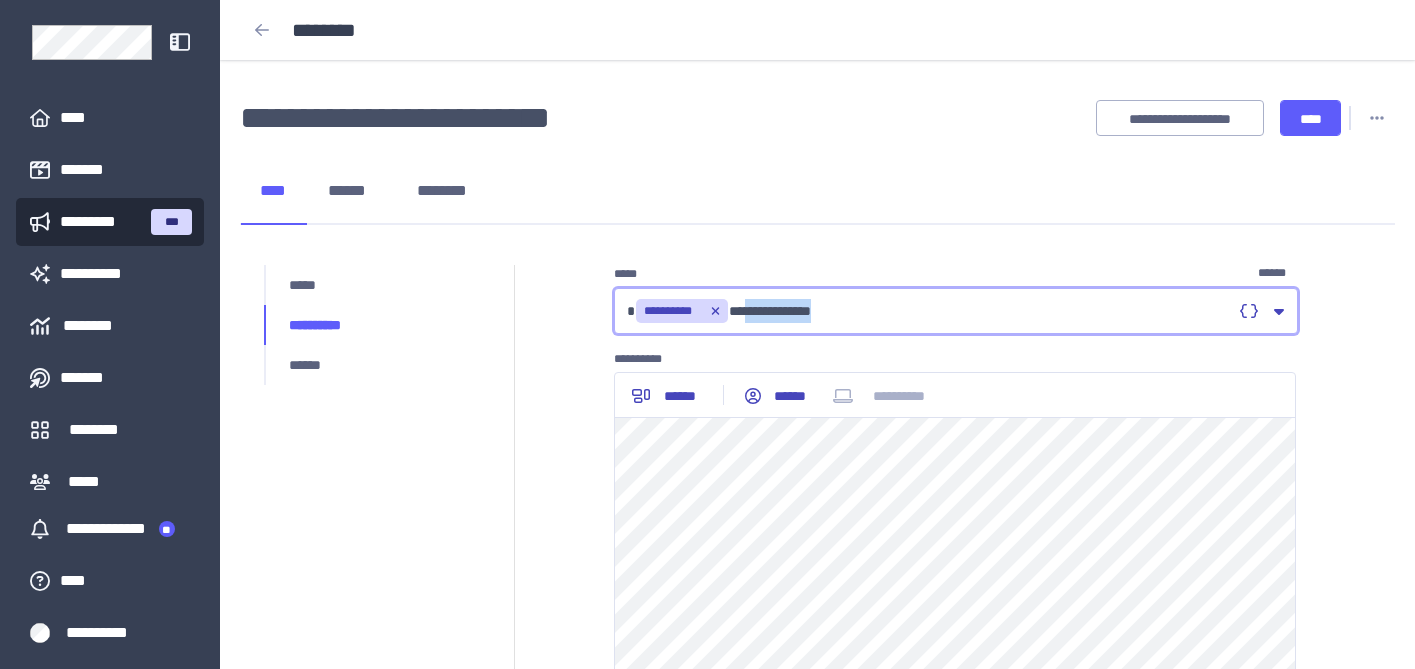 click on "**********" at bounding box center (929, 311) 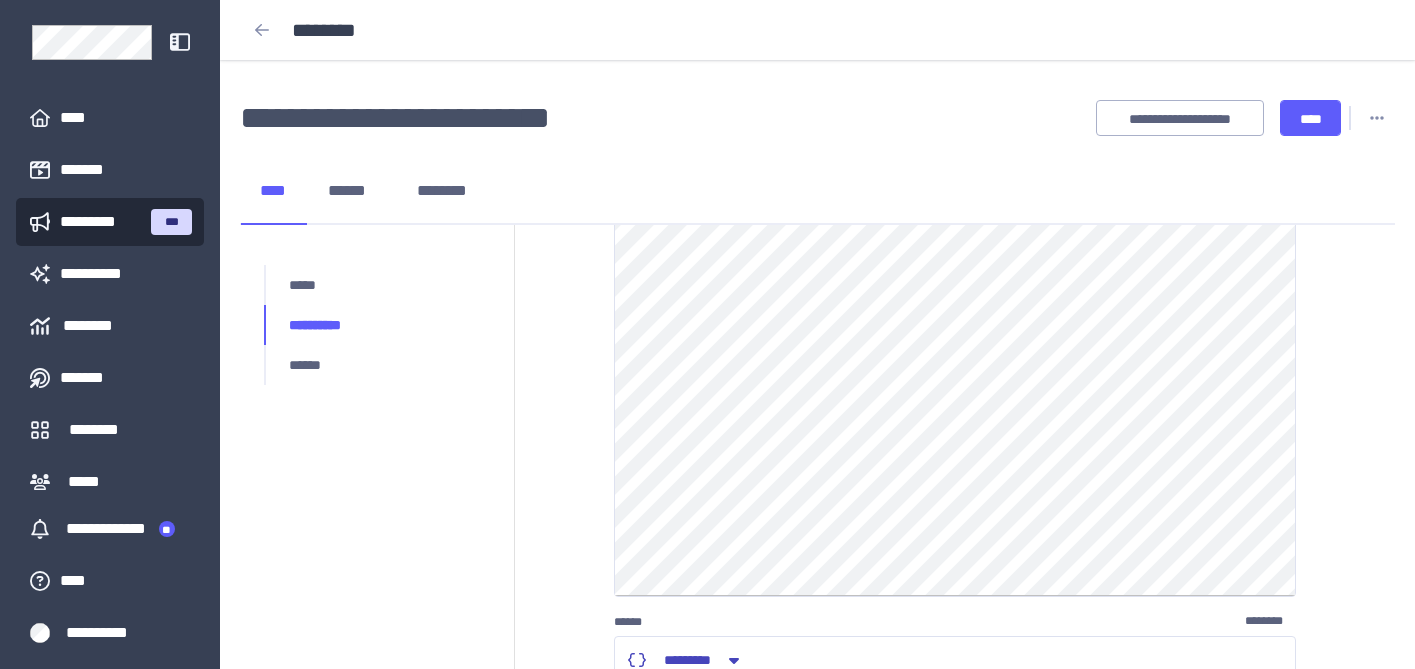 scroll, scrollTop: 0, scrollLeft: 0, axis: both 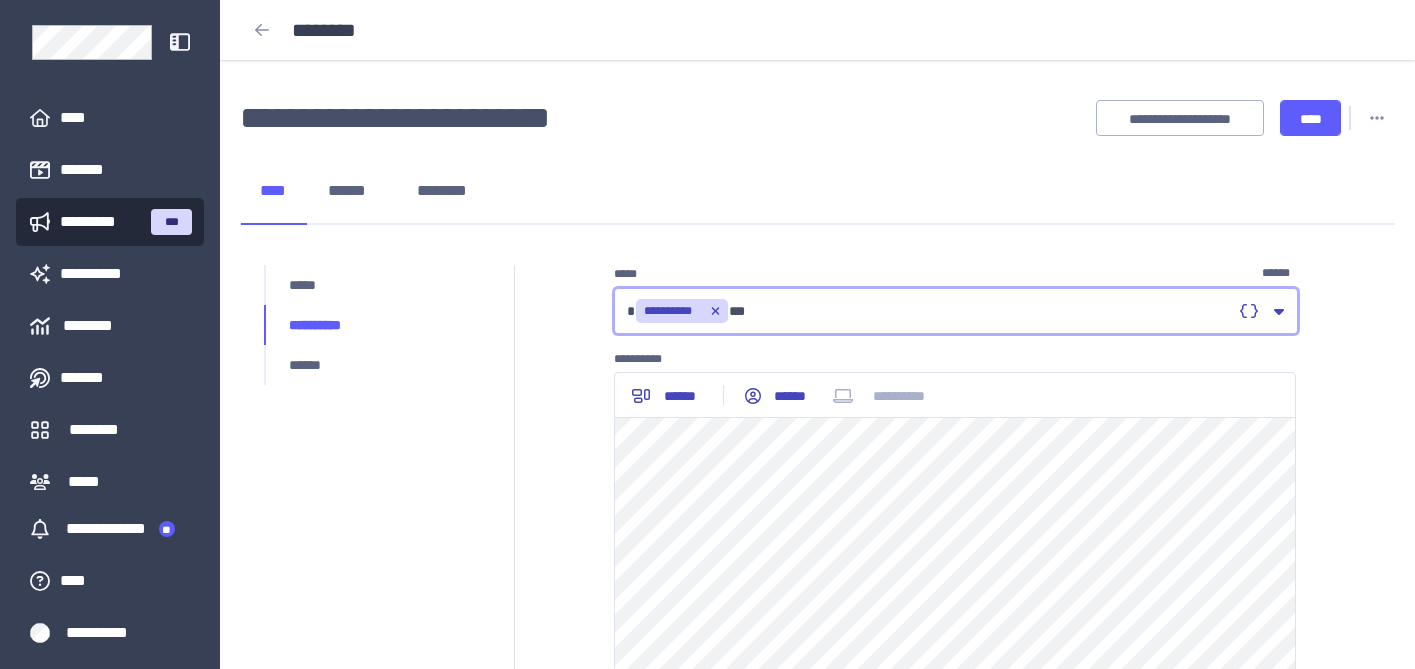 click on "**********" at bounding box center (929, 311) 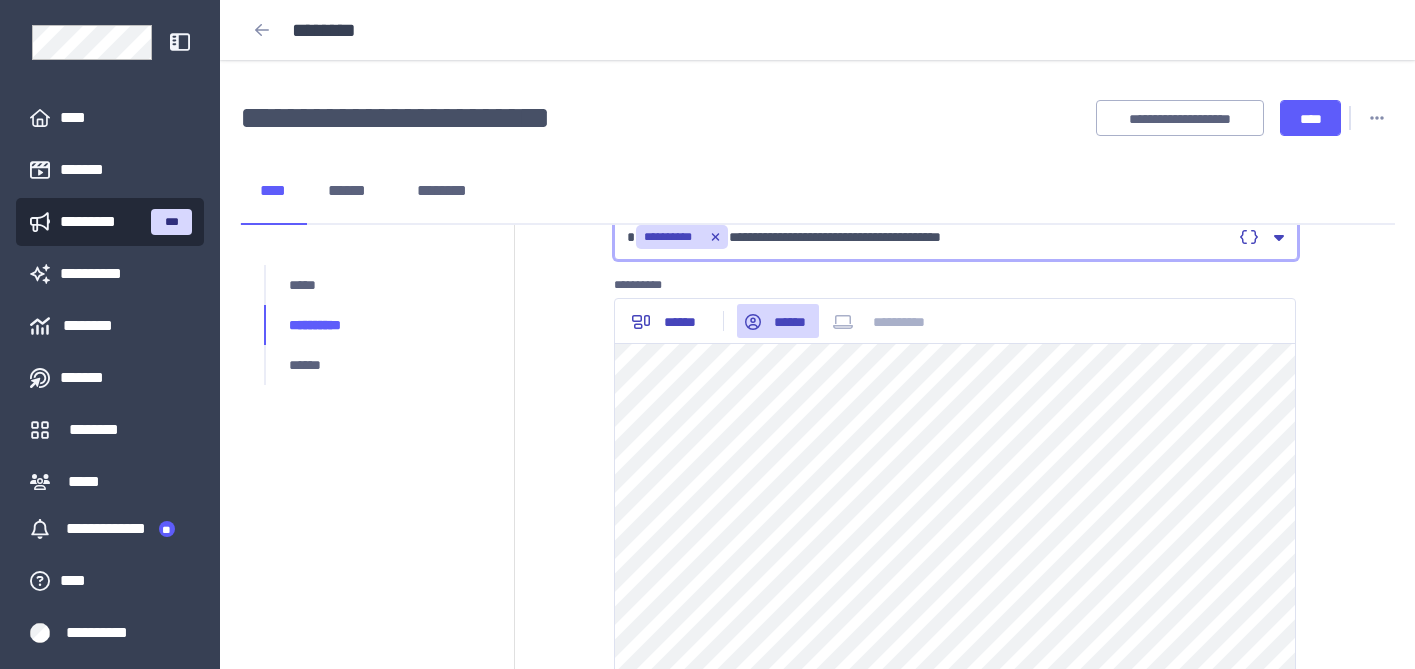 scroll, scrollTop: 87, scrollLeft: 0, axis: vertical 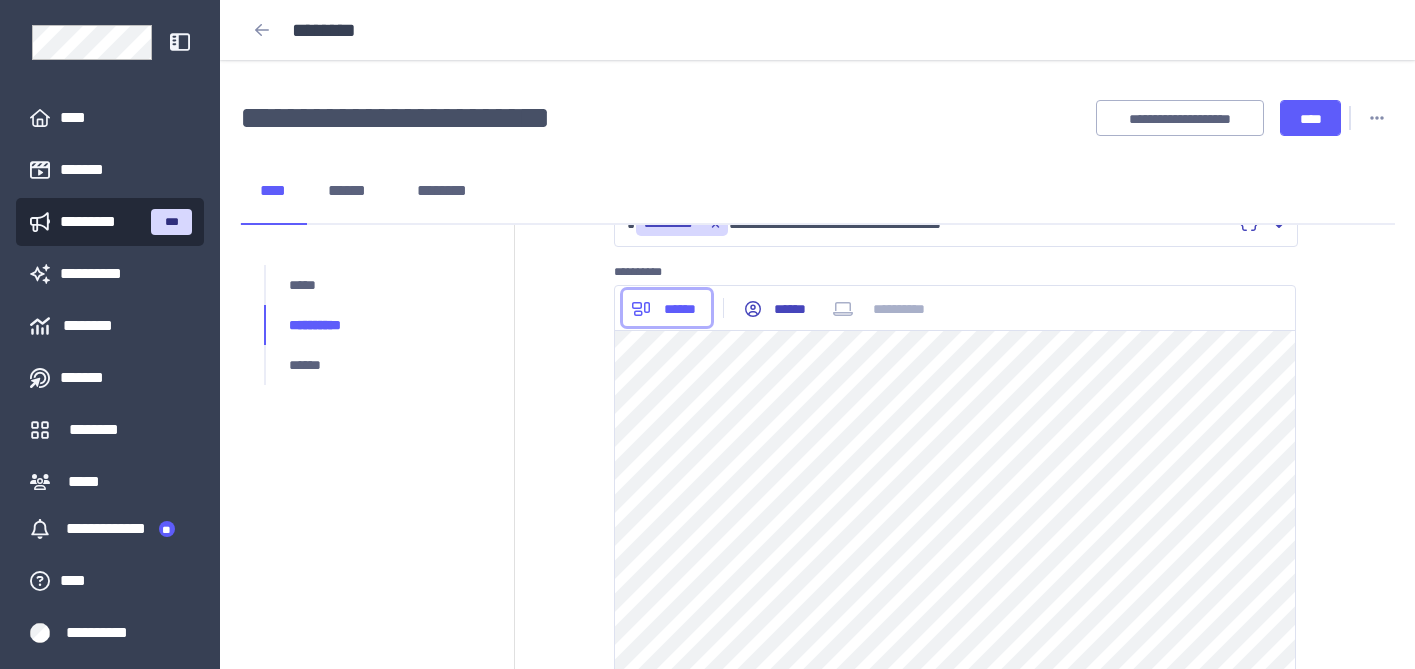 click on "******" at bounding box center [680, 309] 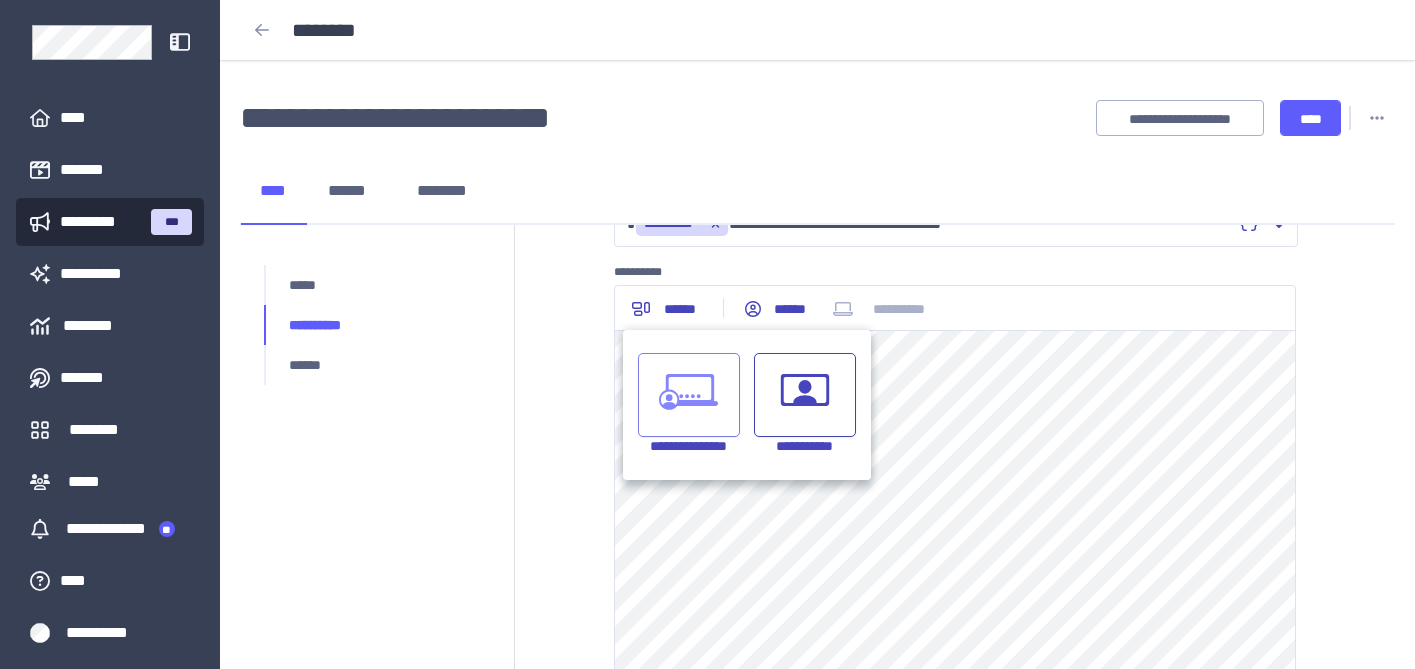 click 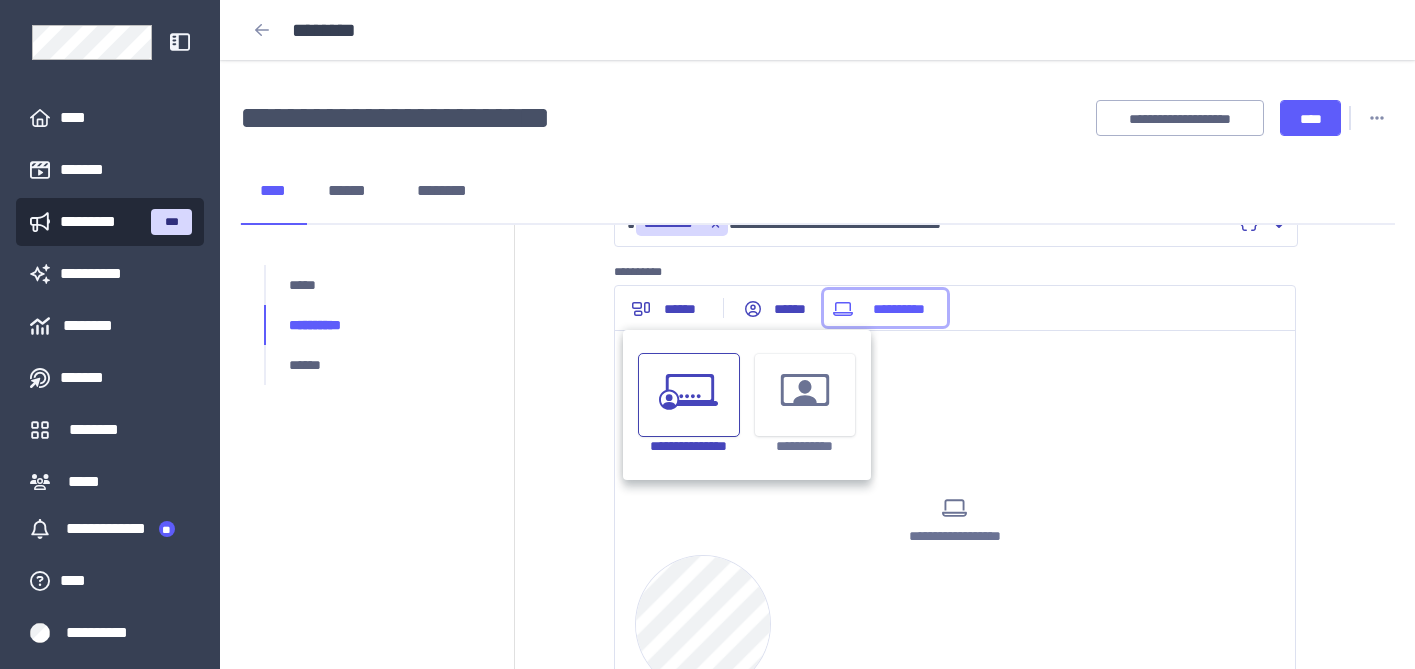 click on "**********" at bounding box center (899, 309) 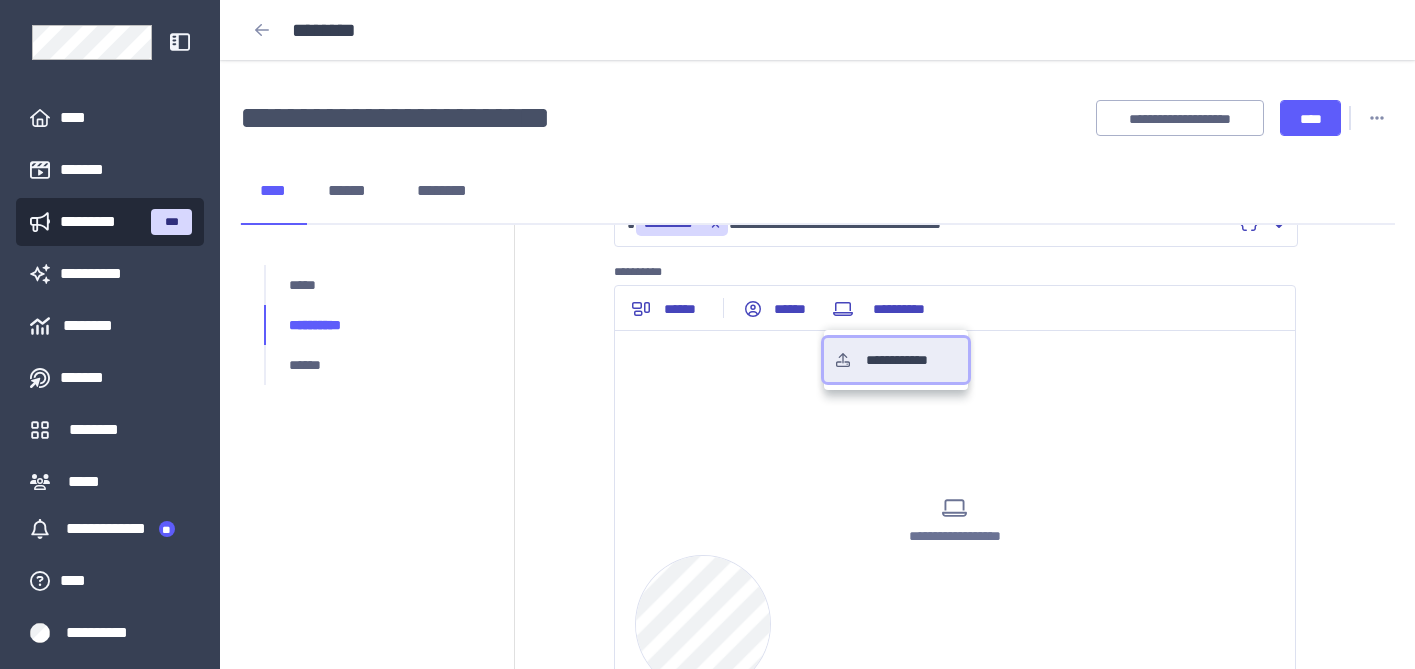 click on "**********" at bounding box center (911, 360) 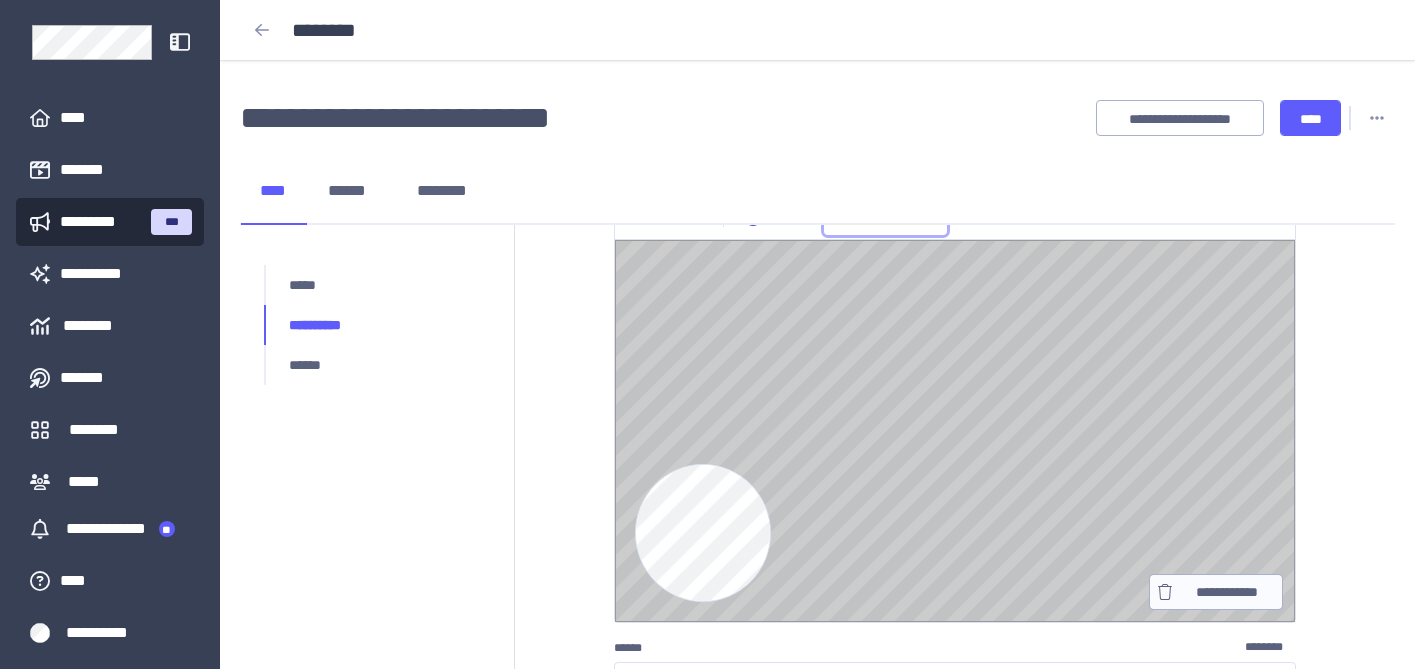 scroll, scrollTop: 140, scrollLeft: 0, axis: vertical 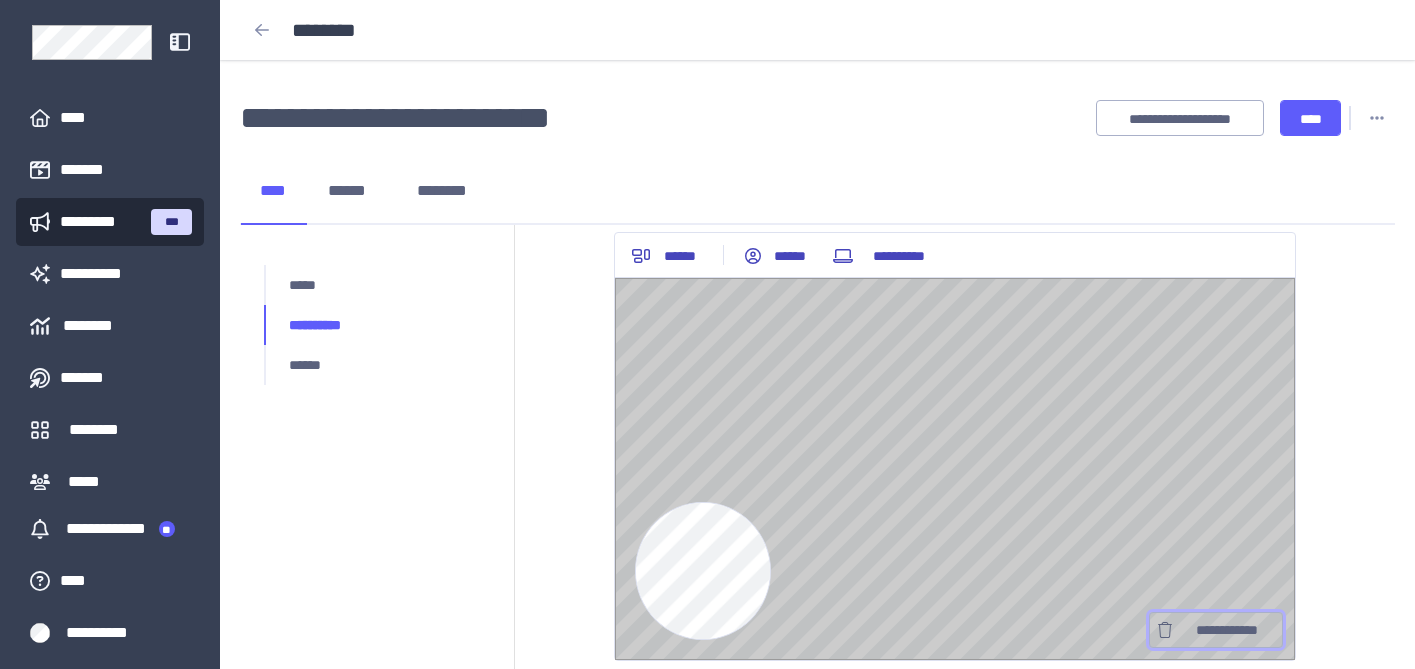 click on "**********" at bounding box center (1216, 630) 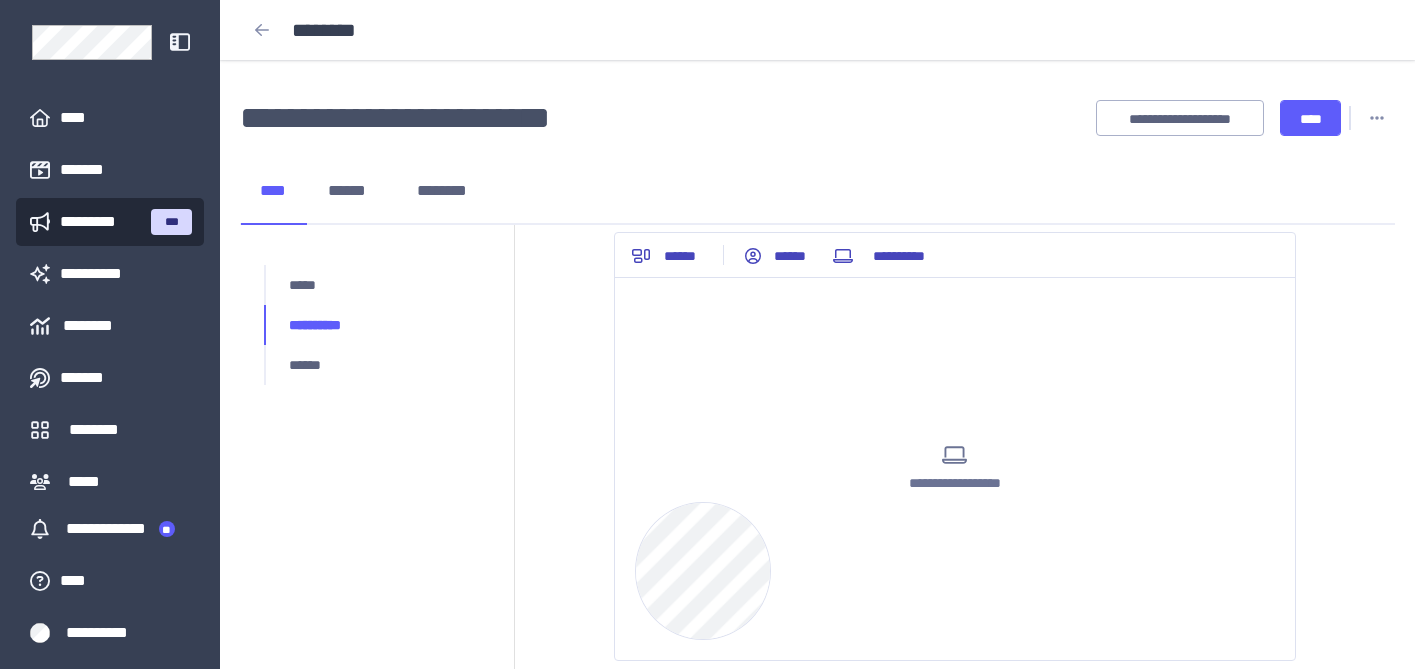 click on "**********" at bounding box center [955, 469] 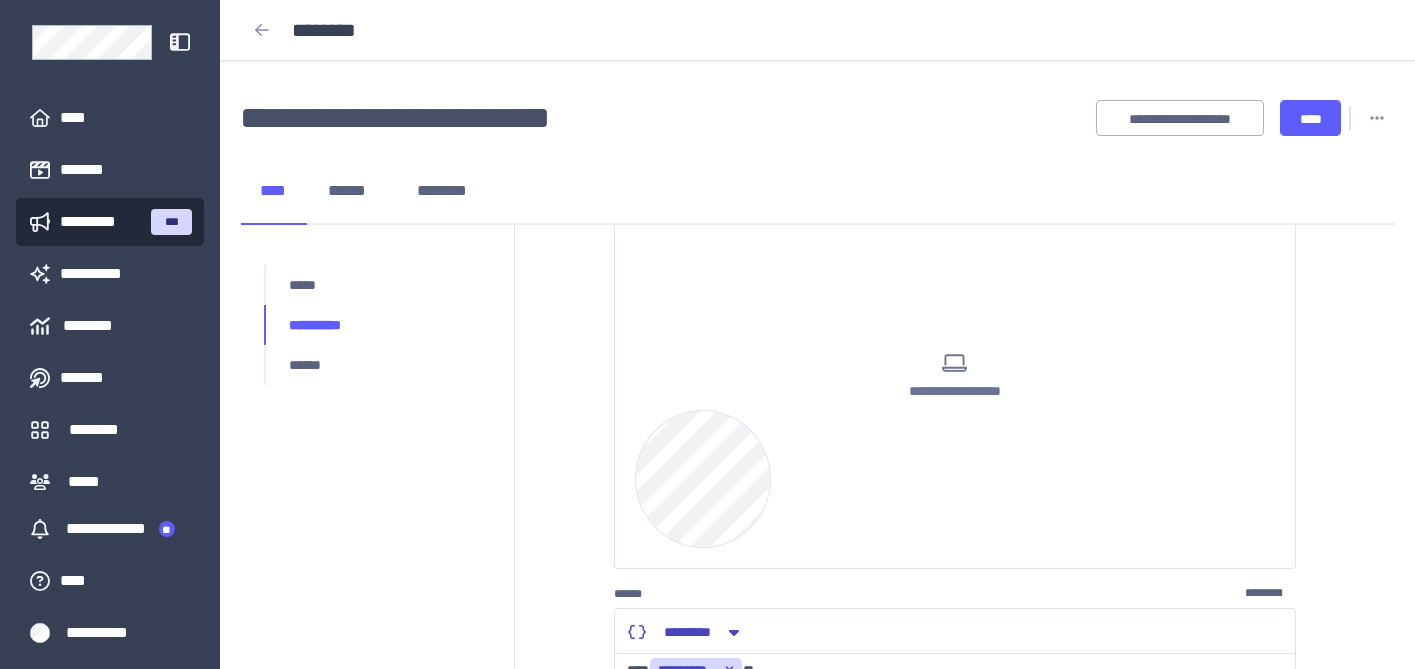 scroll, scrollTop: 46, scrollLeft: 0, axis: vertical 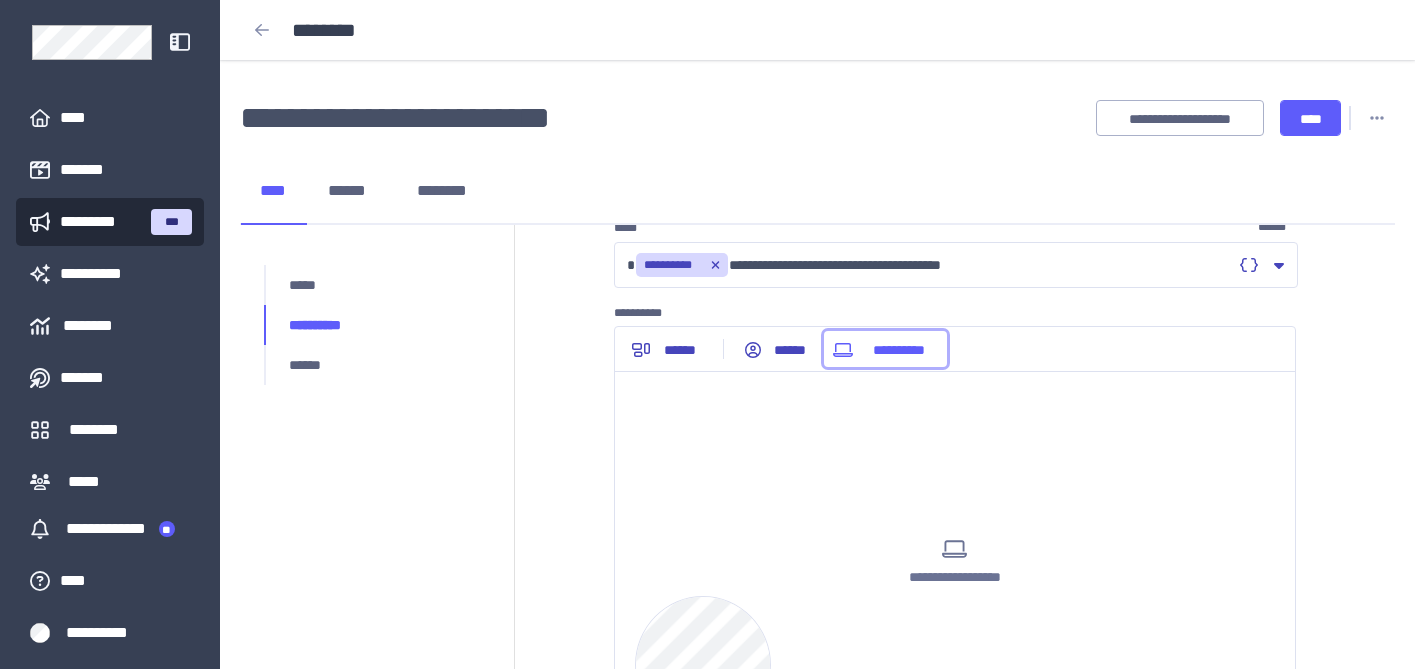 click on "**********" at bounding box center (899, 350) 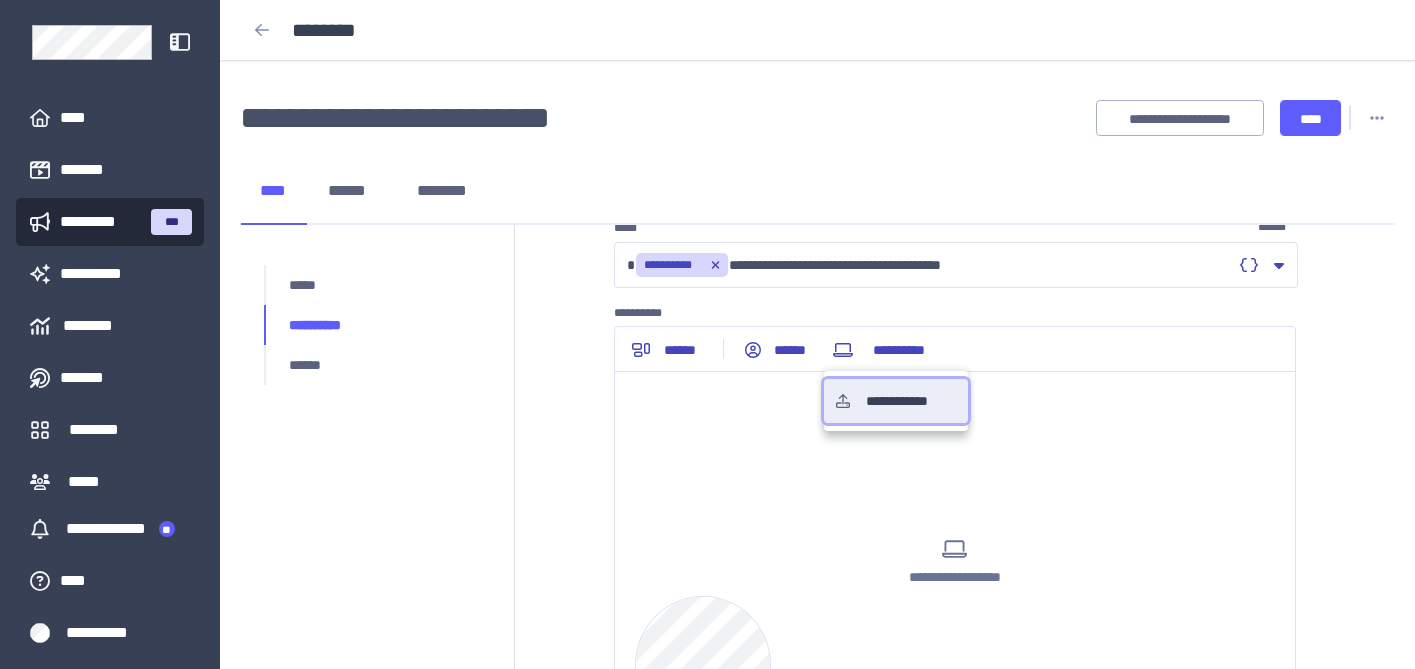 click on "**********" at bounding box center [911, 401] 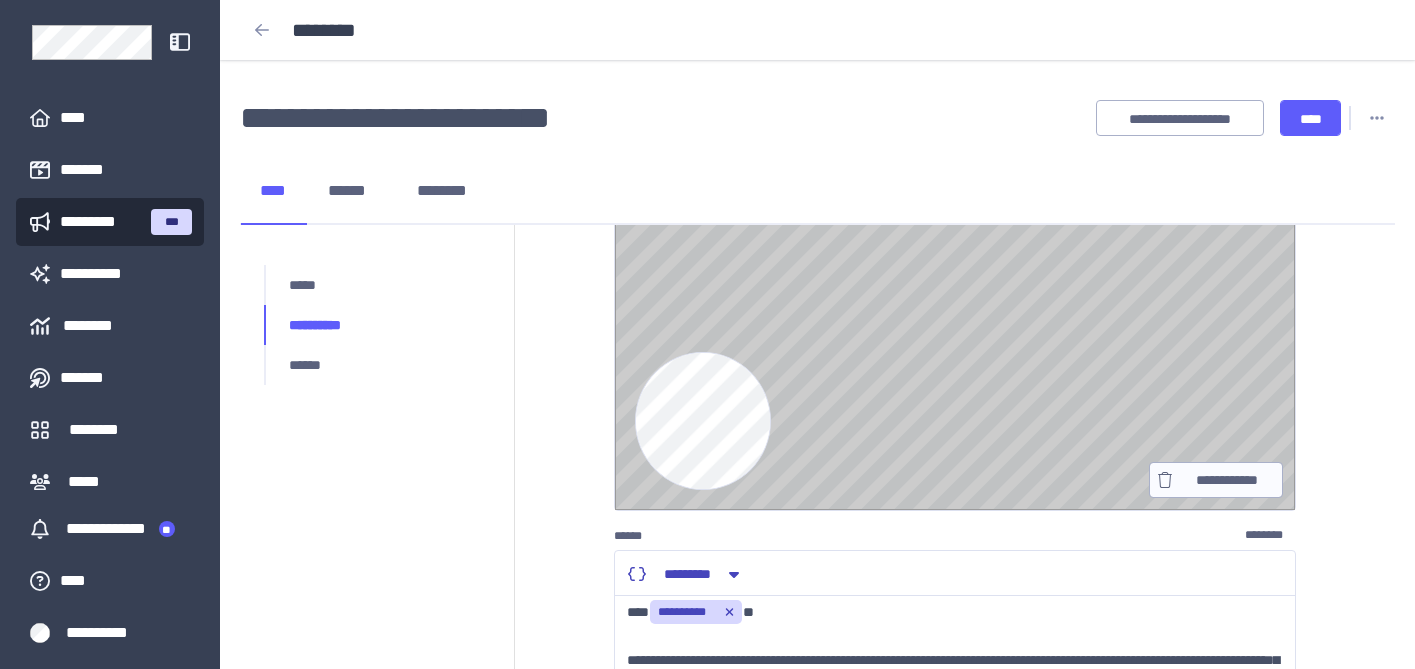 scroll, scrollTop: 264, scrollLeft: 0, axis: vertical 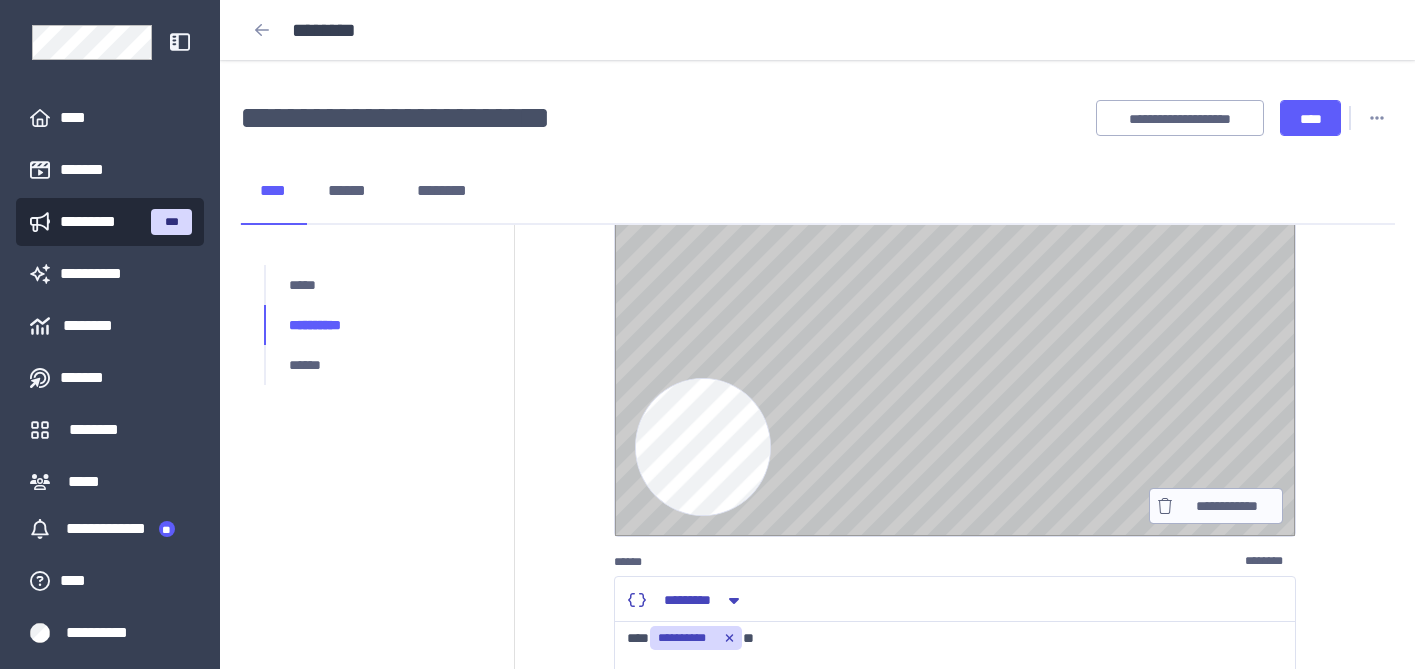 drag, startPoint x: 715, startPoint y: 447, endPoint x: 804, endPoint y: 458, distance: 89.6772 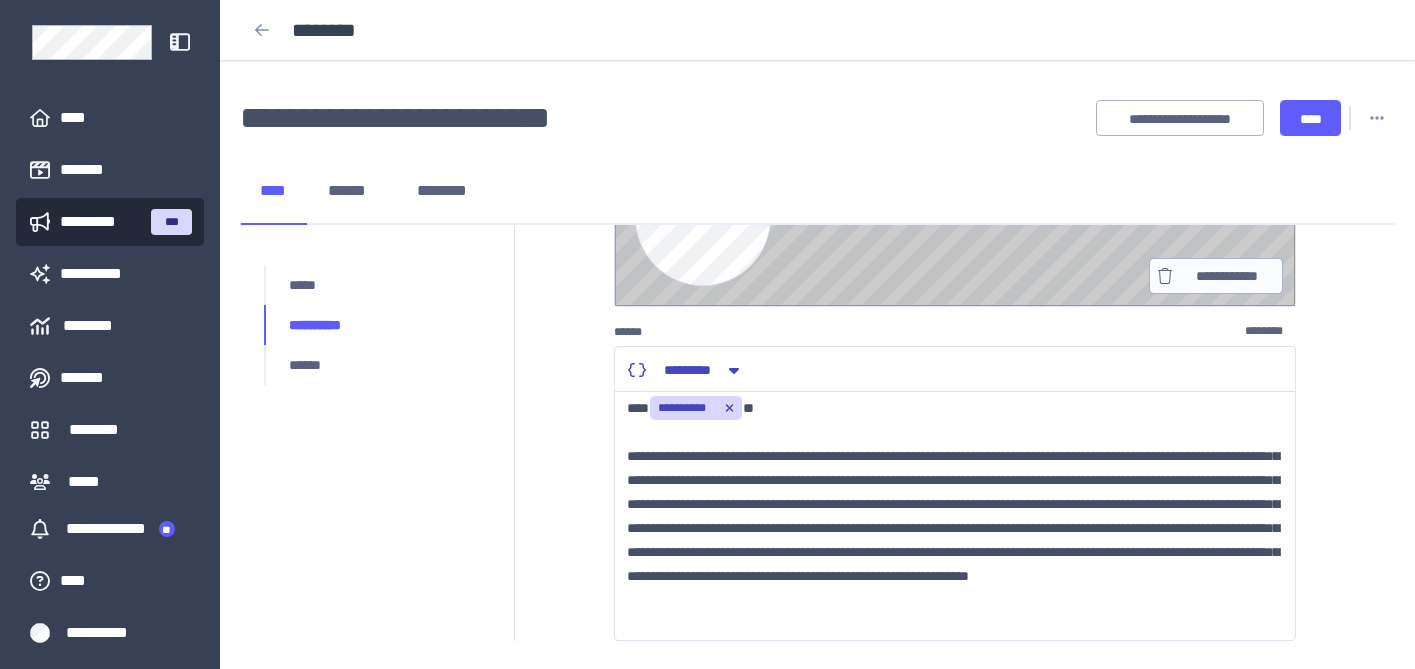 scroll, scrollTop: 147, scrollLeft: 0, axis: vertical 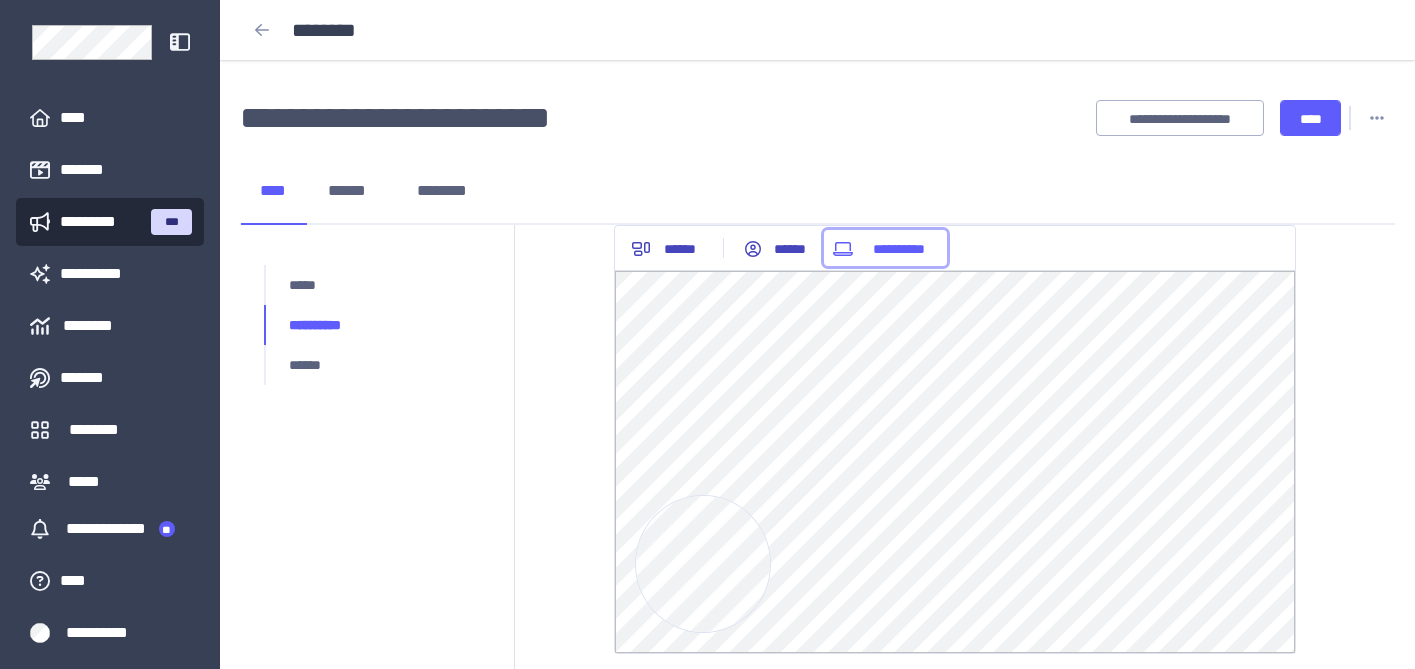 click on "**********" at bounding box center (899, 249) 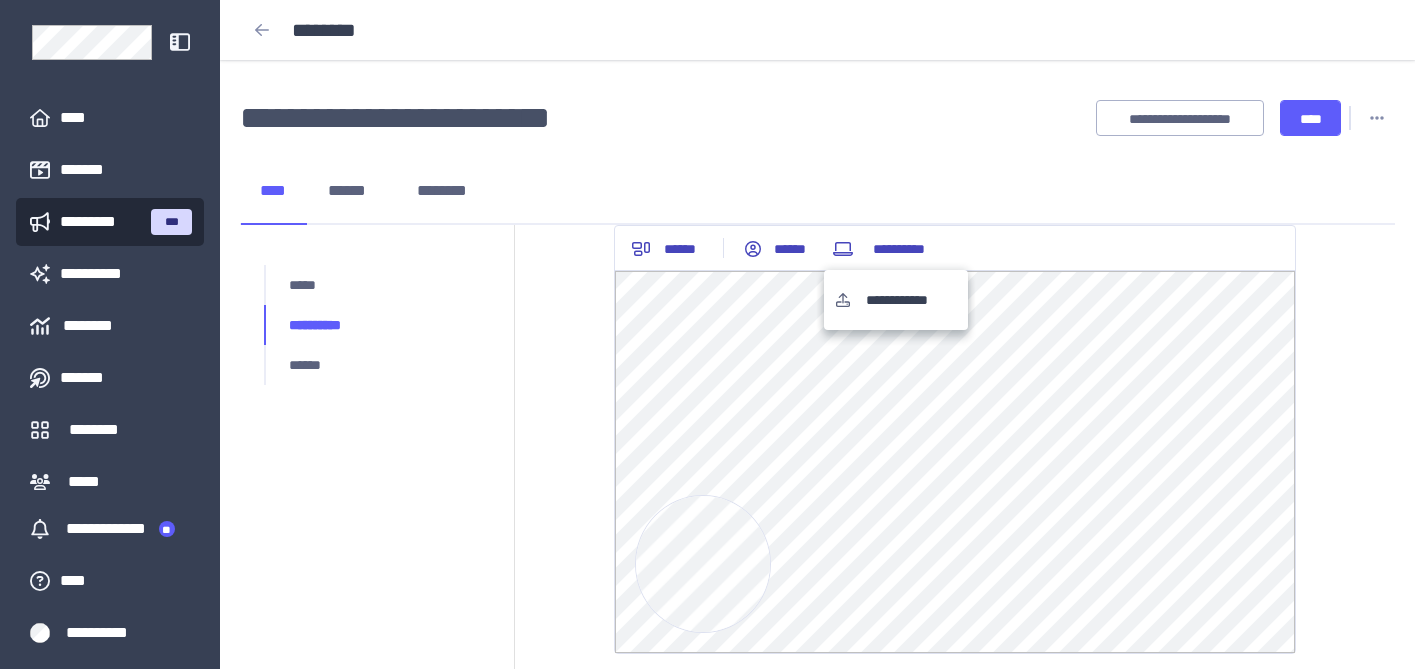 click on "**********" at bounding box center [817, 553] 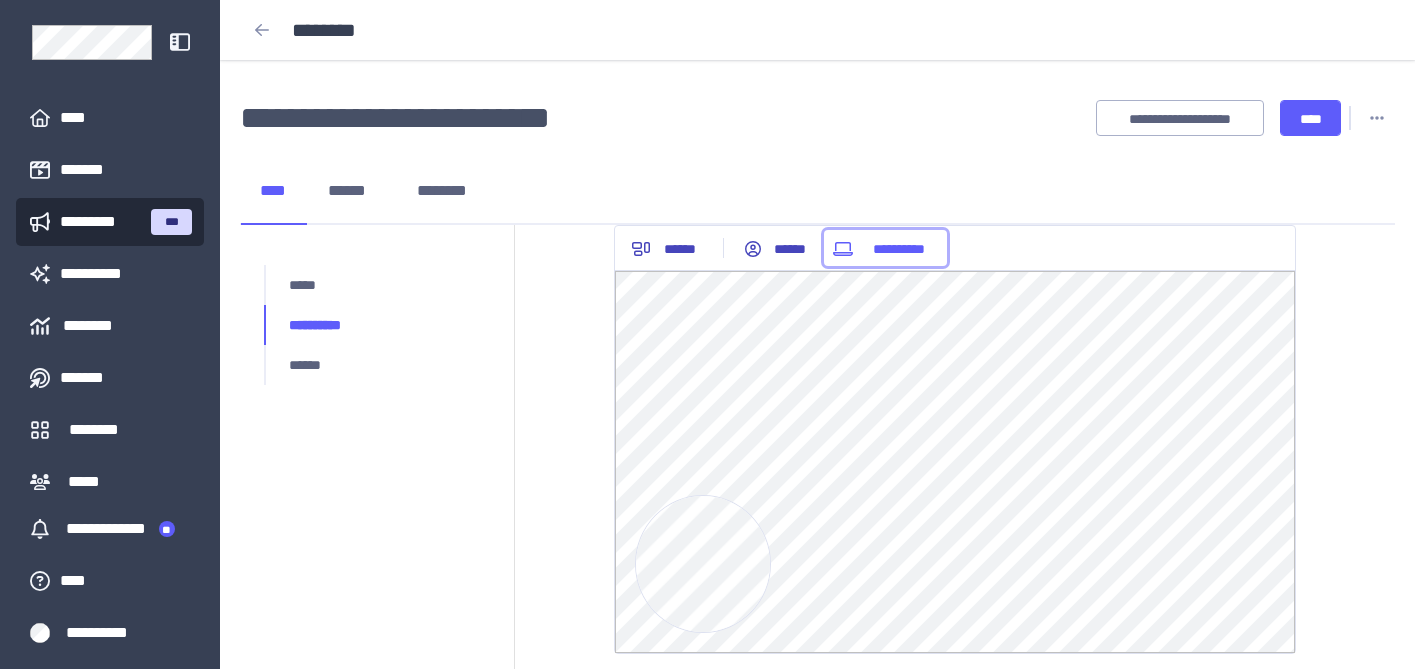 click on "**********" at bounding box center (899, 249) 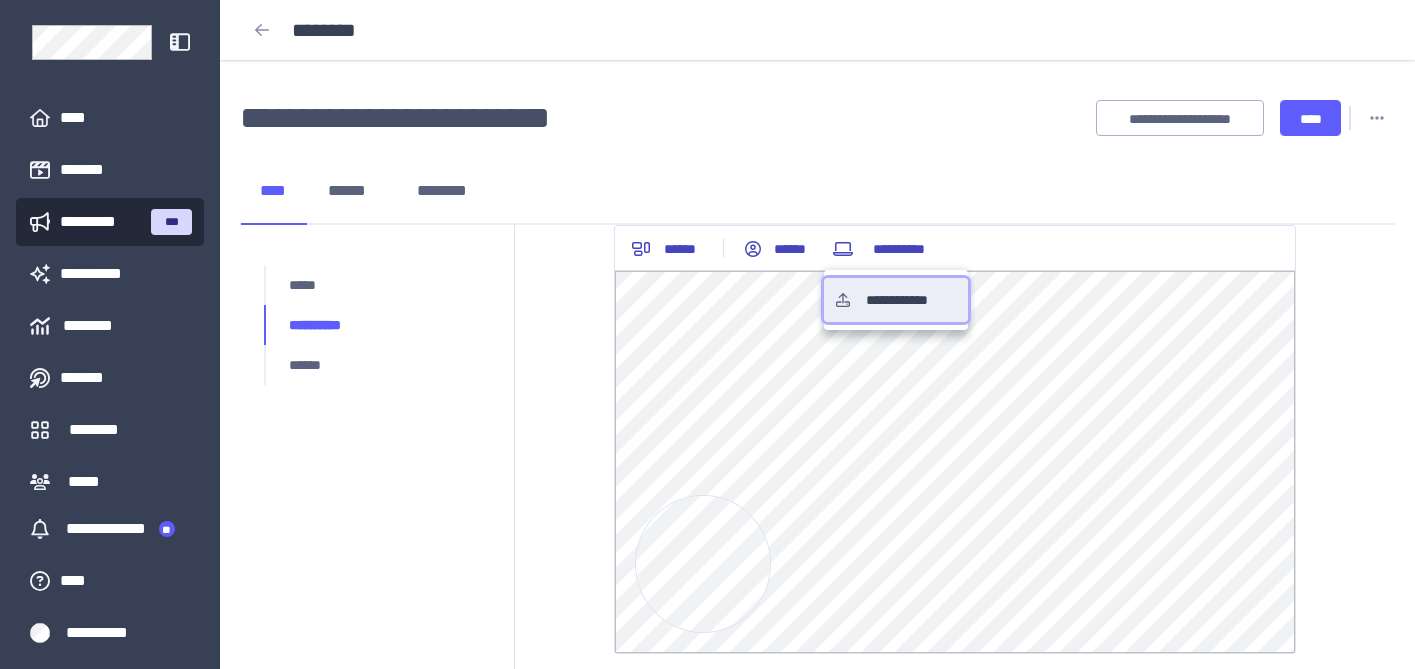 click on "**********" at bounding box center (911, 300) 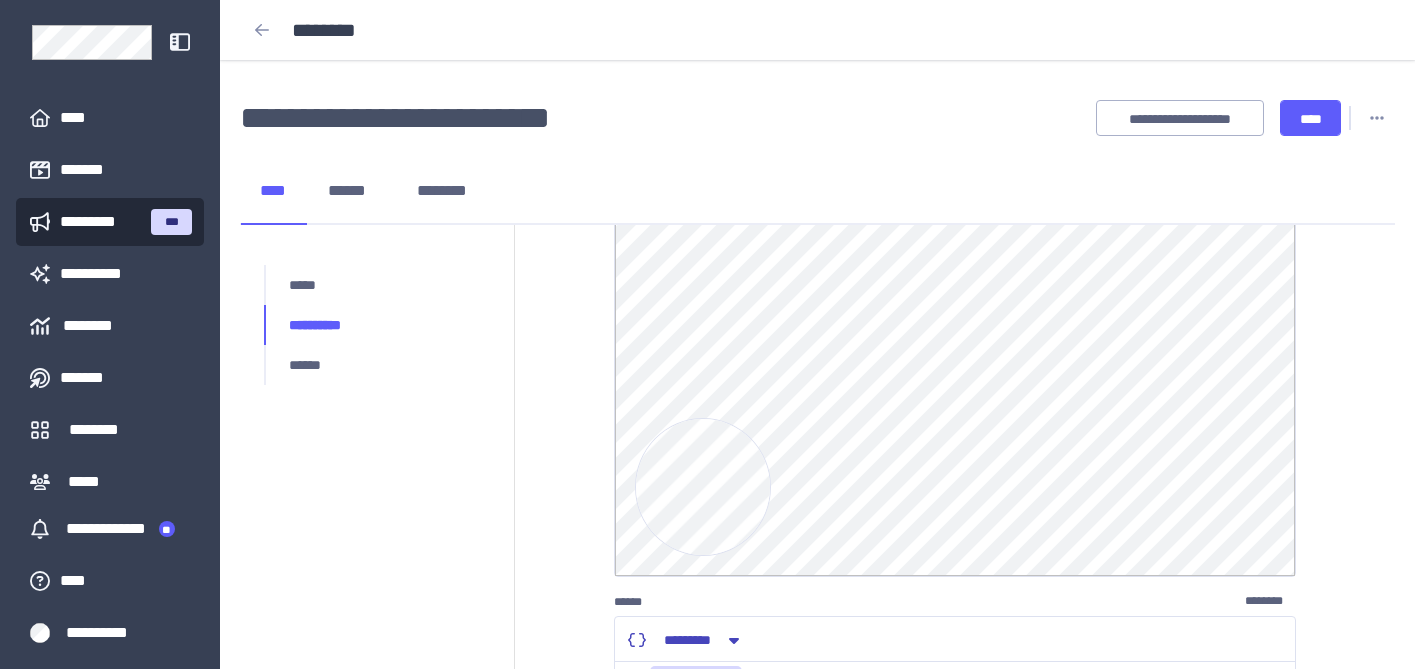 scroll, scrollTop: 0, scrollLeft: 0, axis: both 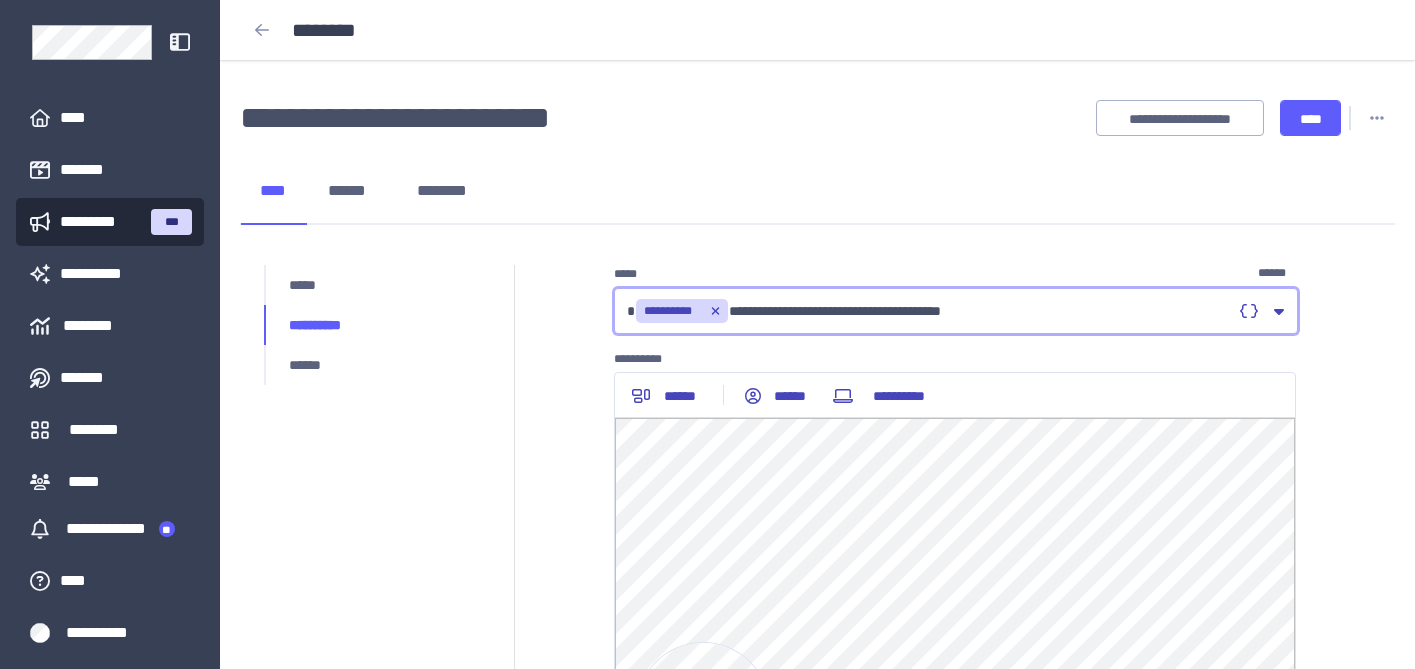 click on "**********" at bounding box center (929, 311) 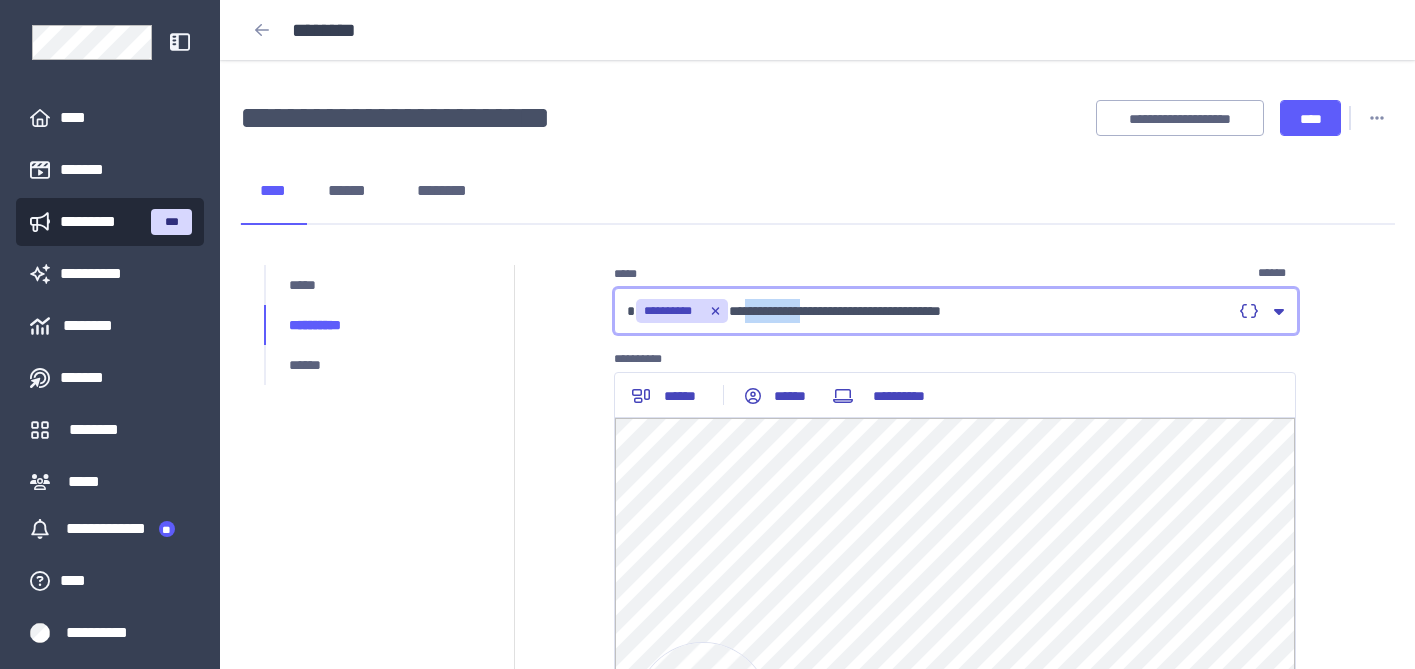 drag, startPoint x: 737, startPoint y: 312, endPoint x: 804, endPoint y: 309, distance: 67.06713 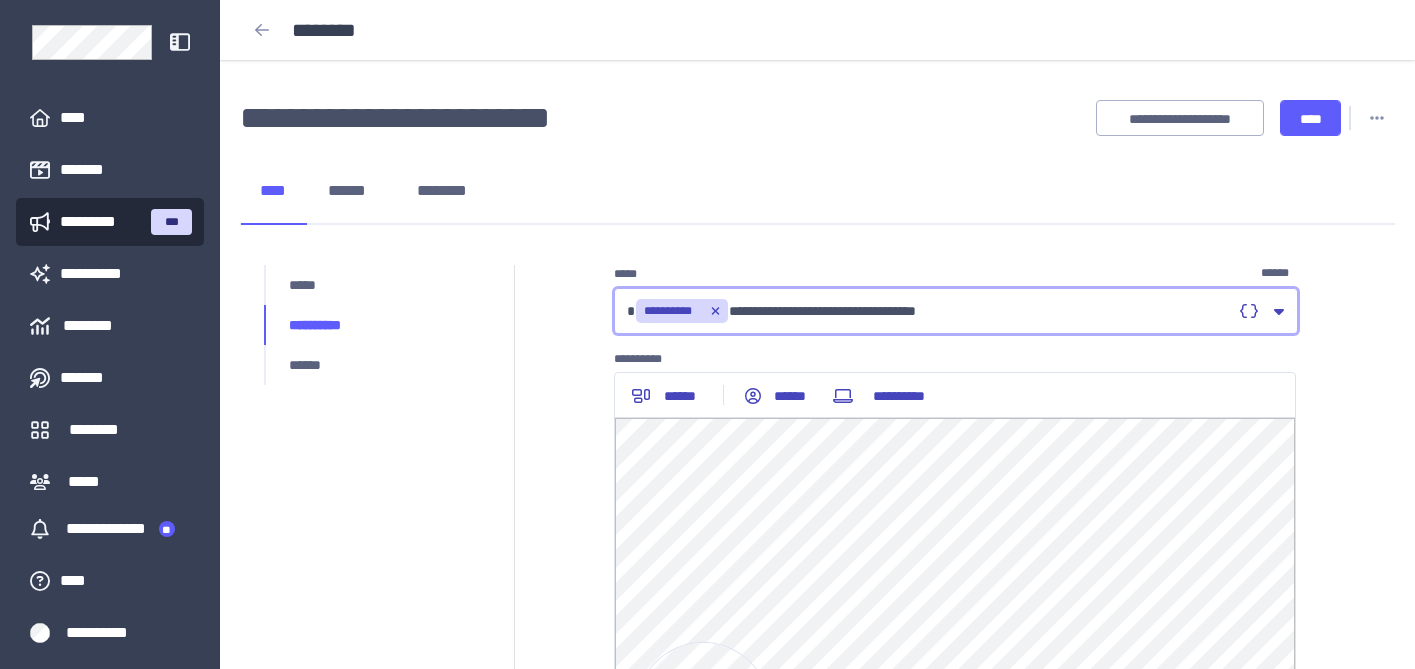 click on "**********" at bounding box center (929, 311) 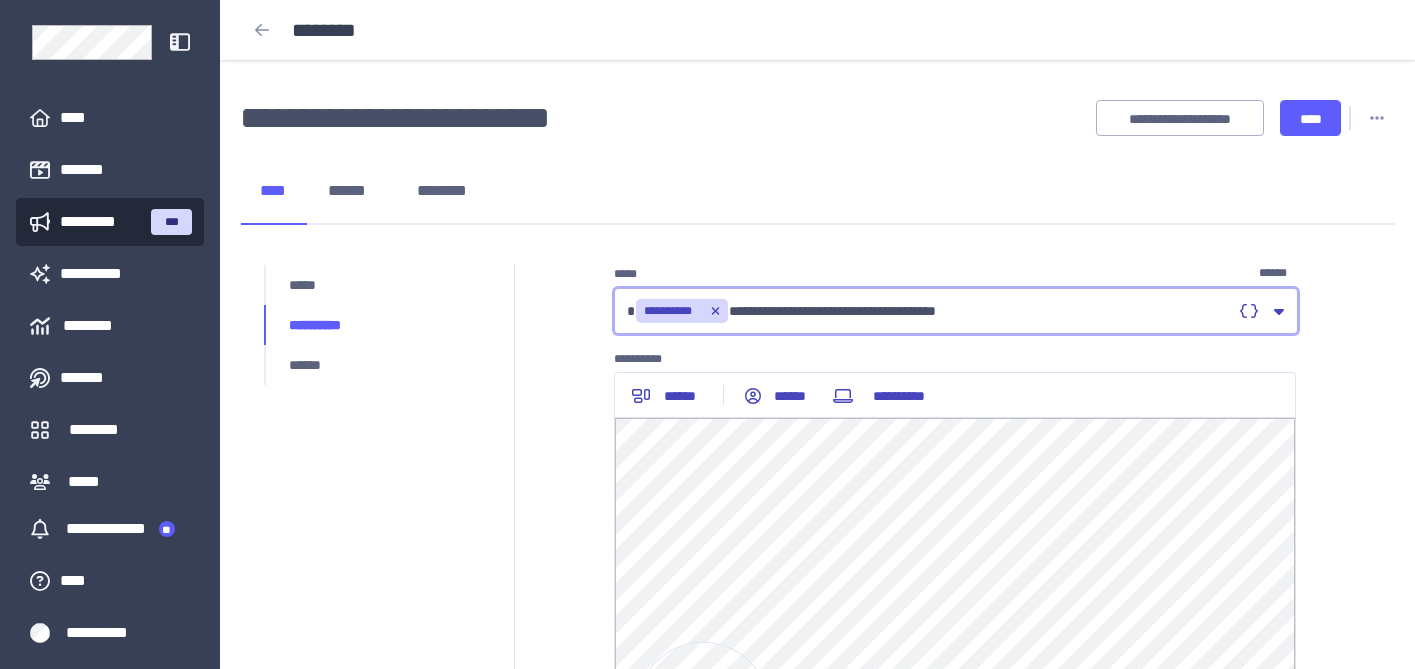click on "**********" at bounding box center (929, 311) 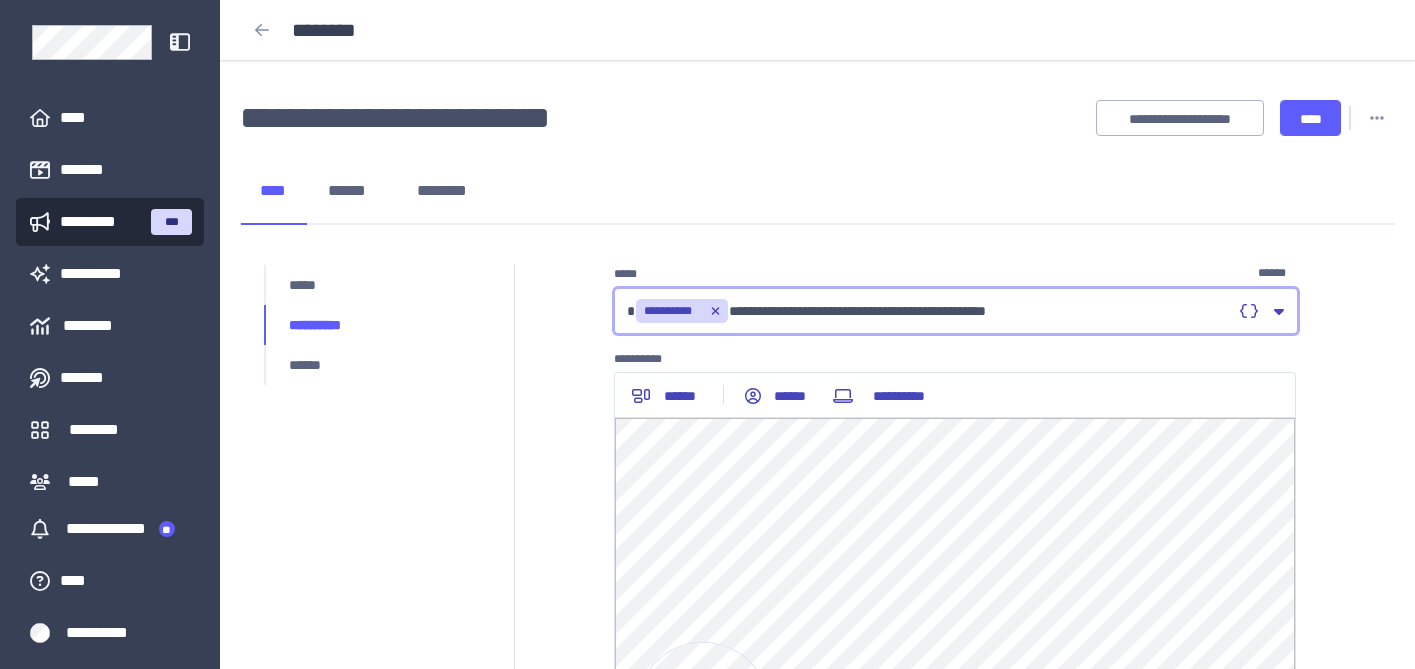 click on "**********" at bounding box center (929, 311) 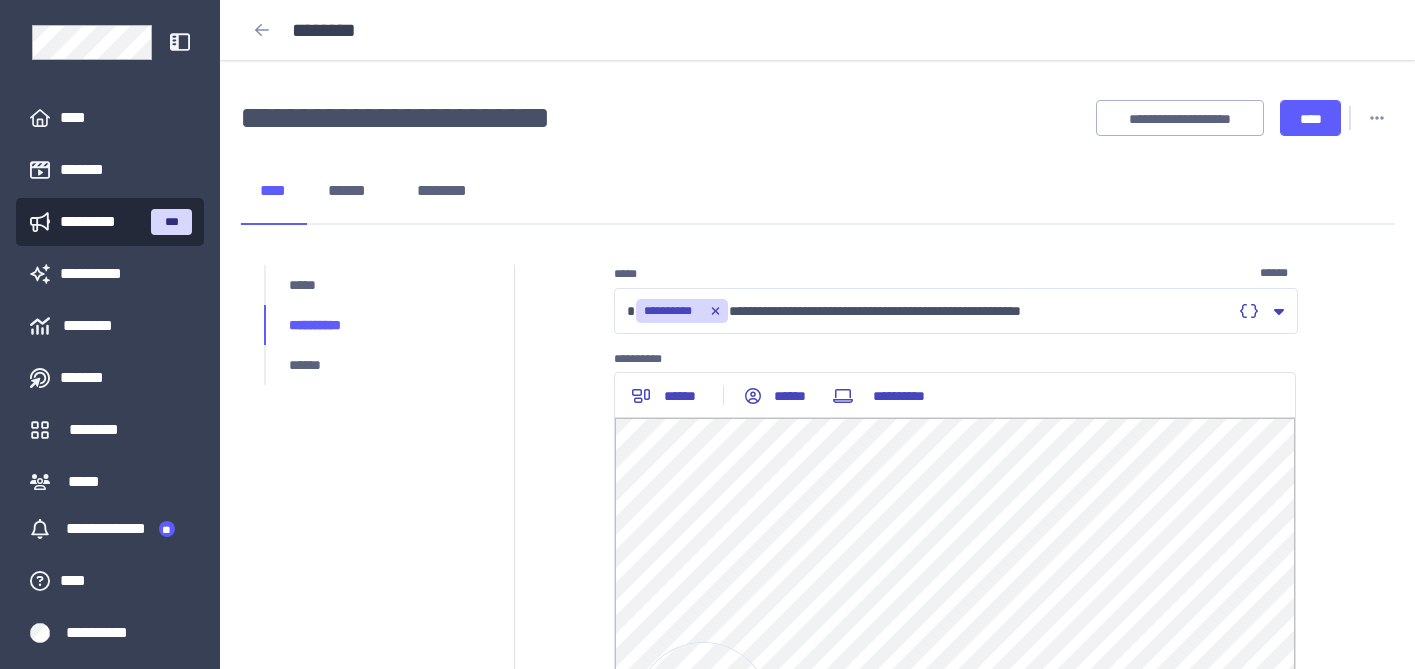 click on "**********" at bounding box center (955, 299) 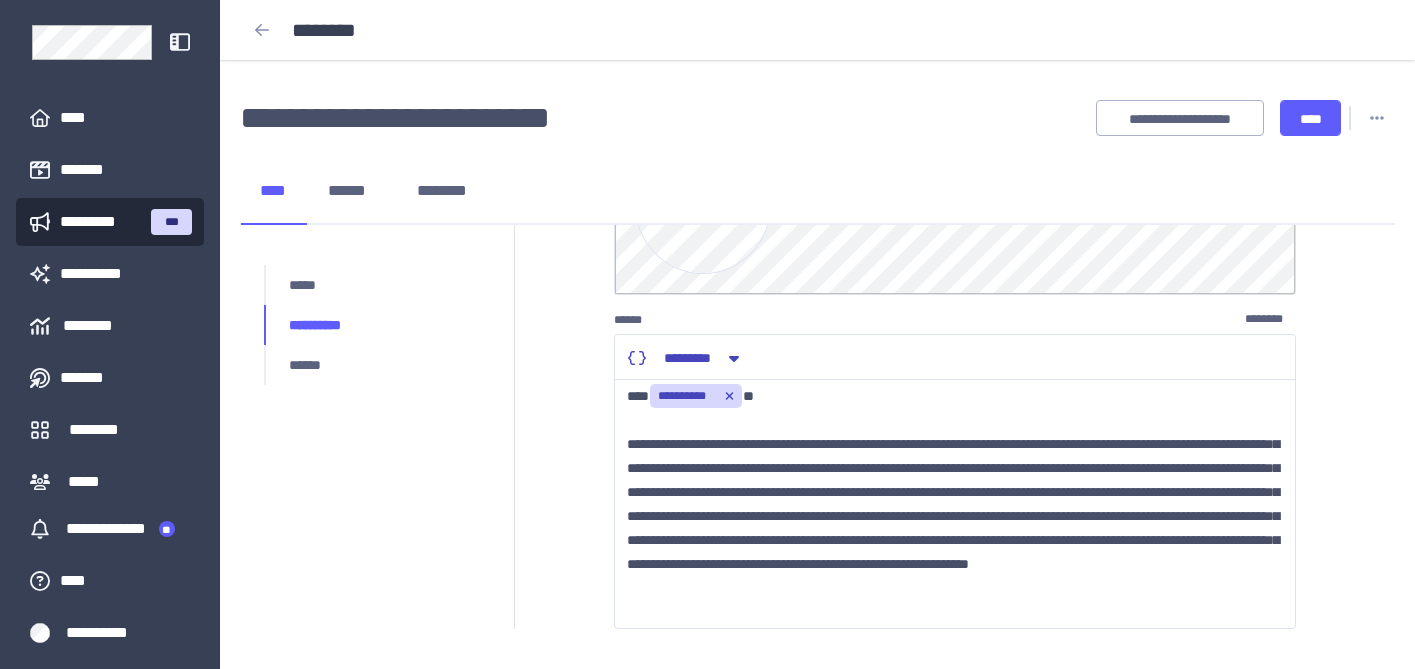 scroll, scrollTop: 64, scrollLeft: 0, axis: vertical 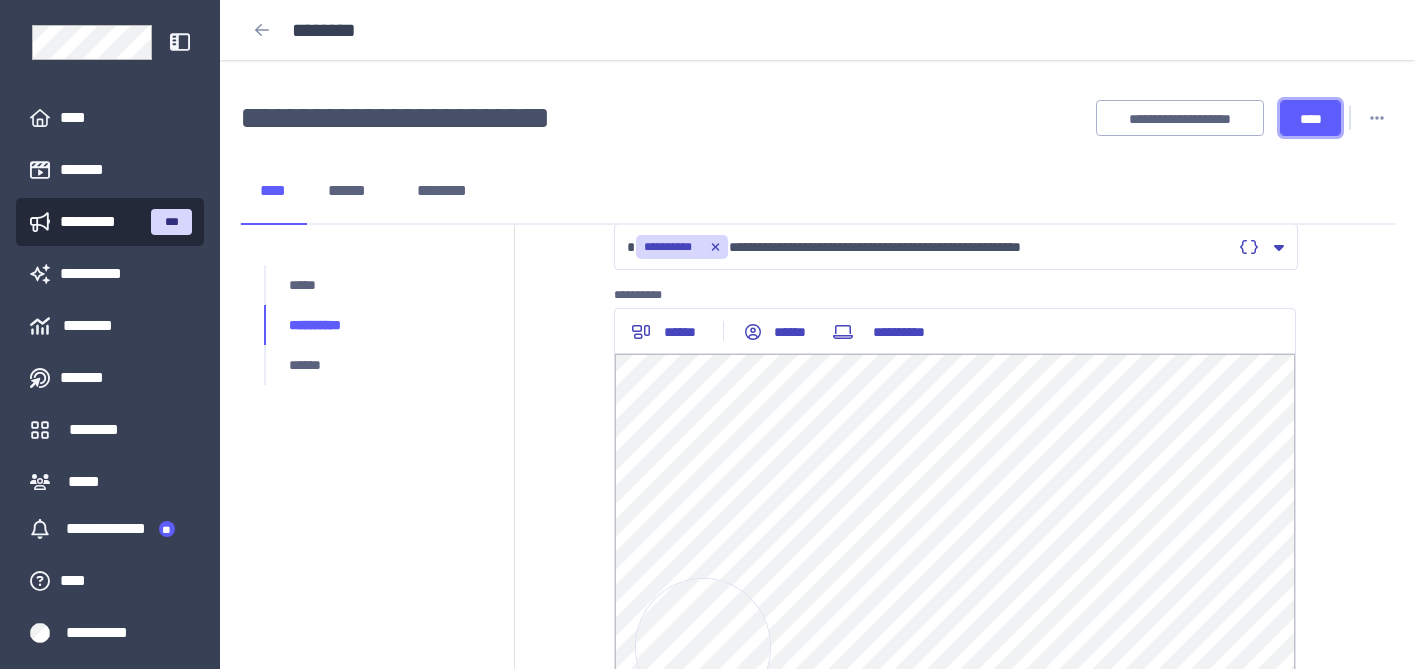 click on "****" at bounding box center [1310, 118] 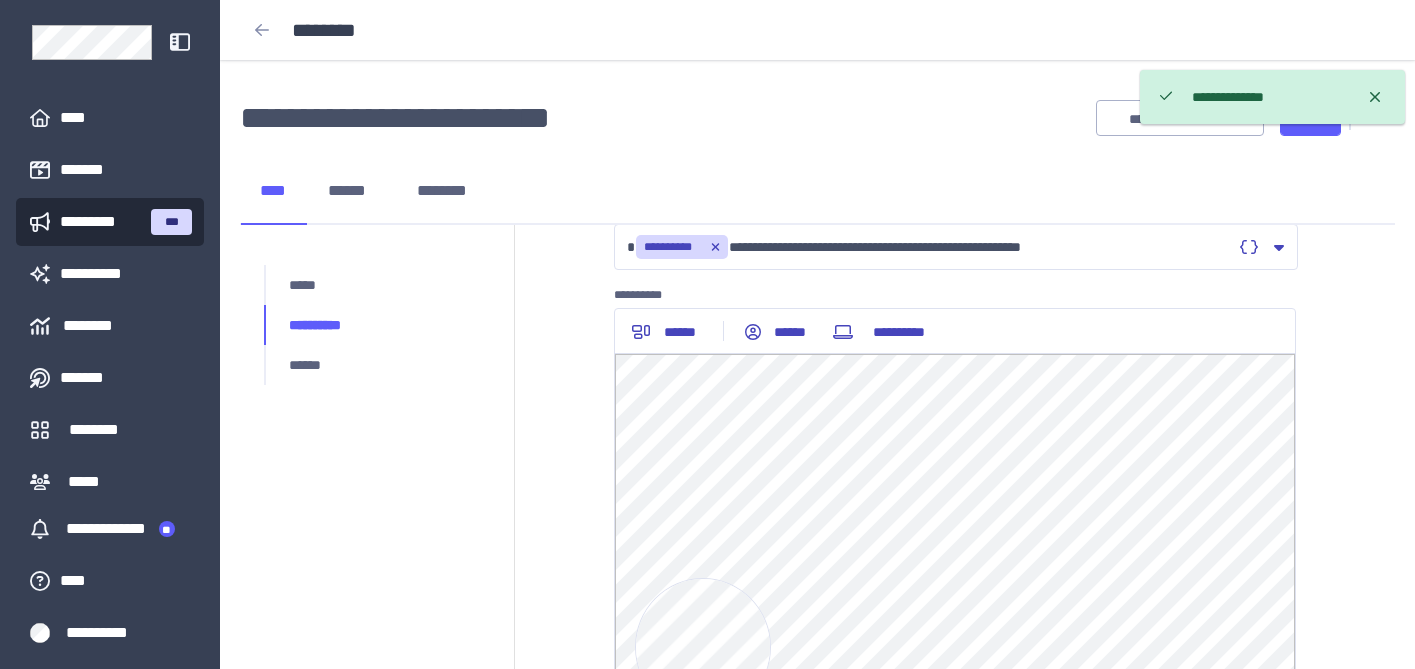click on "**********" at bounding box center [817, 110] 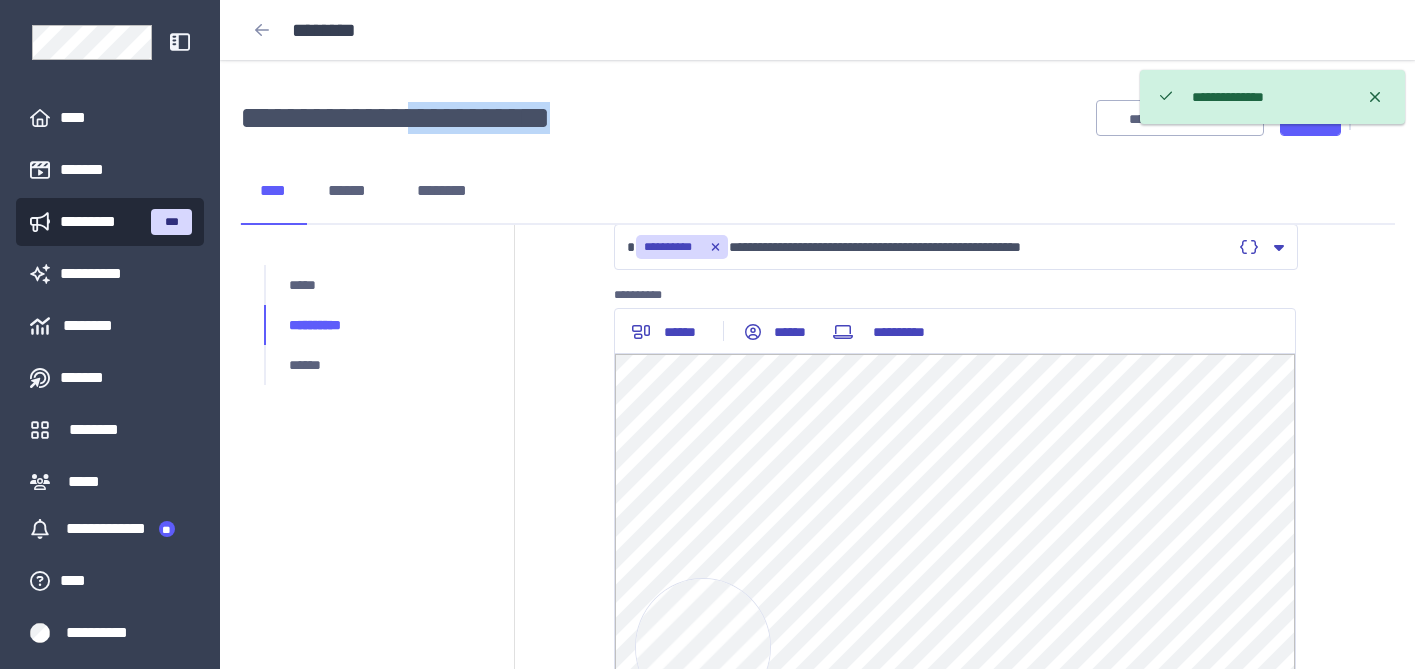 click on "**********" at bounding box center (395, 118) 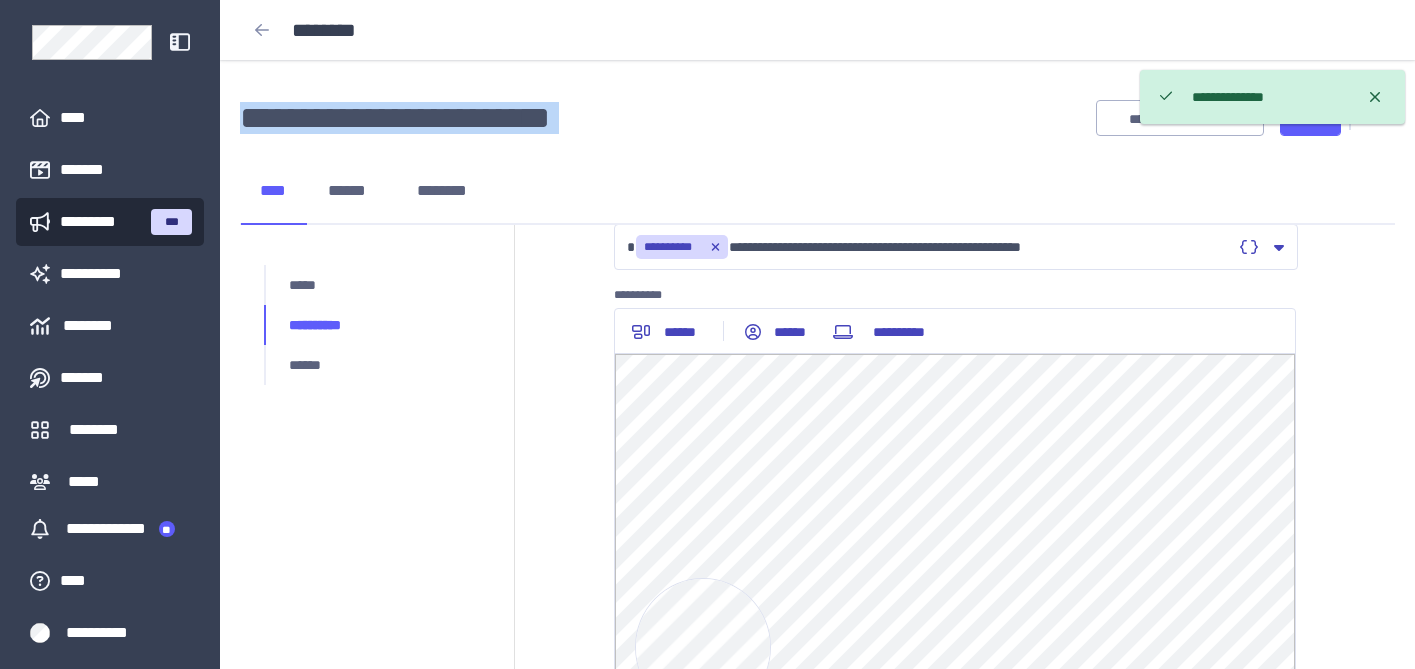 click on "**********" at bounding box center [395, 118] 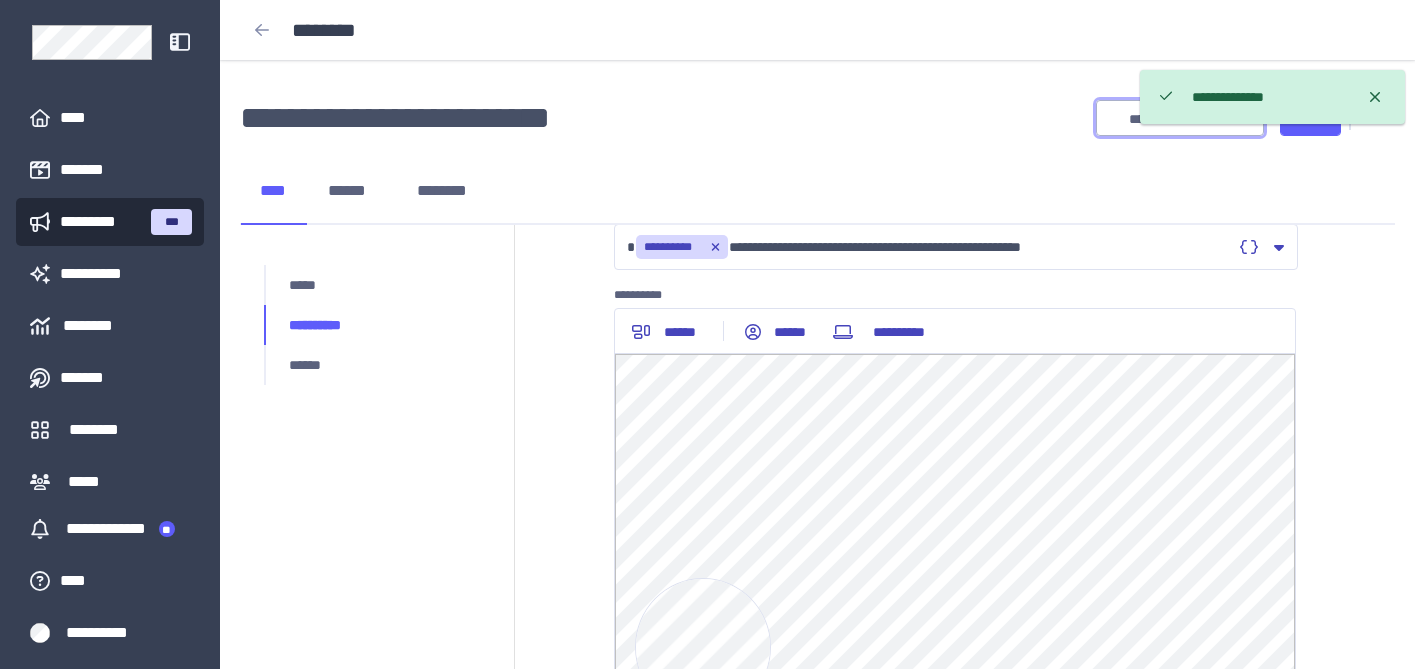 click on "**********" at bounding box center (1180, 119) 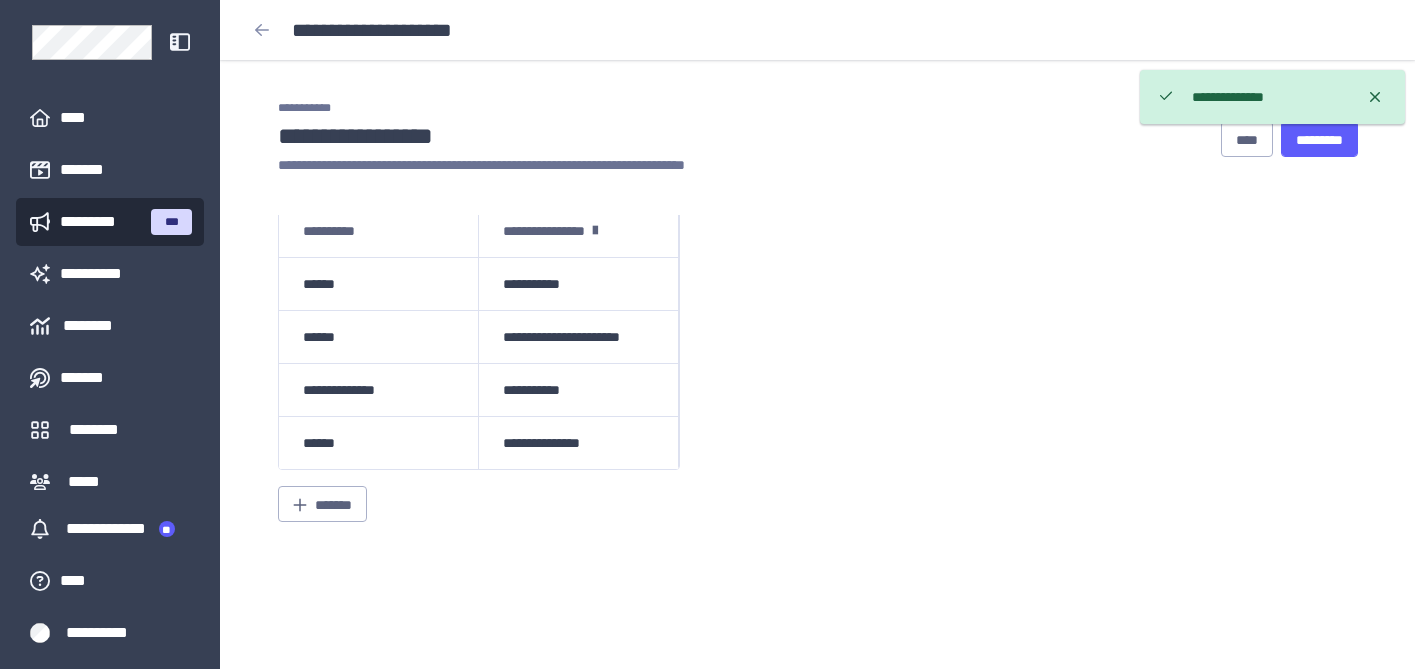 scroll, scrollTop: 0, scrollLeft: 0, axis: both 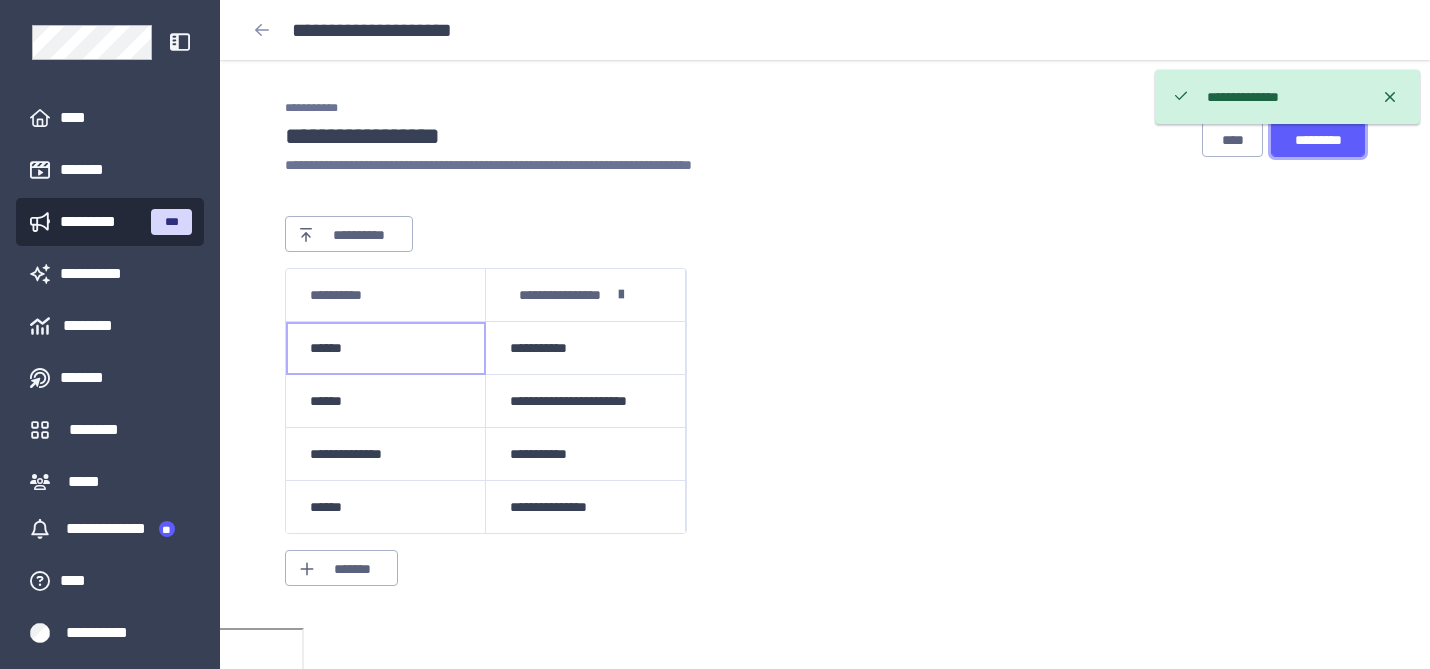 click on "*********" at bounding box center (1318, 140) 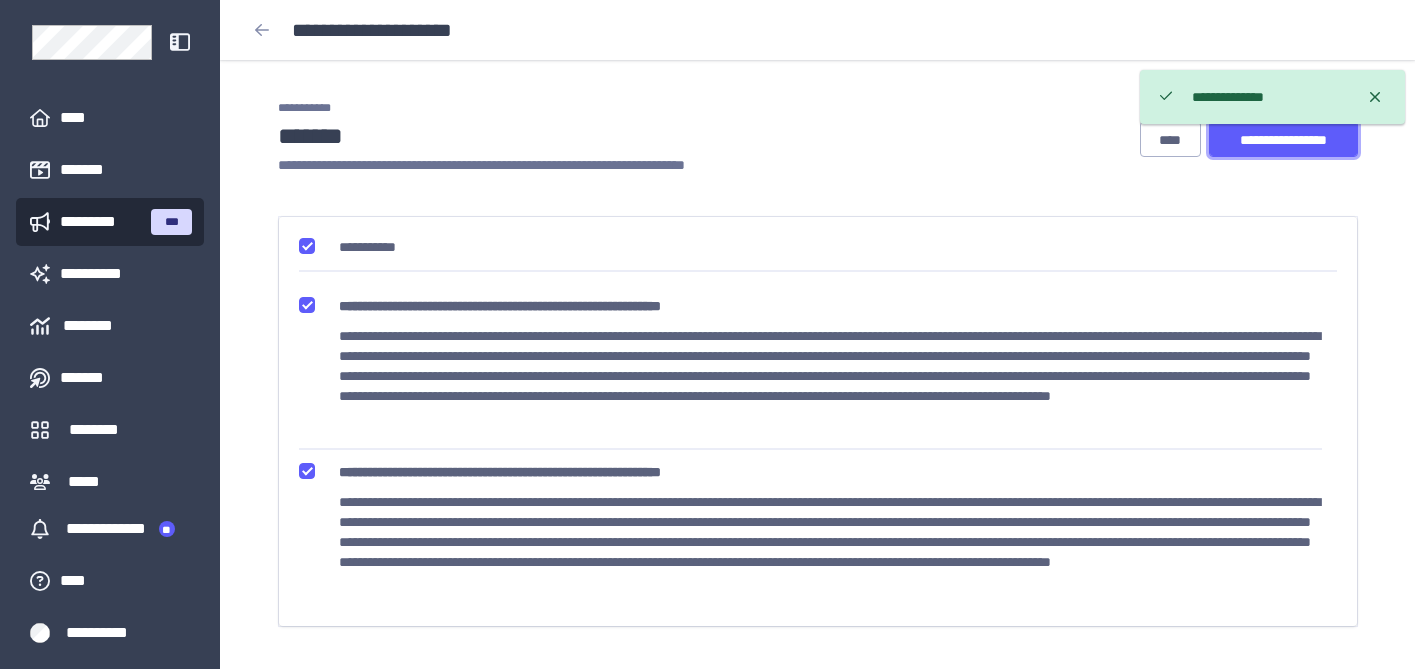 click on "**********" at bounding box center (1283, 140) 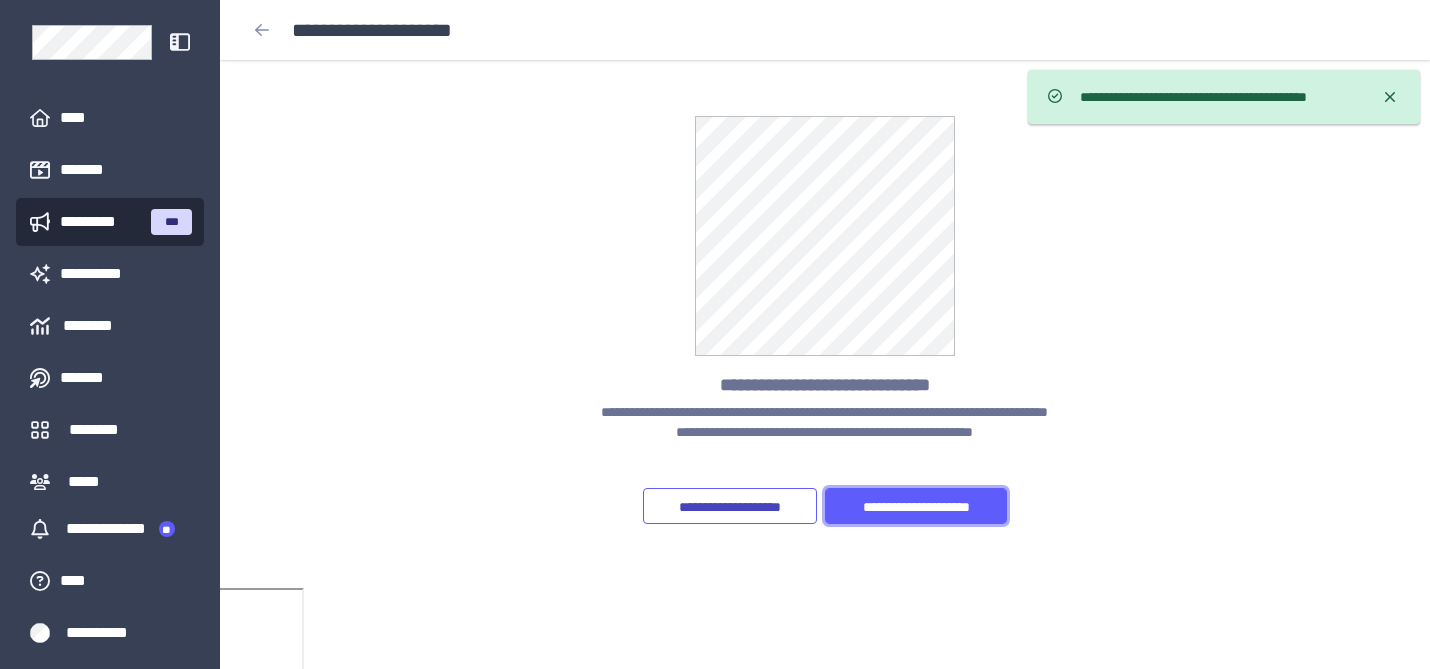 click on "**********" at bounding box center (916, 507) 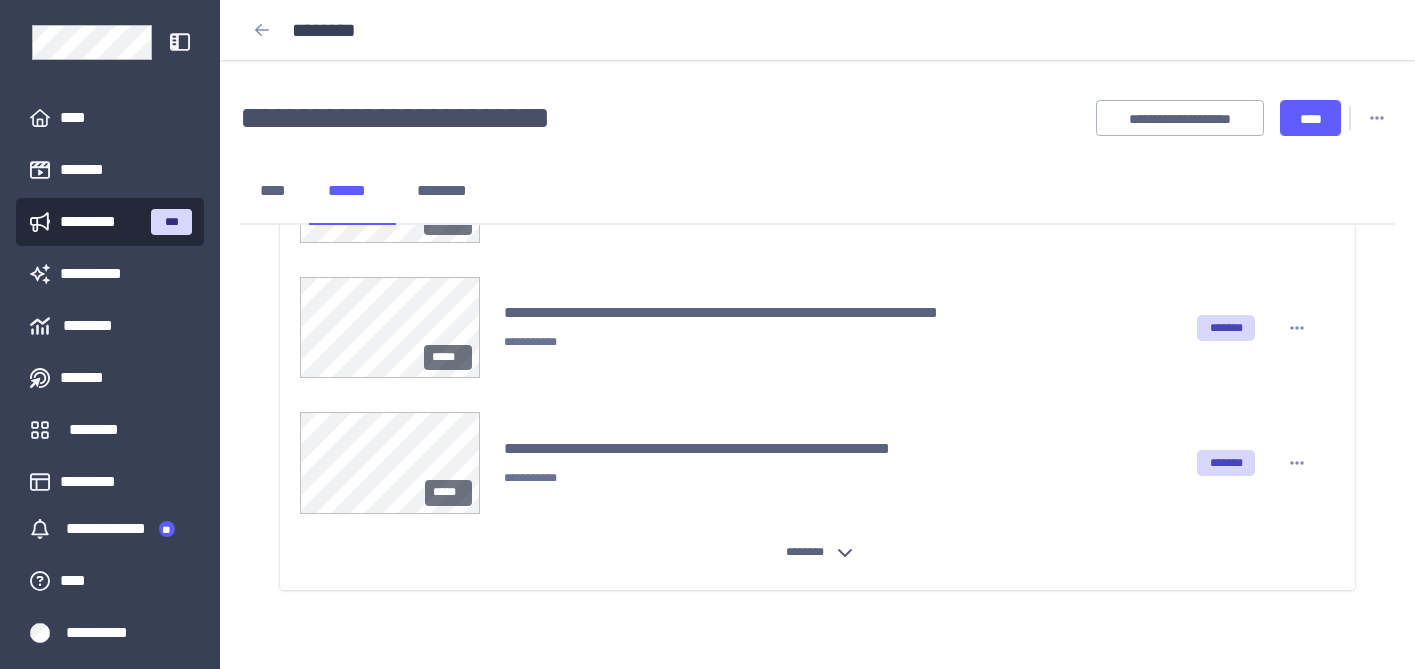 scroll, scrollTop: 0, scrollLeft: 0, axis: both 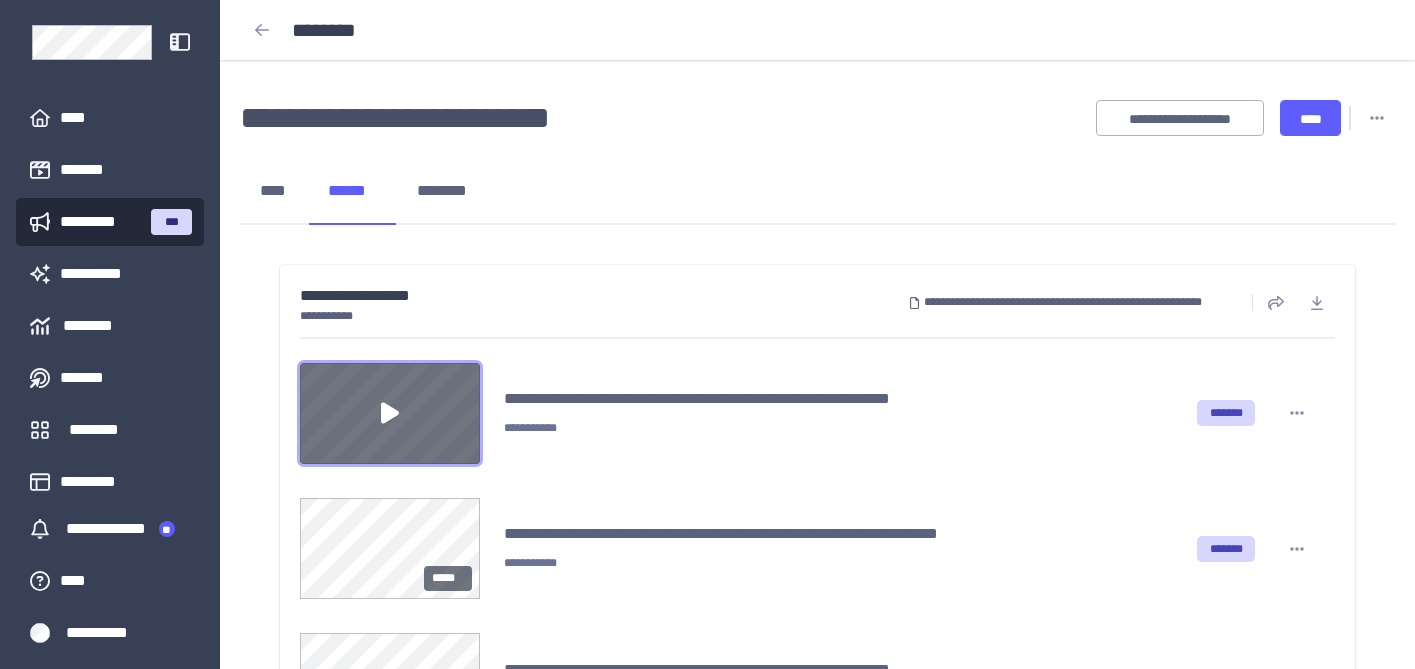 click at bounding box center [390, 413] 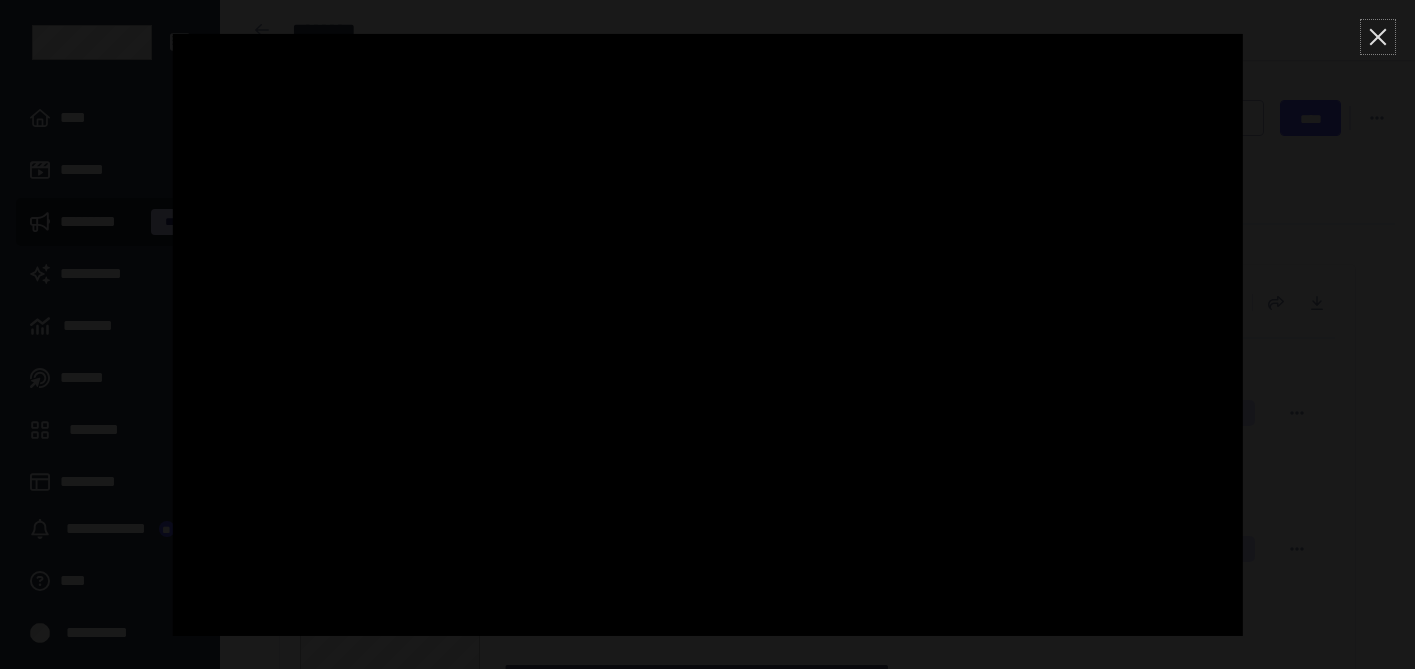 click at bounding box center (1378, 37) 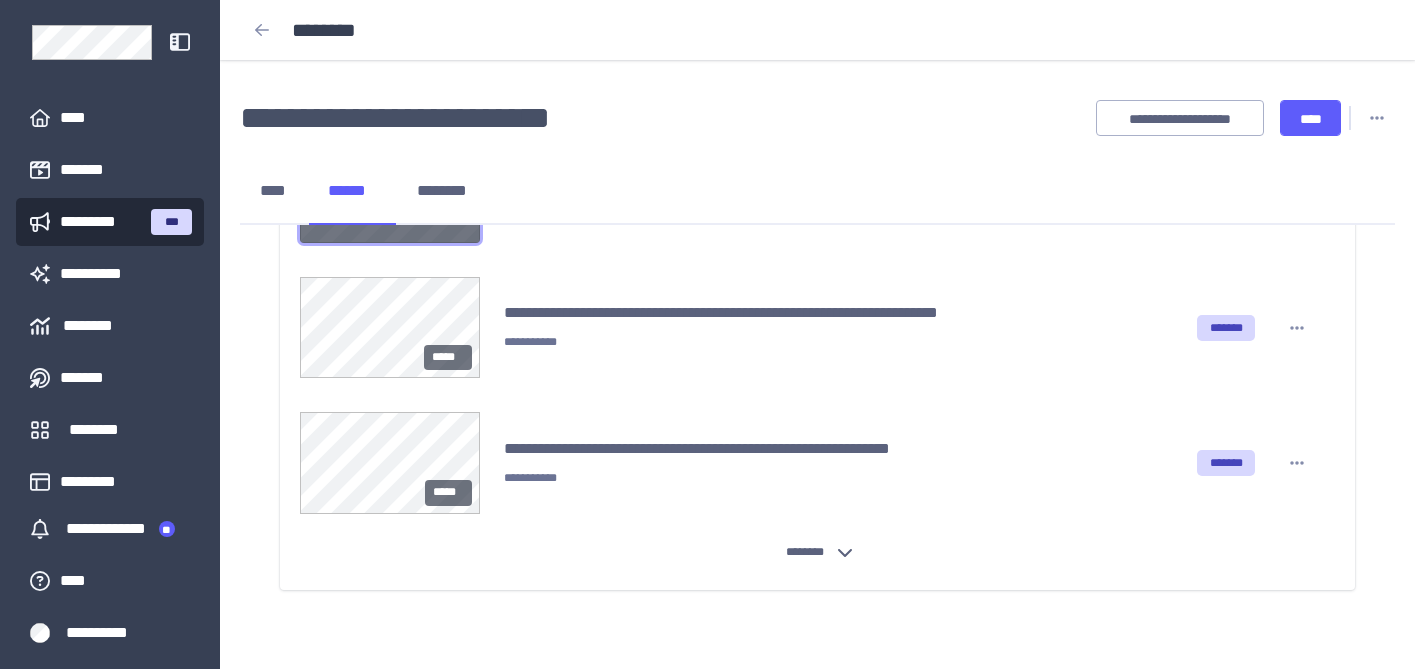 scroll, scrollTop: 0, scrollLeft: 0, axis: both 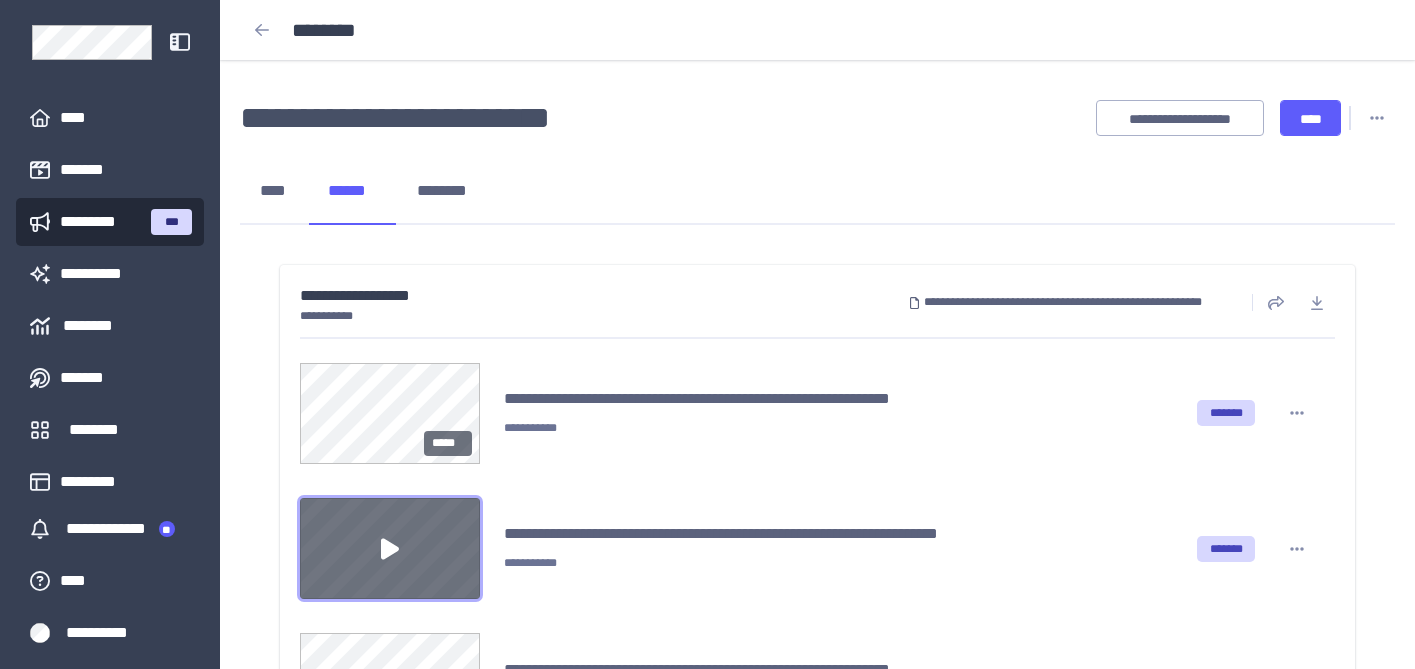 click at bounding box center (390, 548) 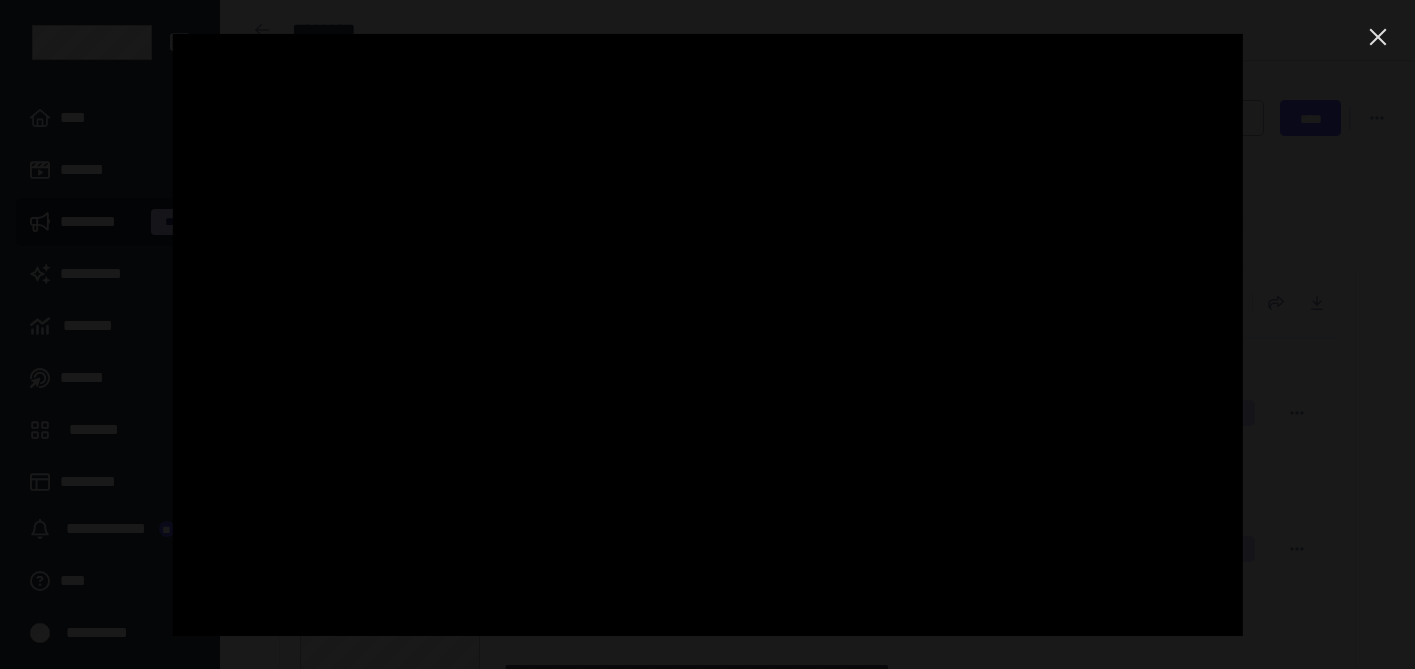 click at bounding box center [1378, 37] 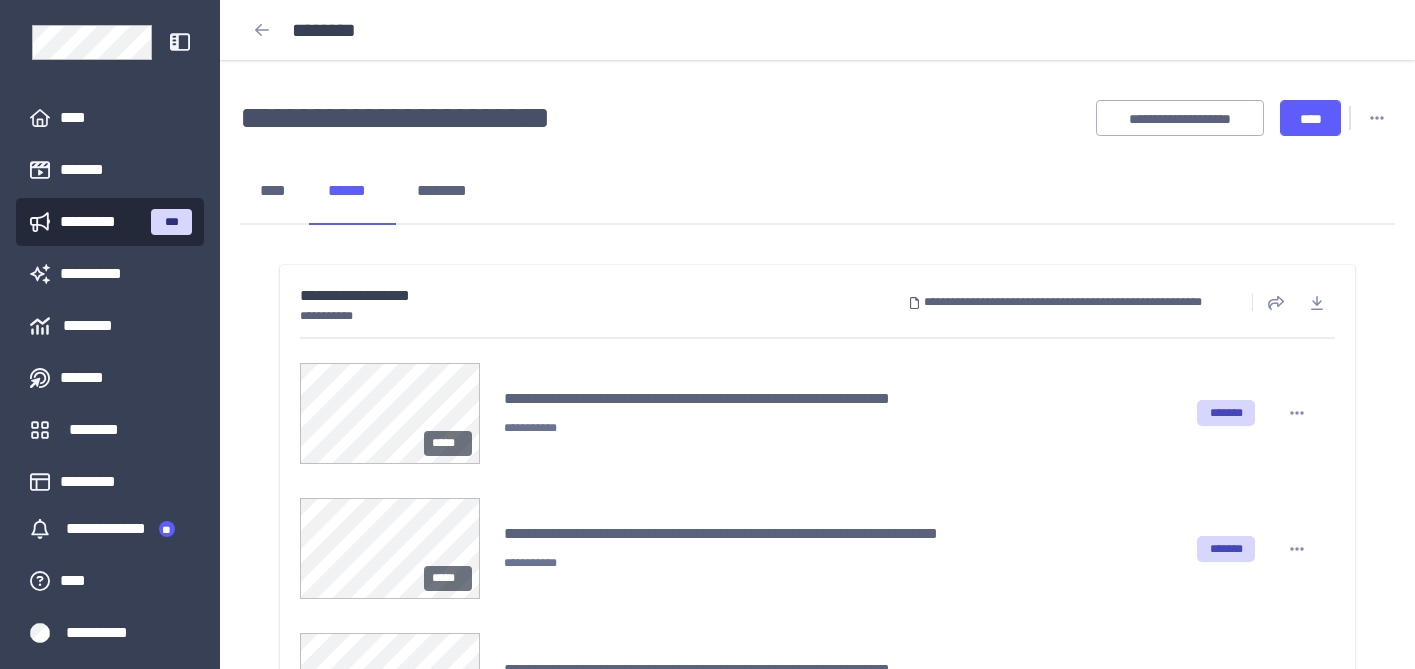 click on "*******" at bounding box center (1244, 413) 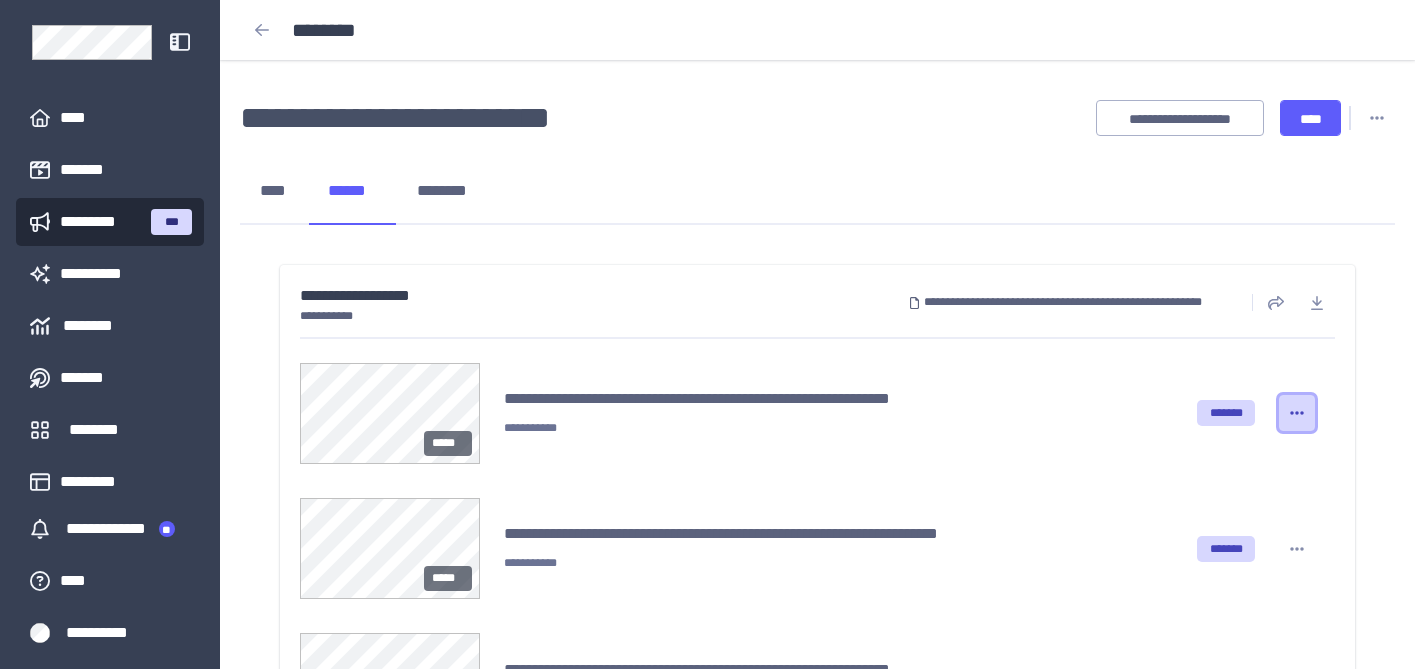 click at bounding box center [1297, 413] 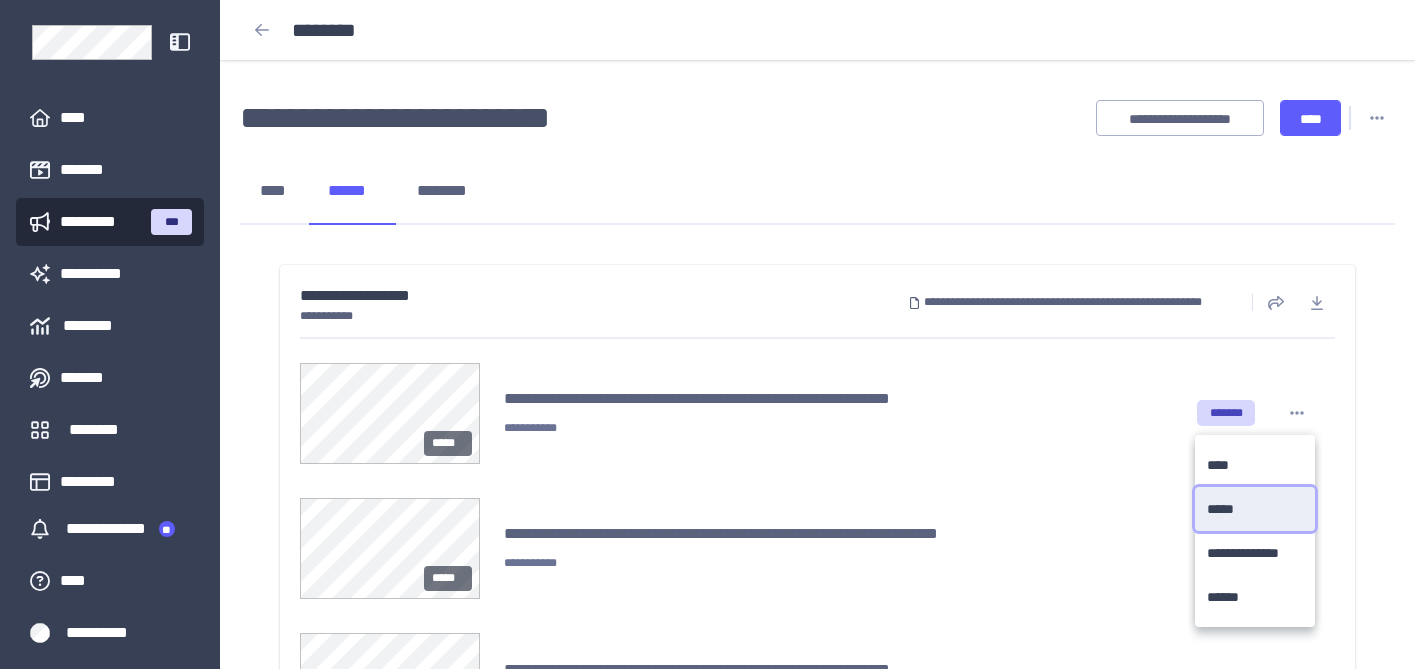 click on "*****   *****" at bounding box center (1255, 509) 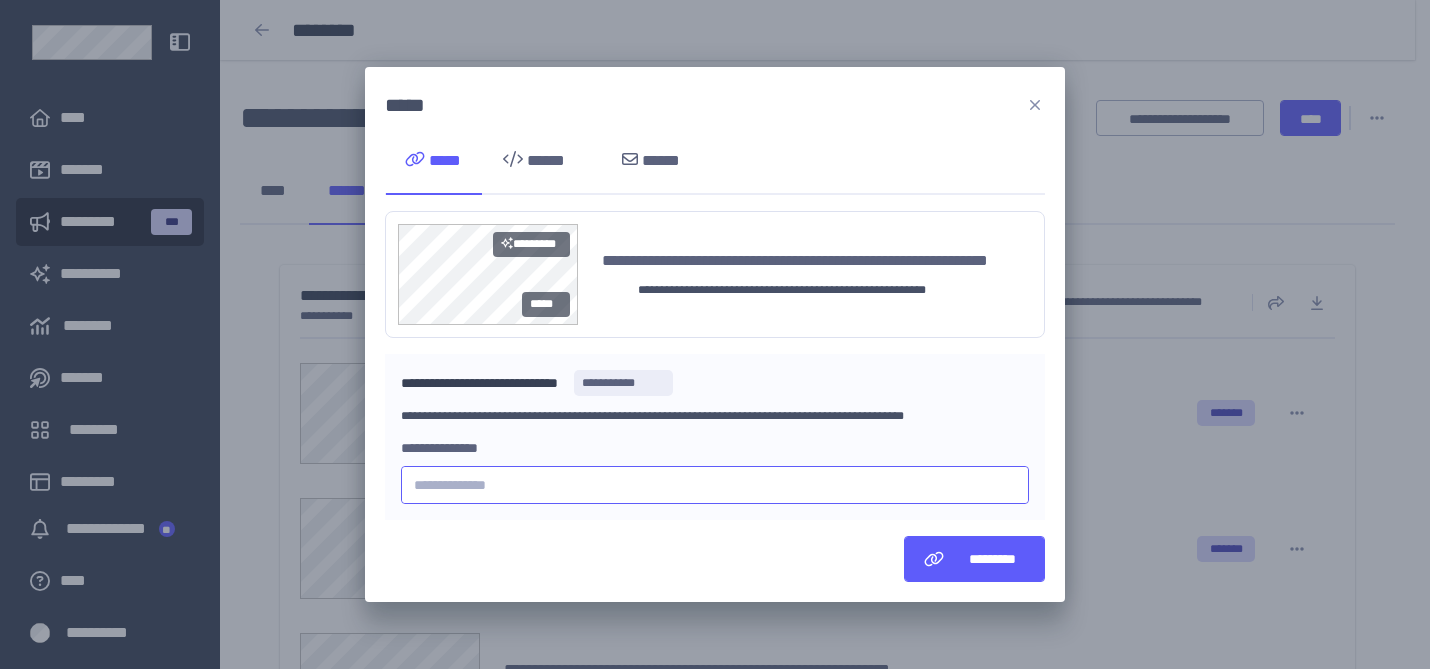 click on "**********" at bounding box center (715, 485) 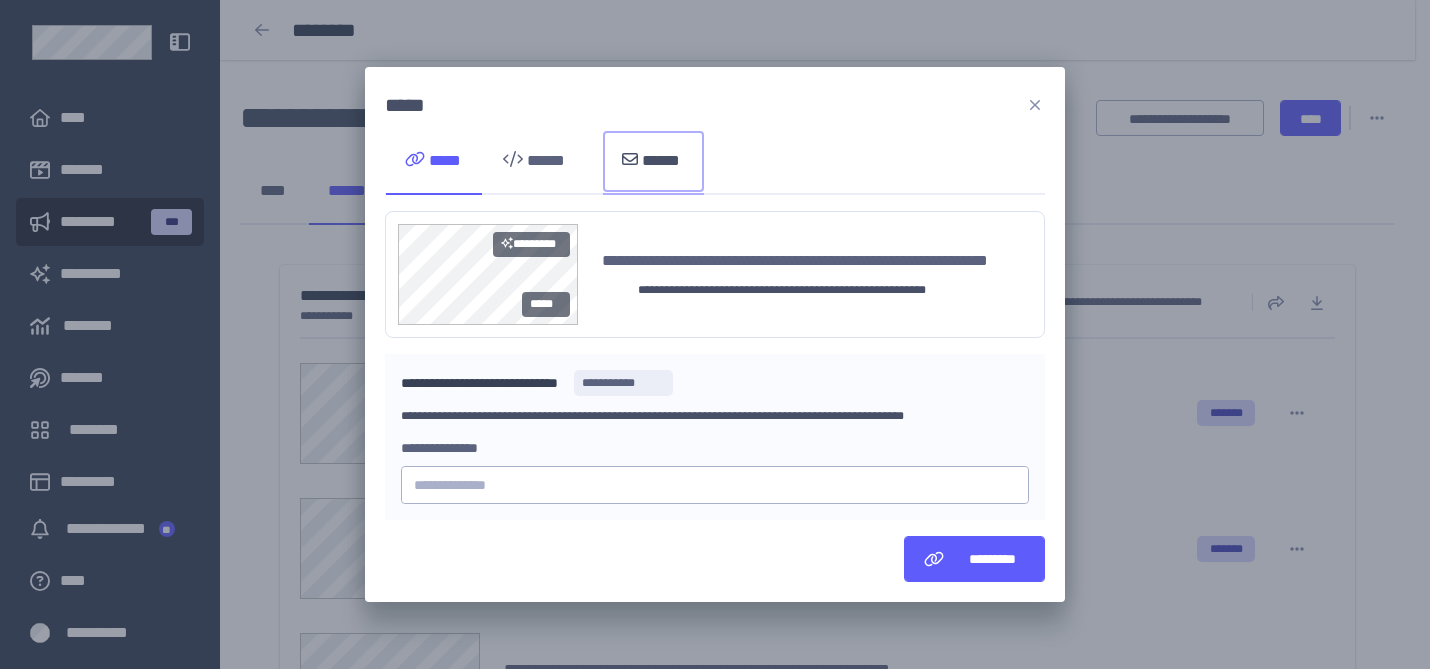 click on "*****" at bounding box center [653, 161] 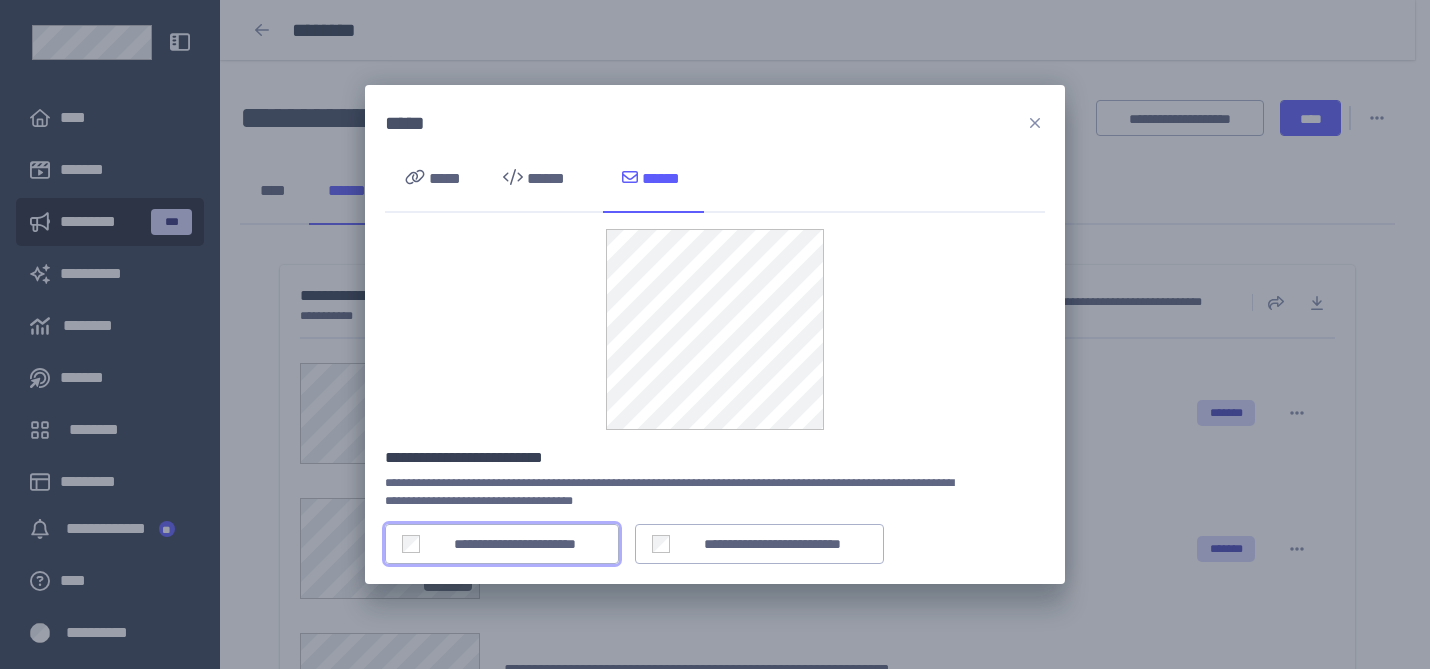 click on "**********" at bounding box center [515, 544] 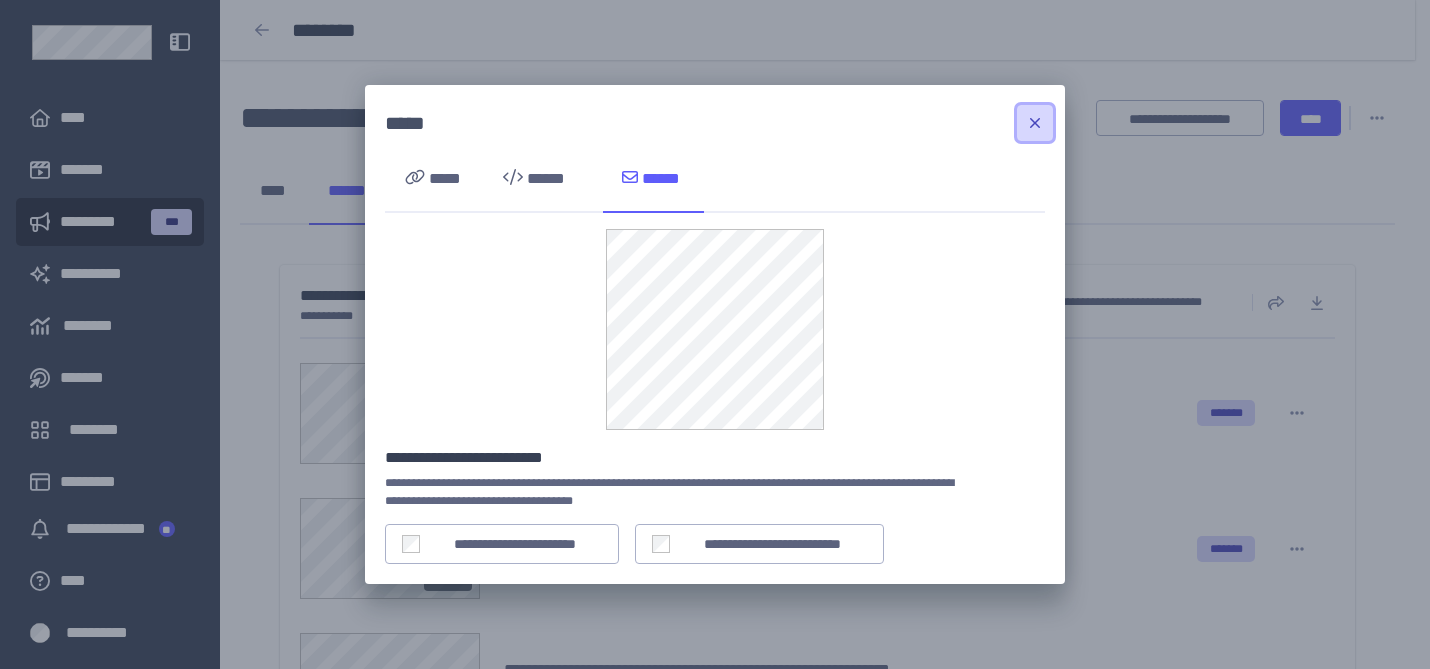 click at bounding box center [1035, 123] 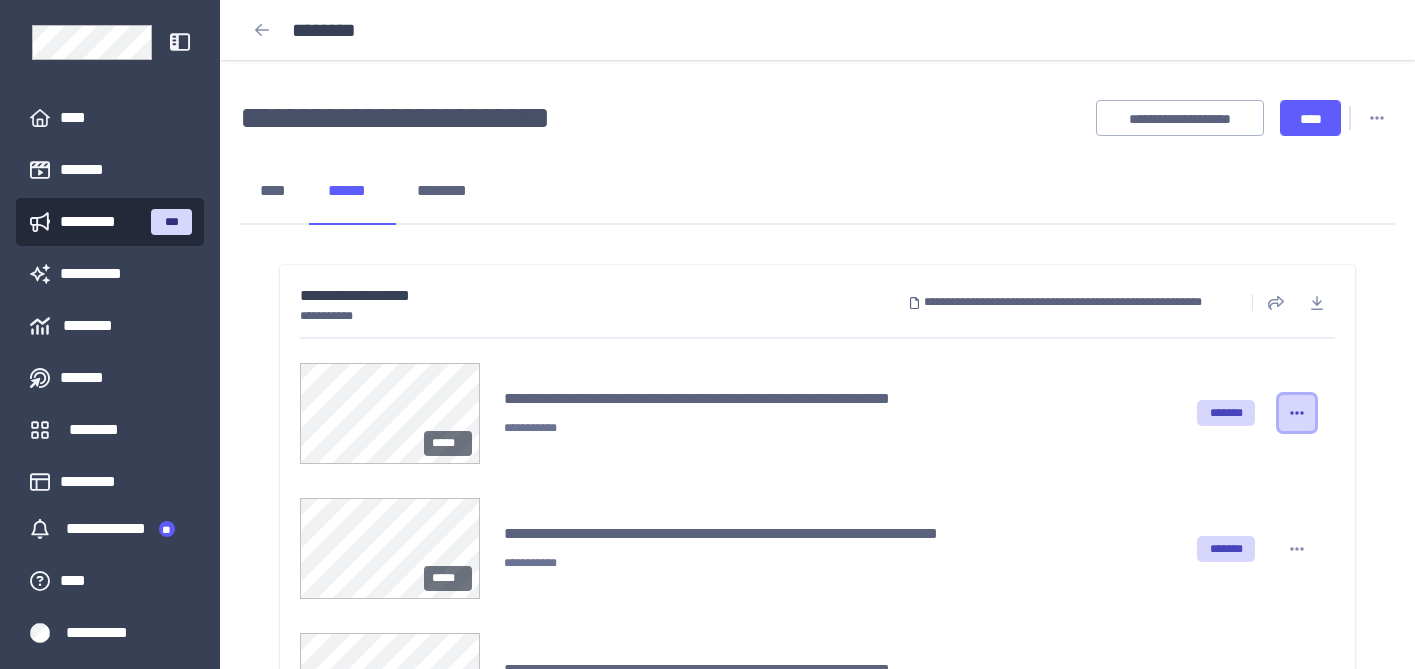 click 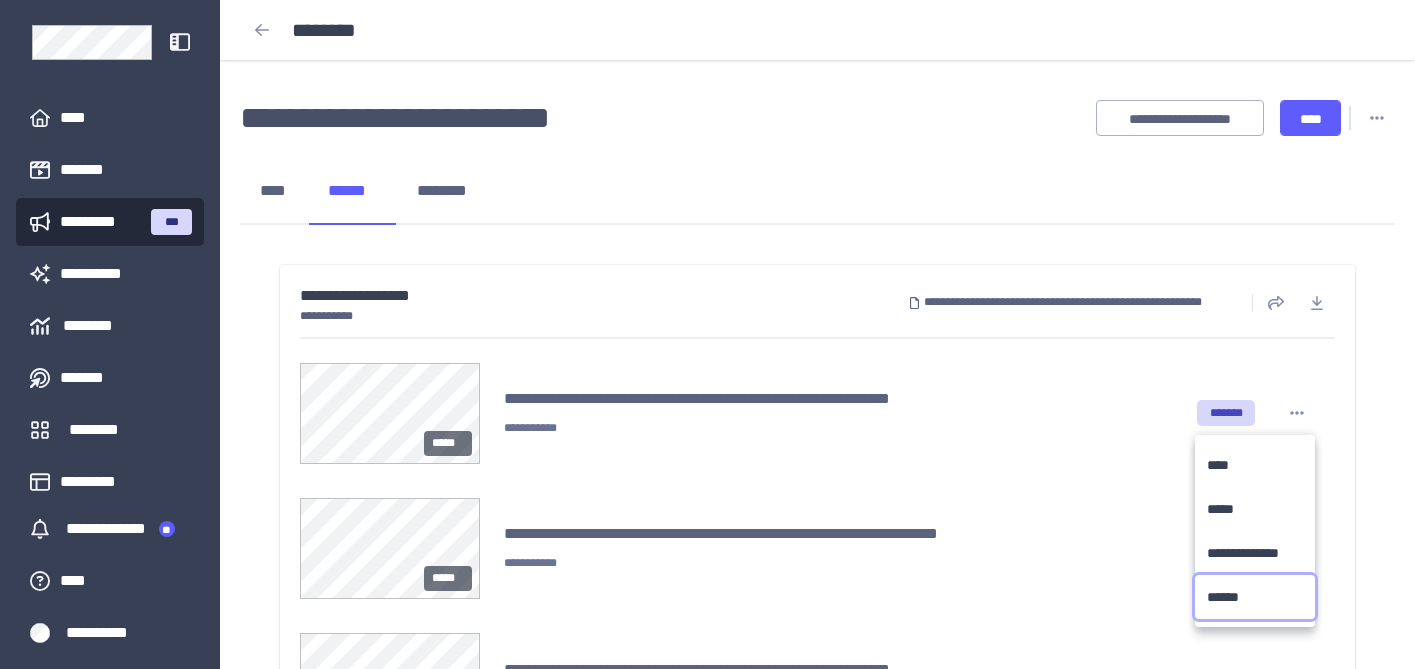 click on "******   ******" at bounding box center [1255, 597] 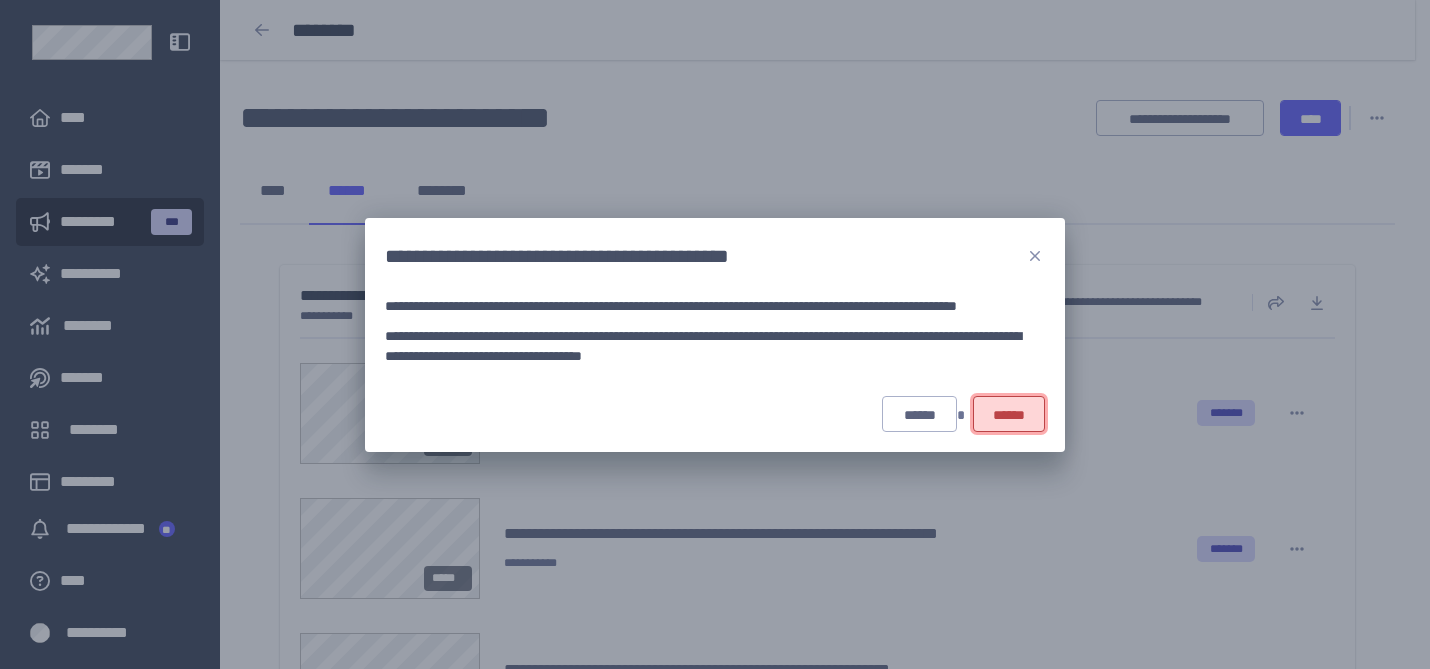 click on "******" at bounding box center (1009, 414) 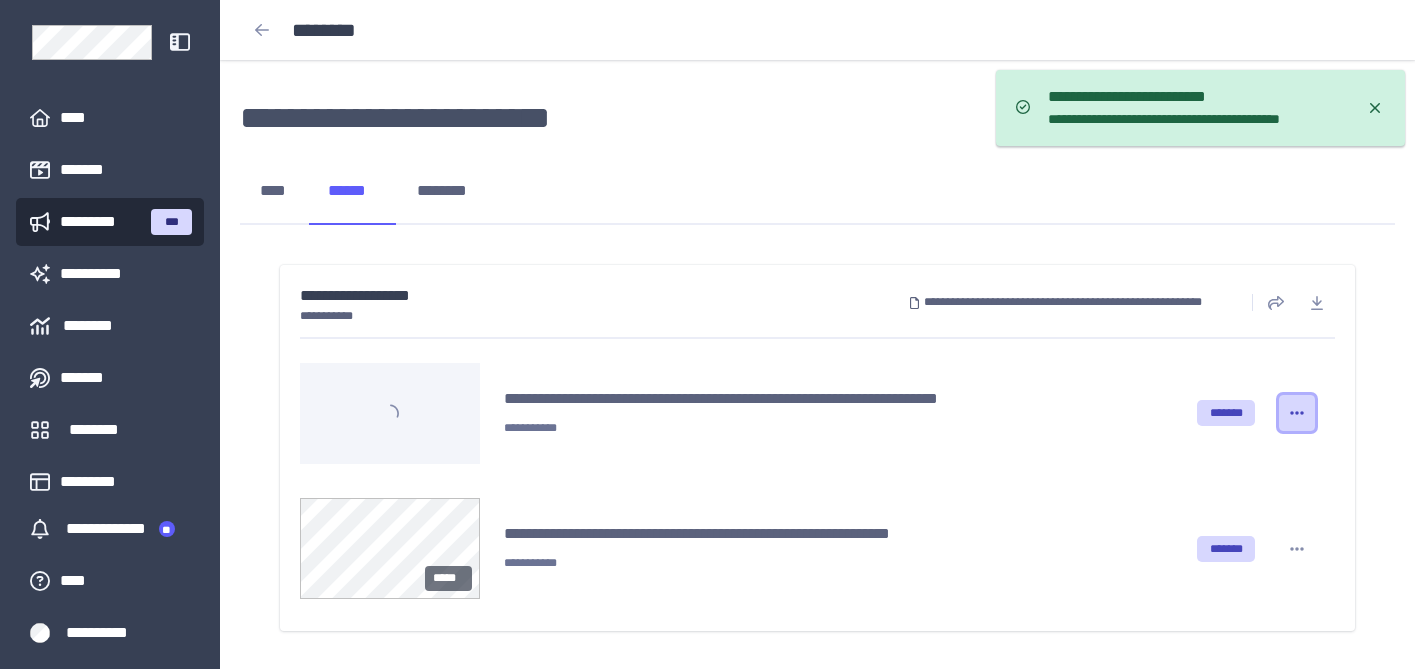 click 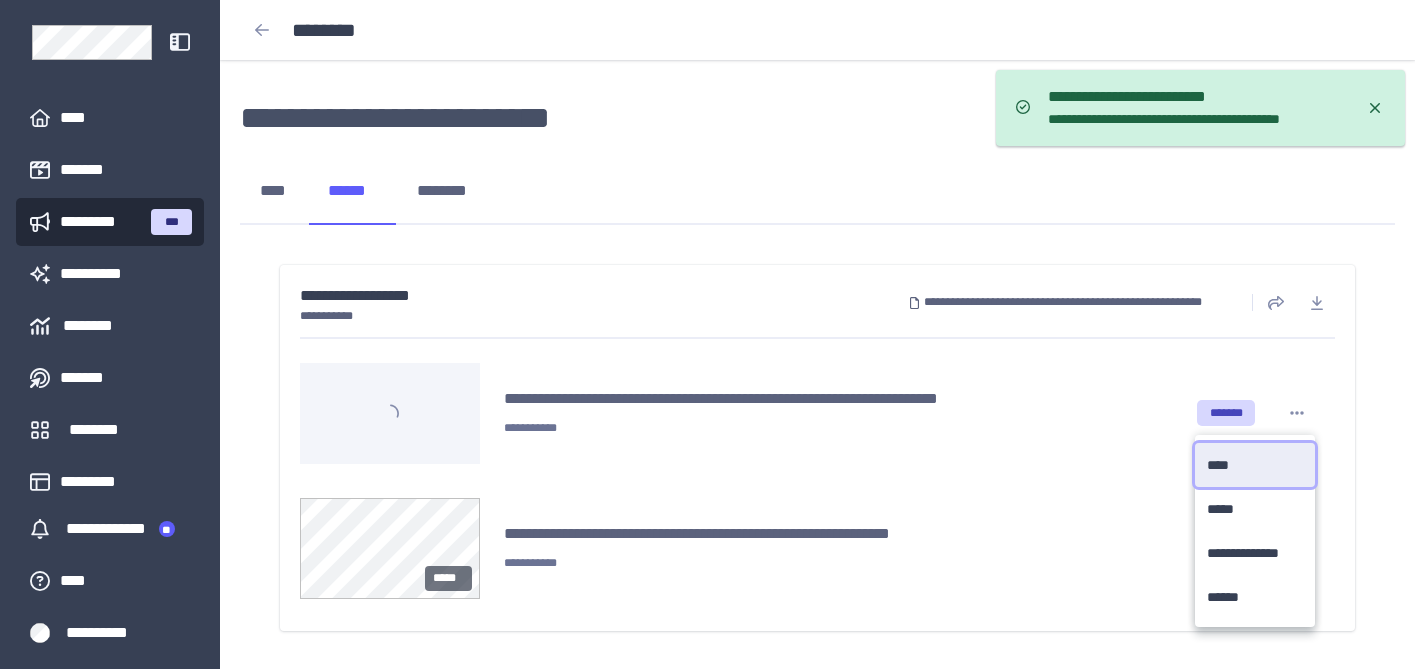 click on "****   ****" at bounding box center (1255, 465) 